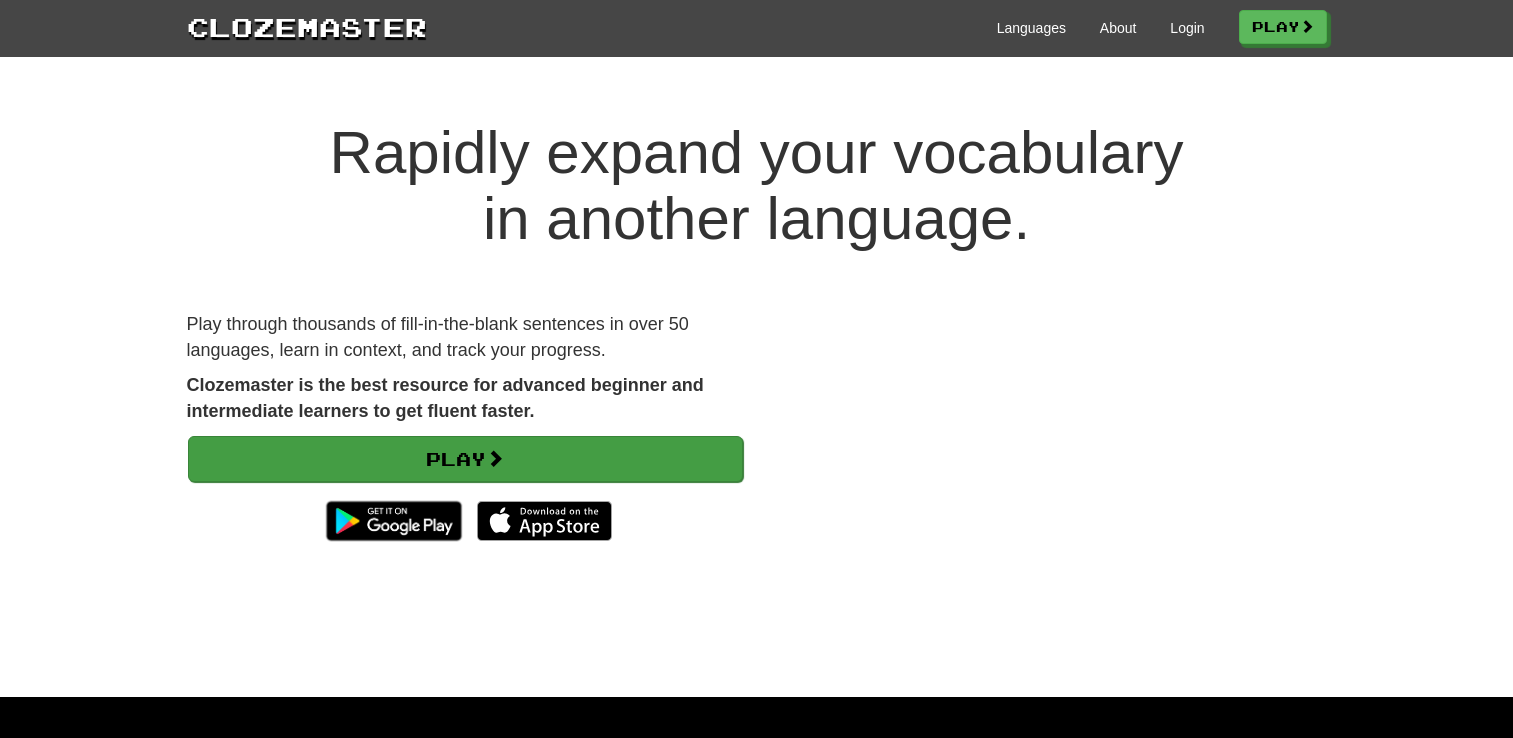 scroll, scrollTop: 0, scrollLeft: 0, axis: both 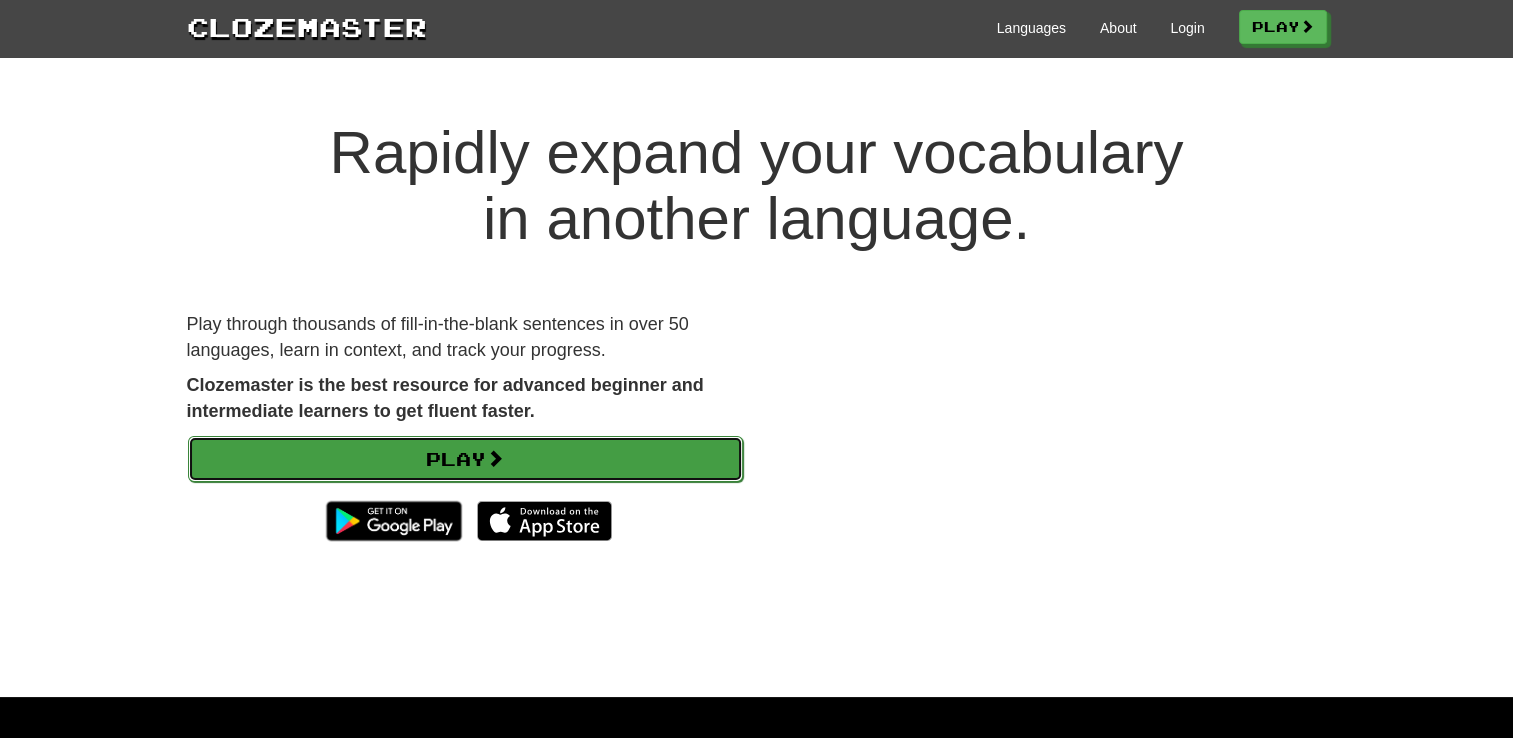 click on "Play" at bounding box center (465, 459) 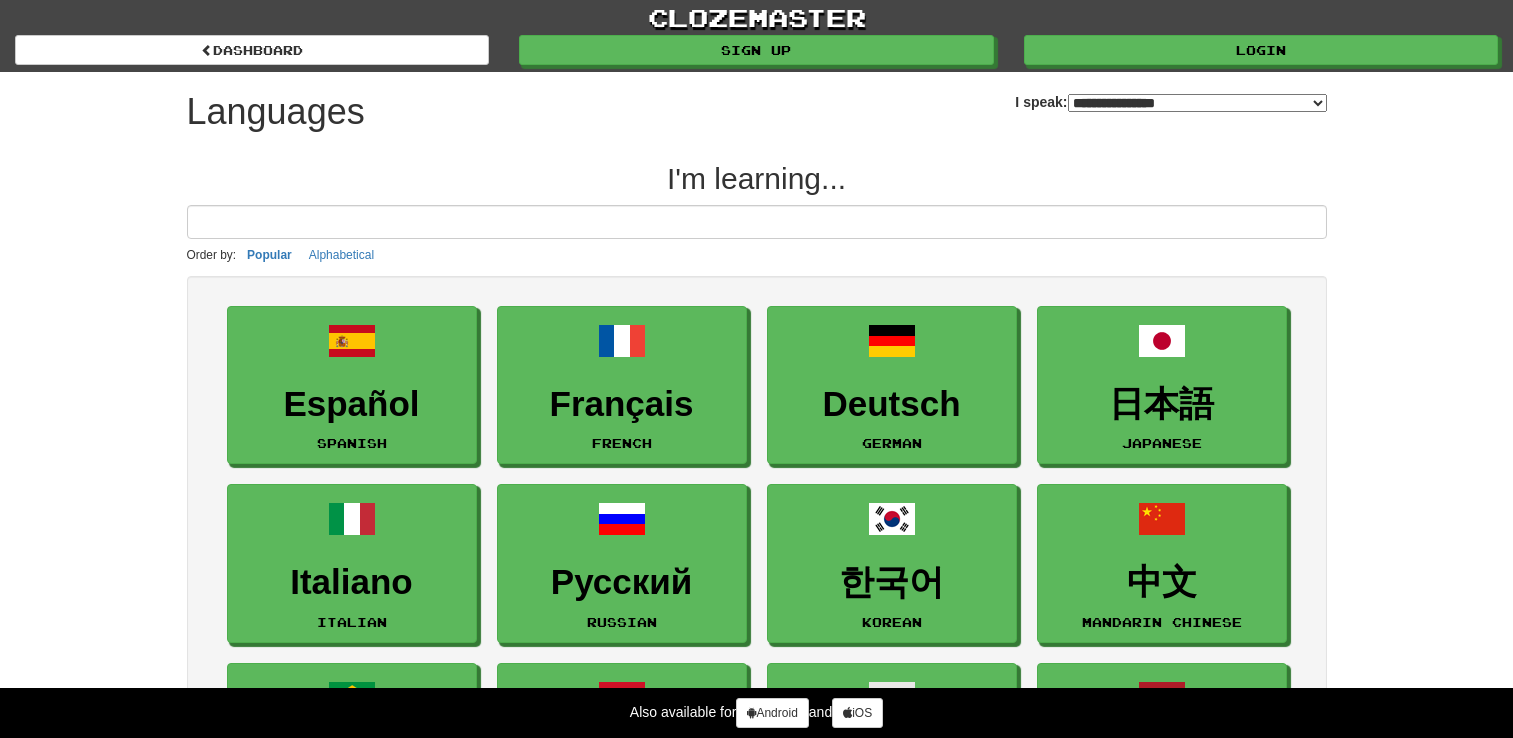select on "*******" 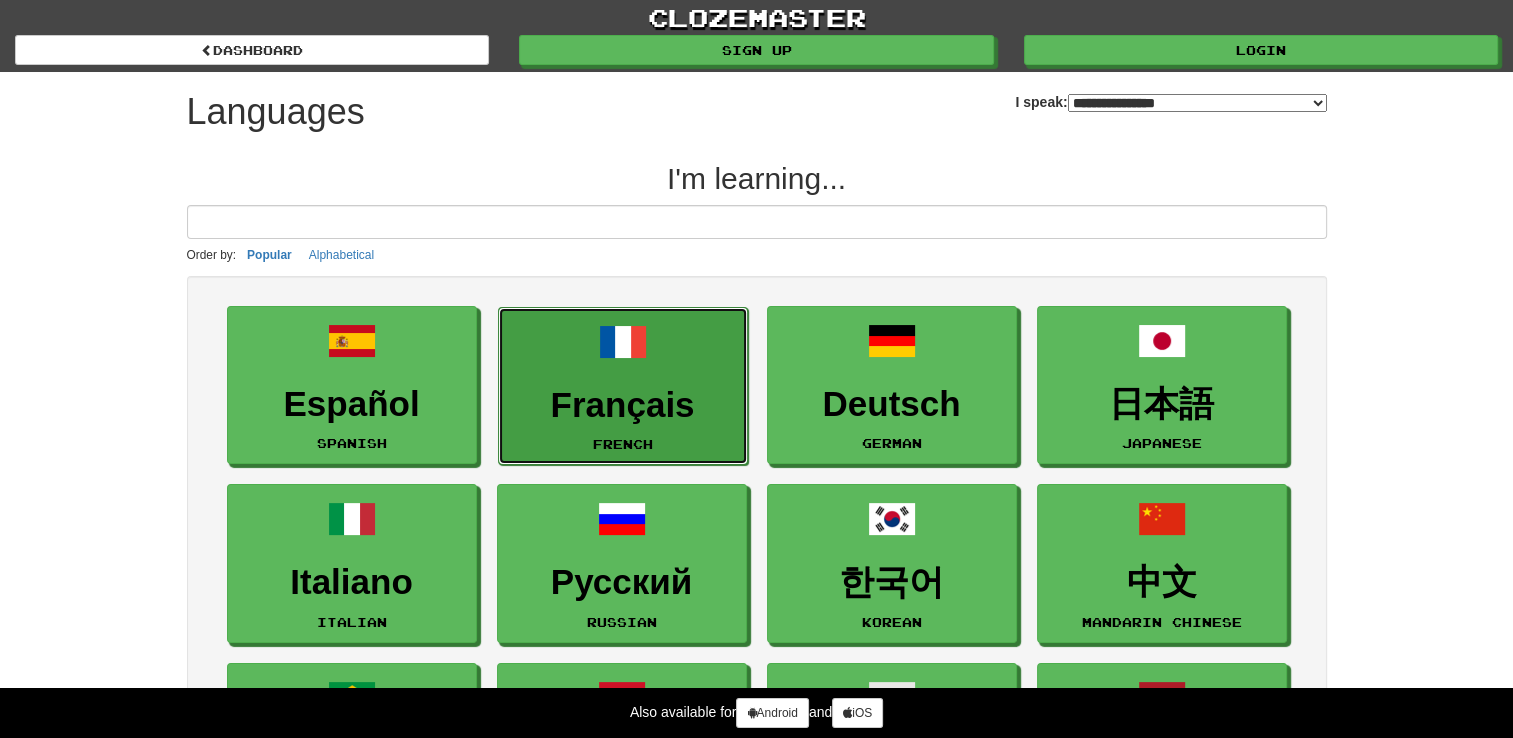 click on "Français French" at bounding box center [623, 386] 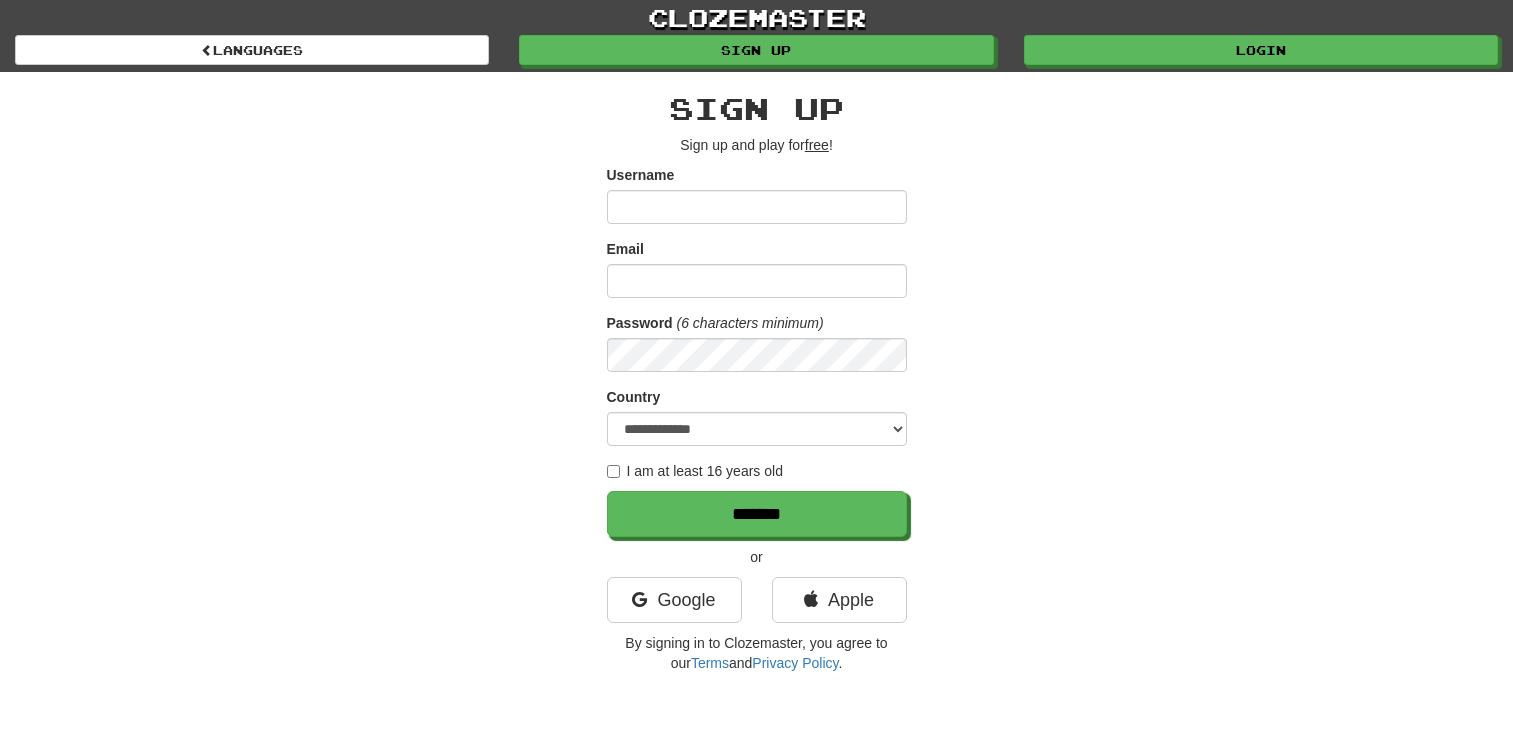 scroll, scrollTop: 0, scrollLeft: 0, axis: both 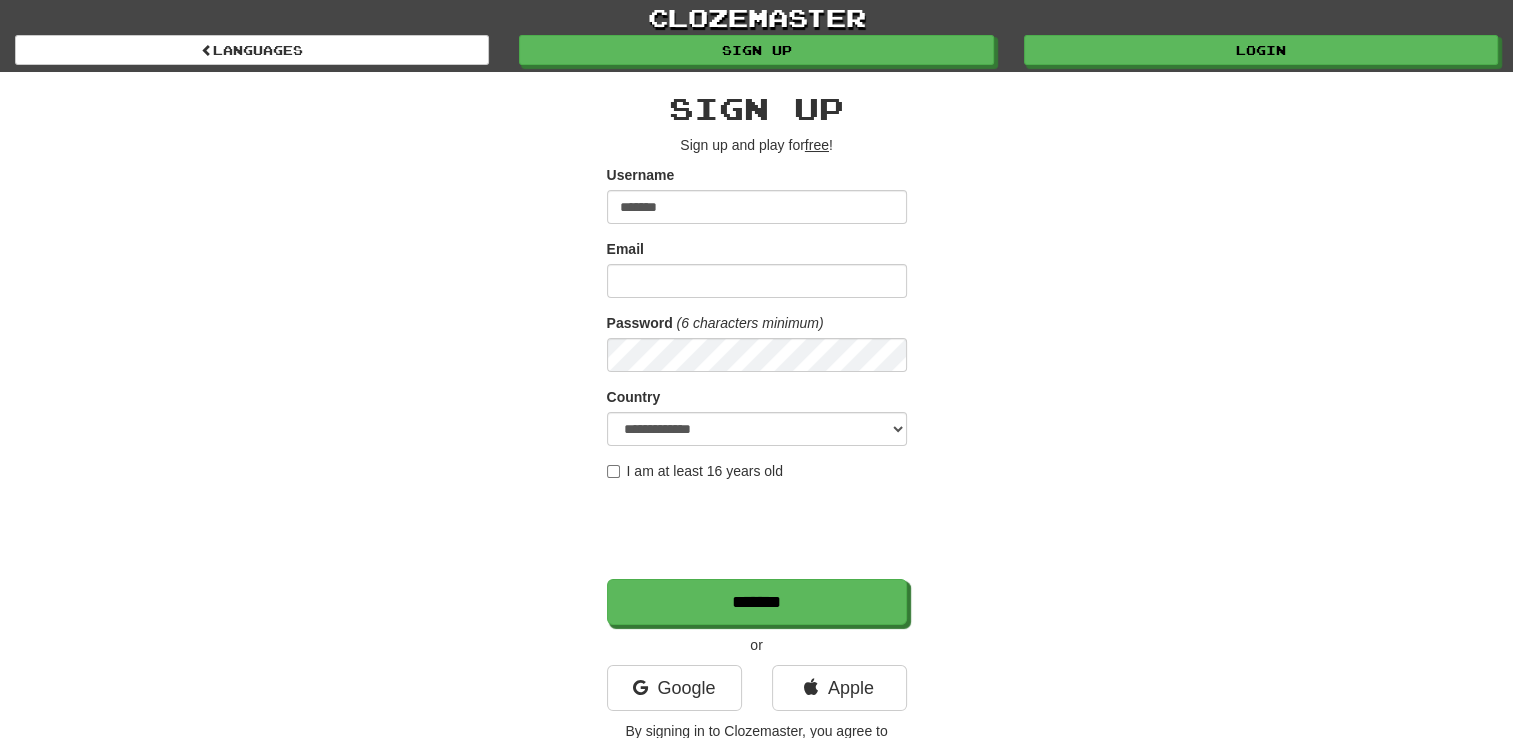 type on "*******" 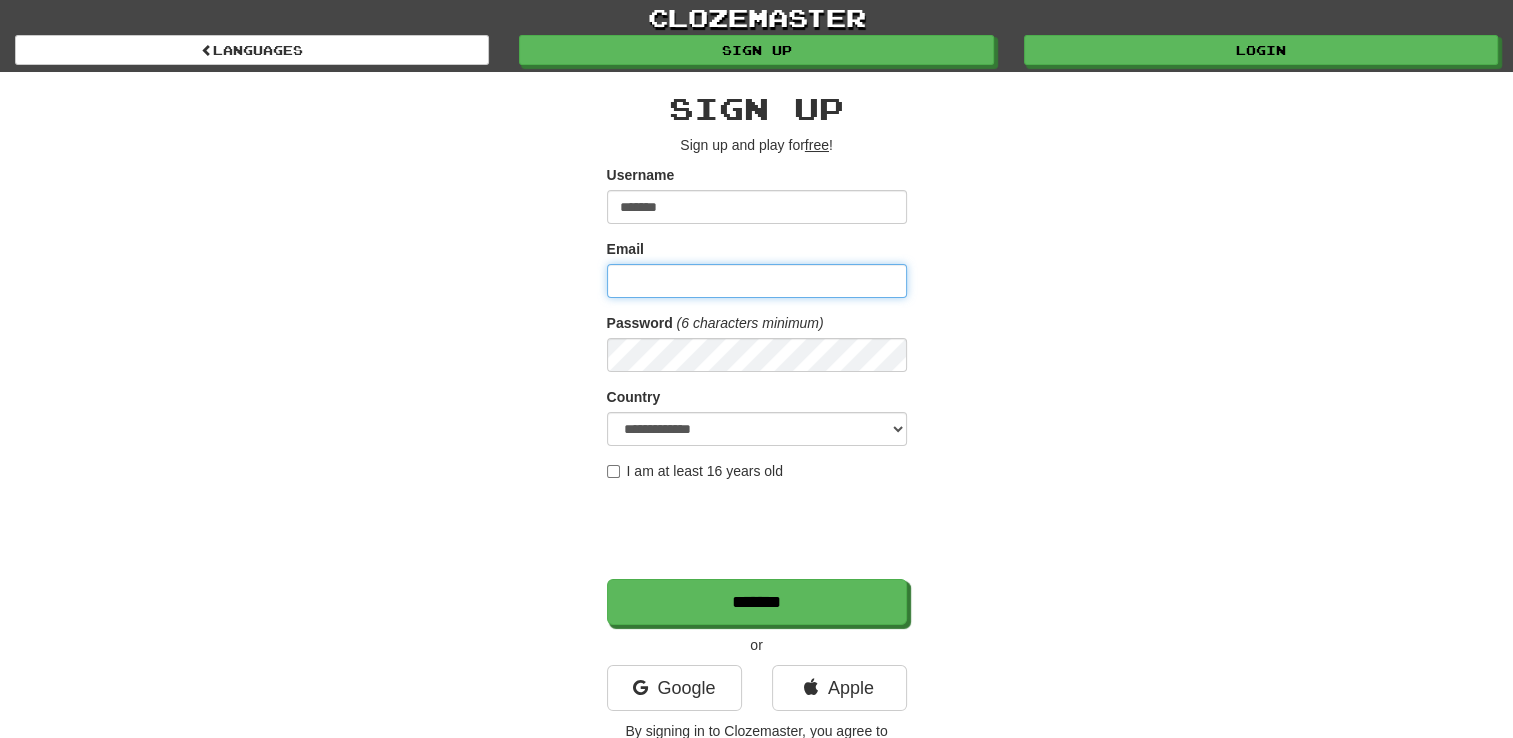click on "Email" at bounding box center [757, 281] 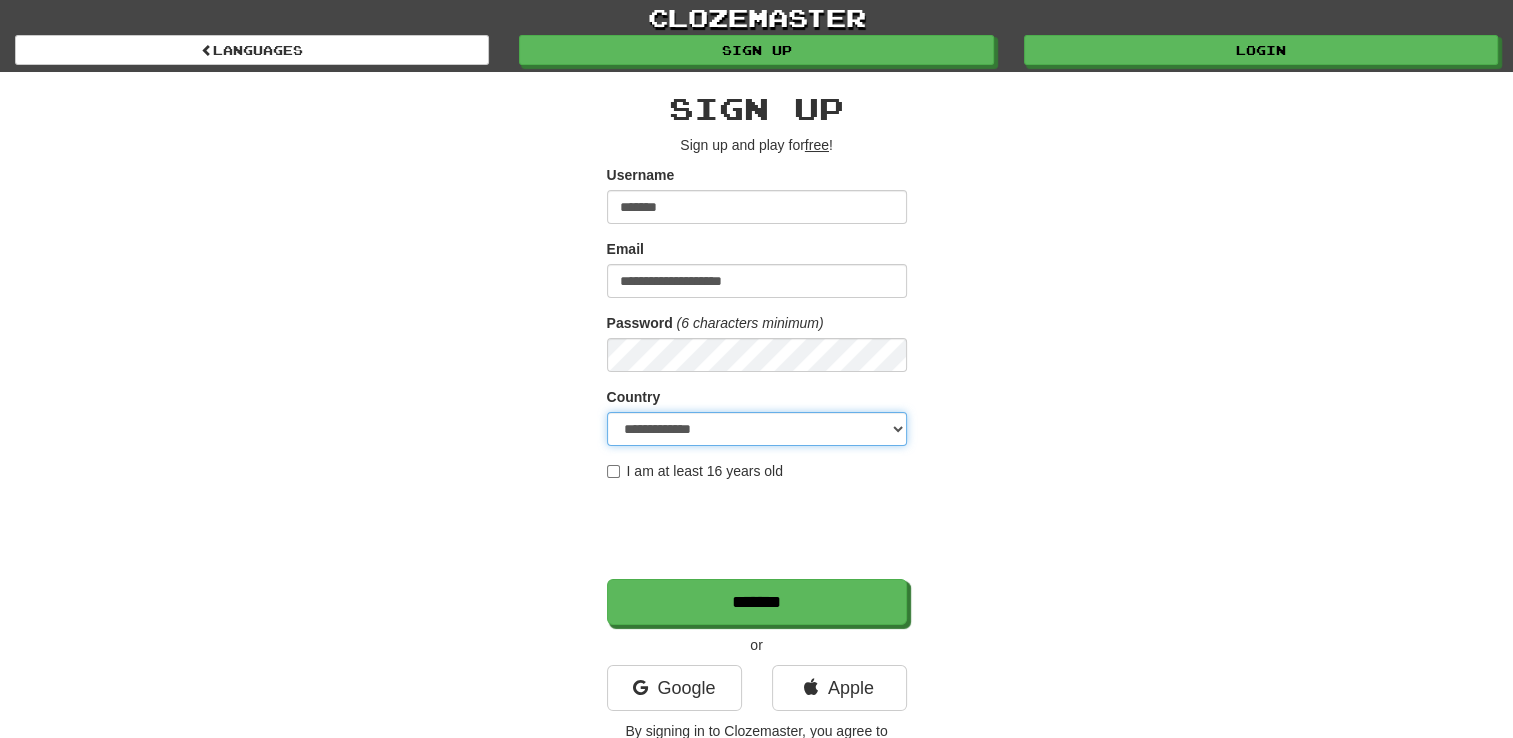 select on "**" 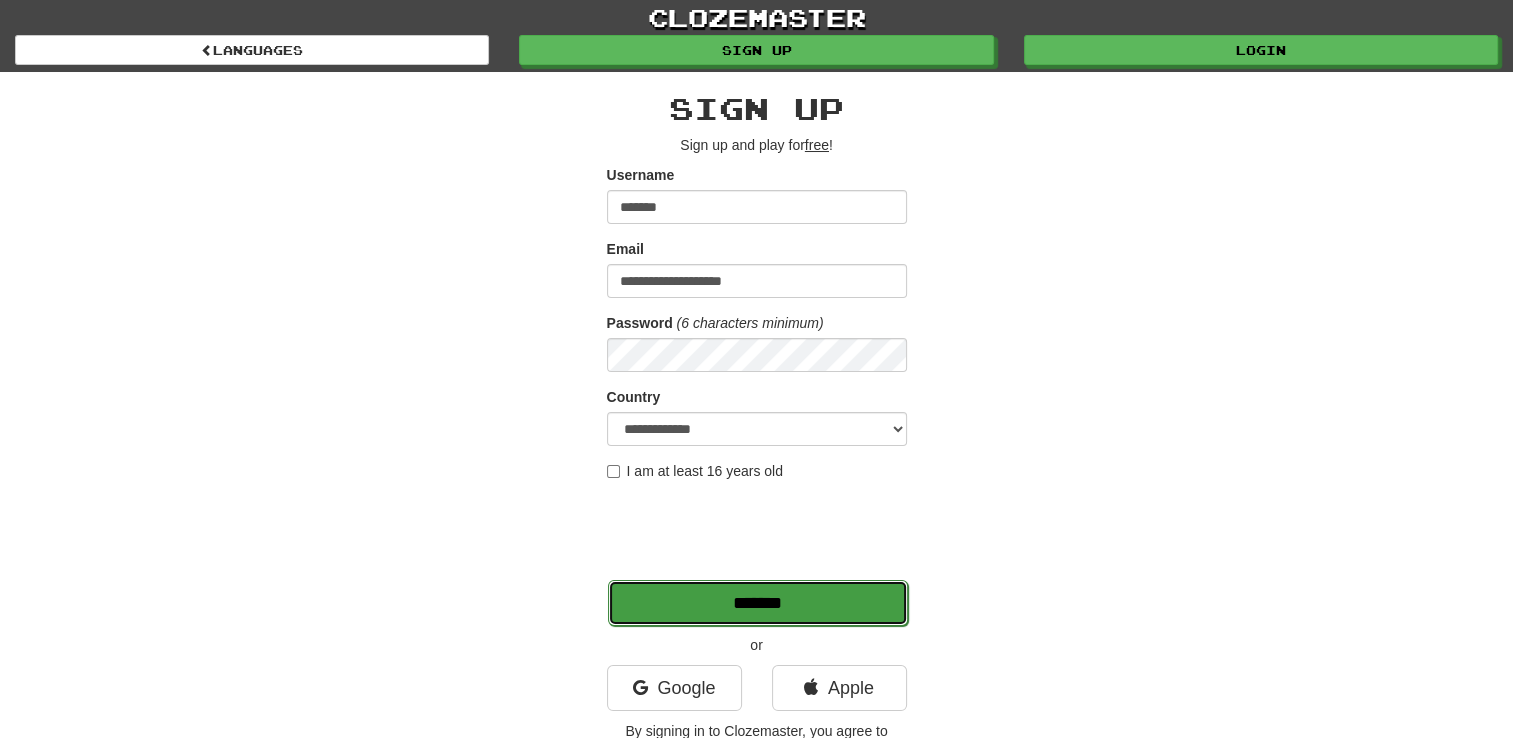 click on "*******" at bounding box center (758, 603) 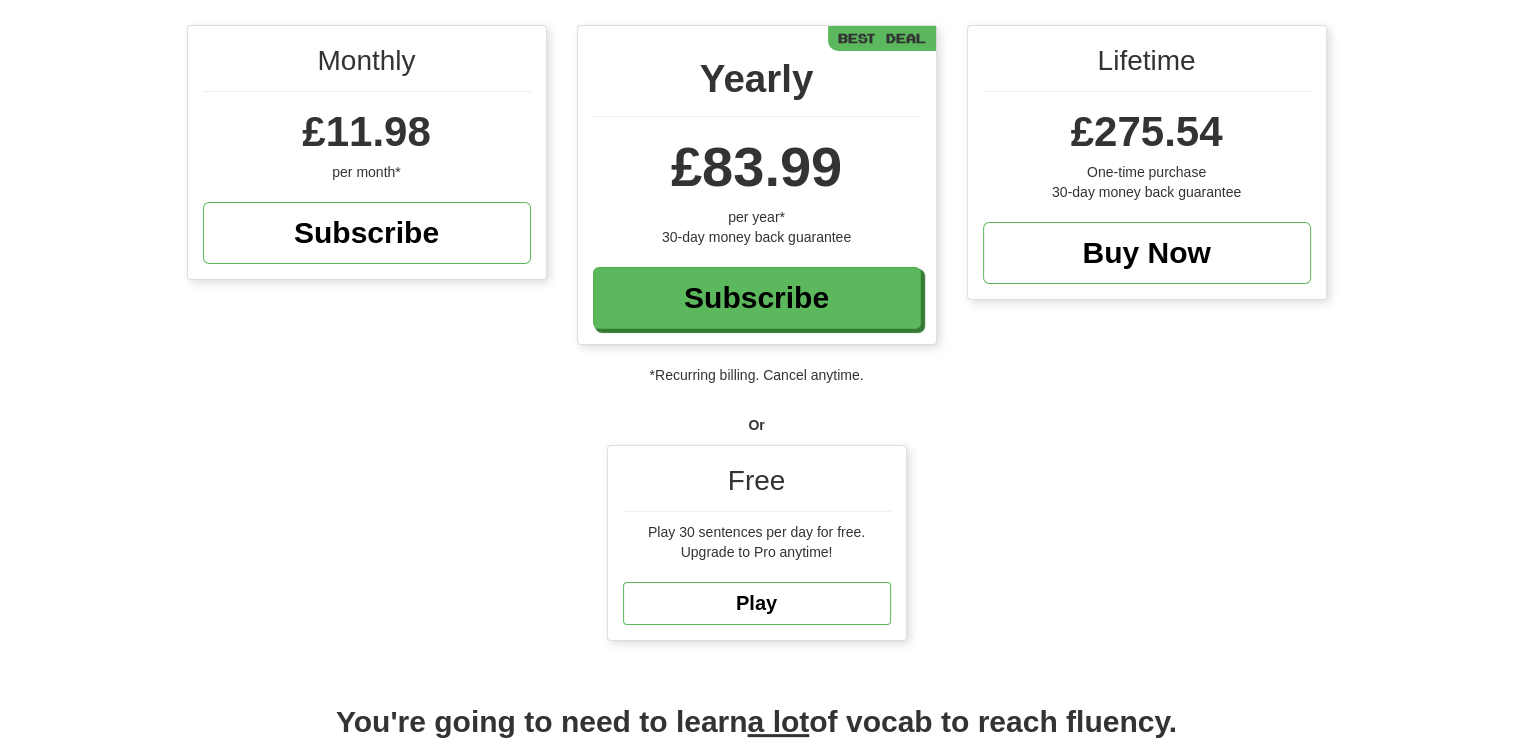 scroll, scrollTop: 0, scrollLeft: 0, axis: both 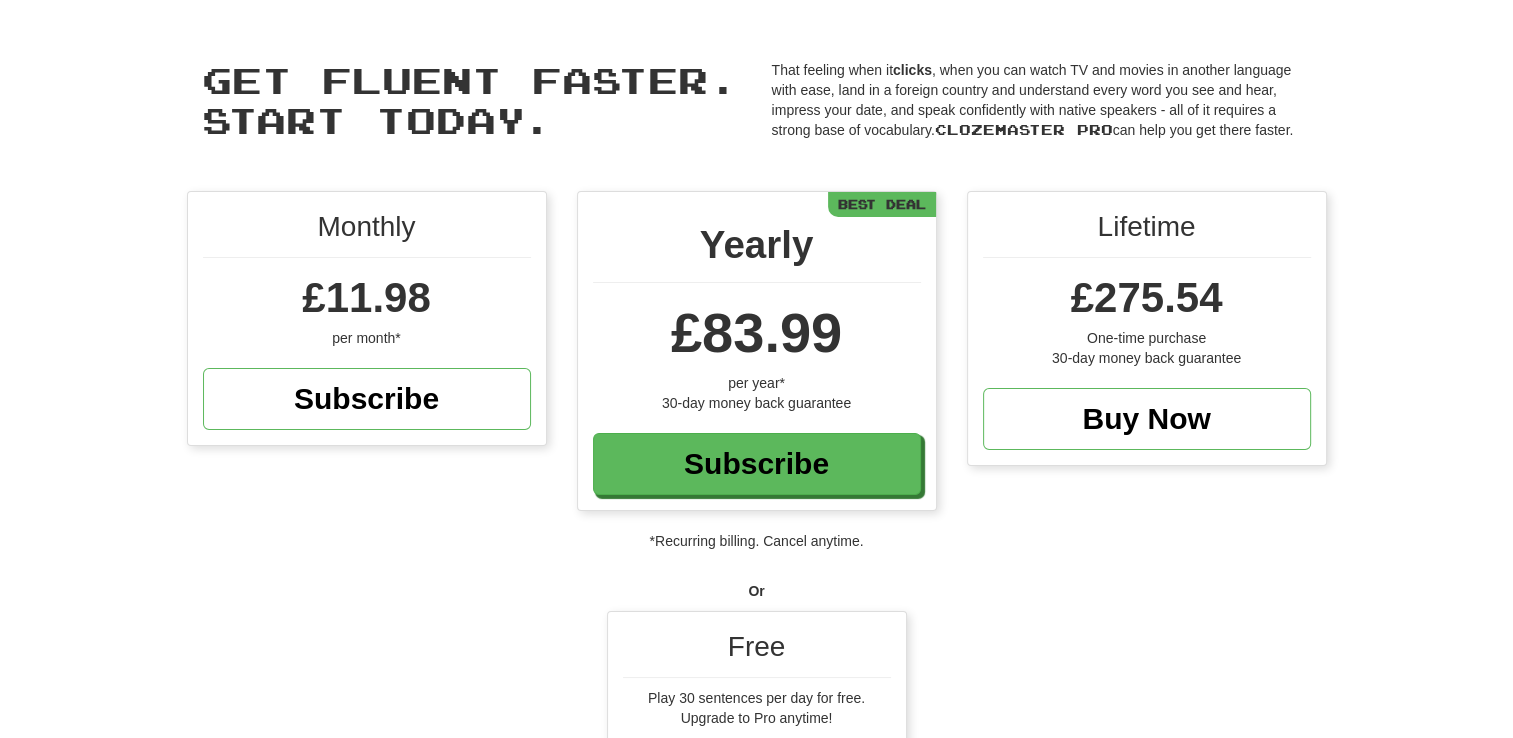 click on "Free" at bounding box center (757, 652) 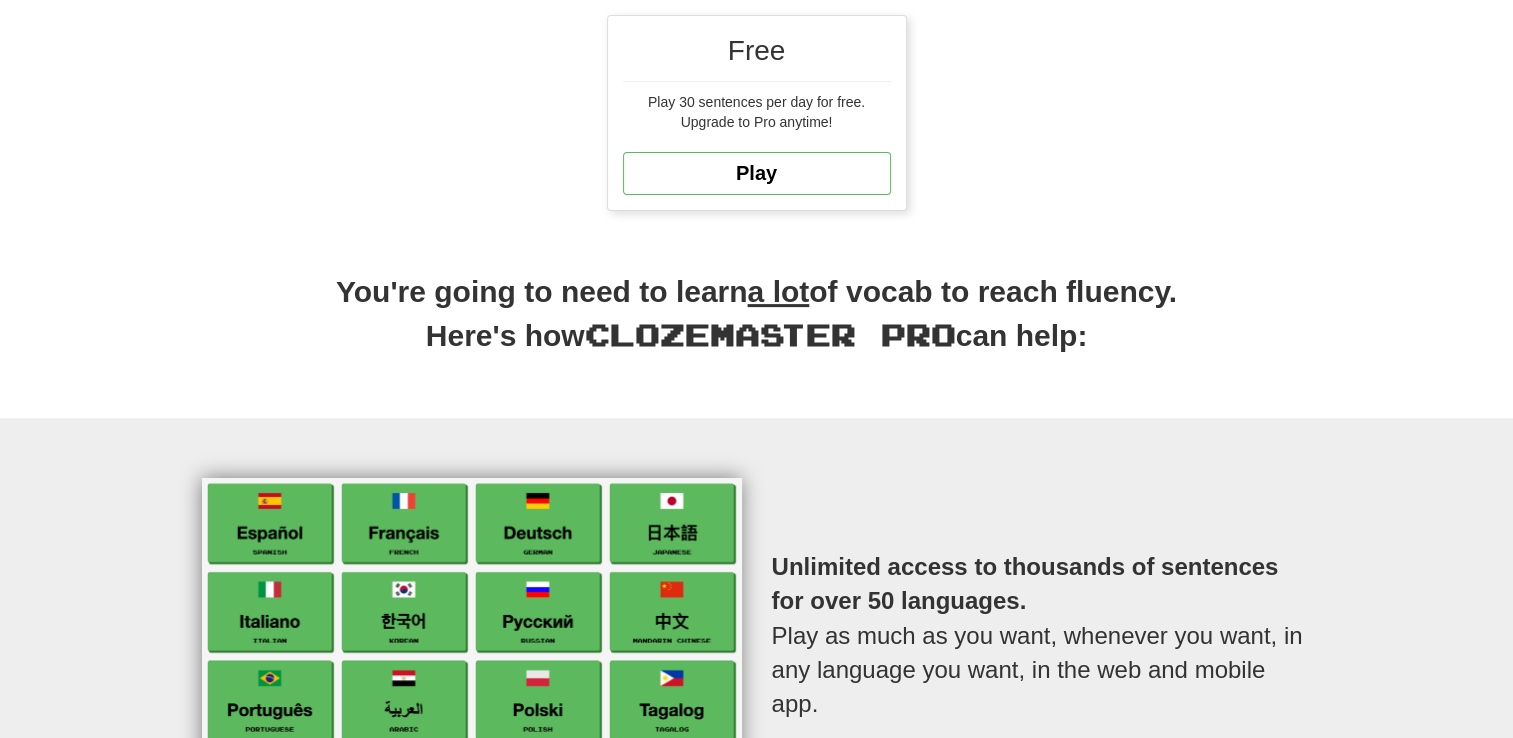 scroll, scrollTop: 582, scrollLeft: 0, axis: vertical 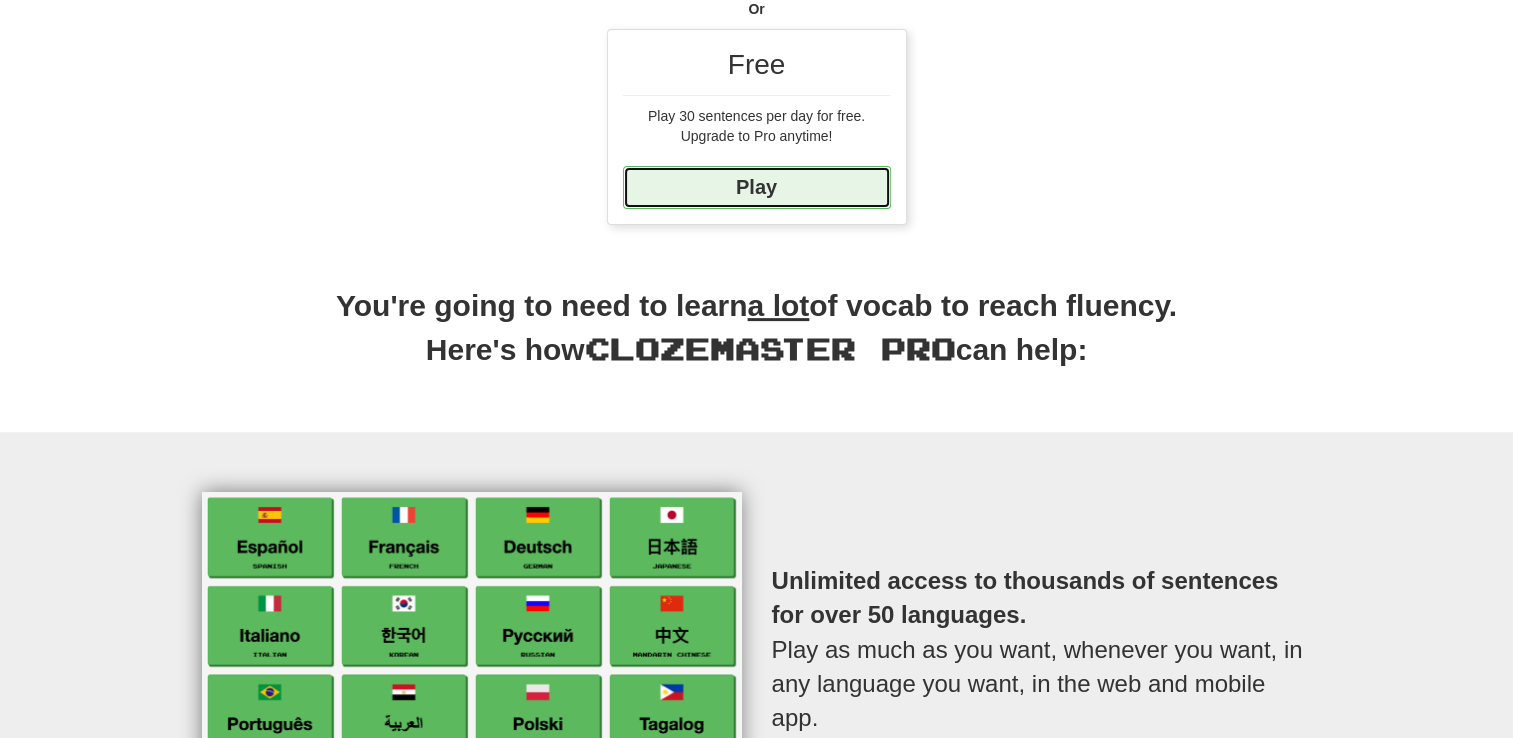 click on "Play" at bounding box center (757, 187) 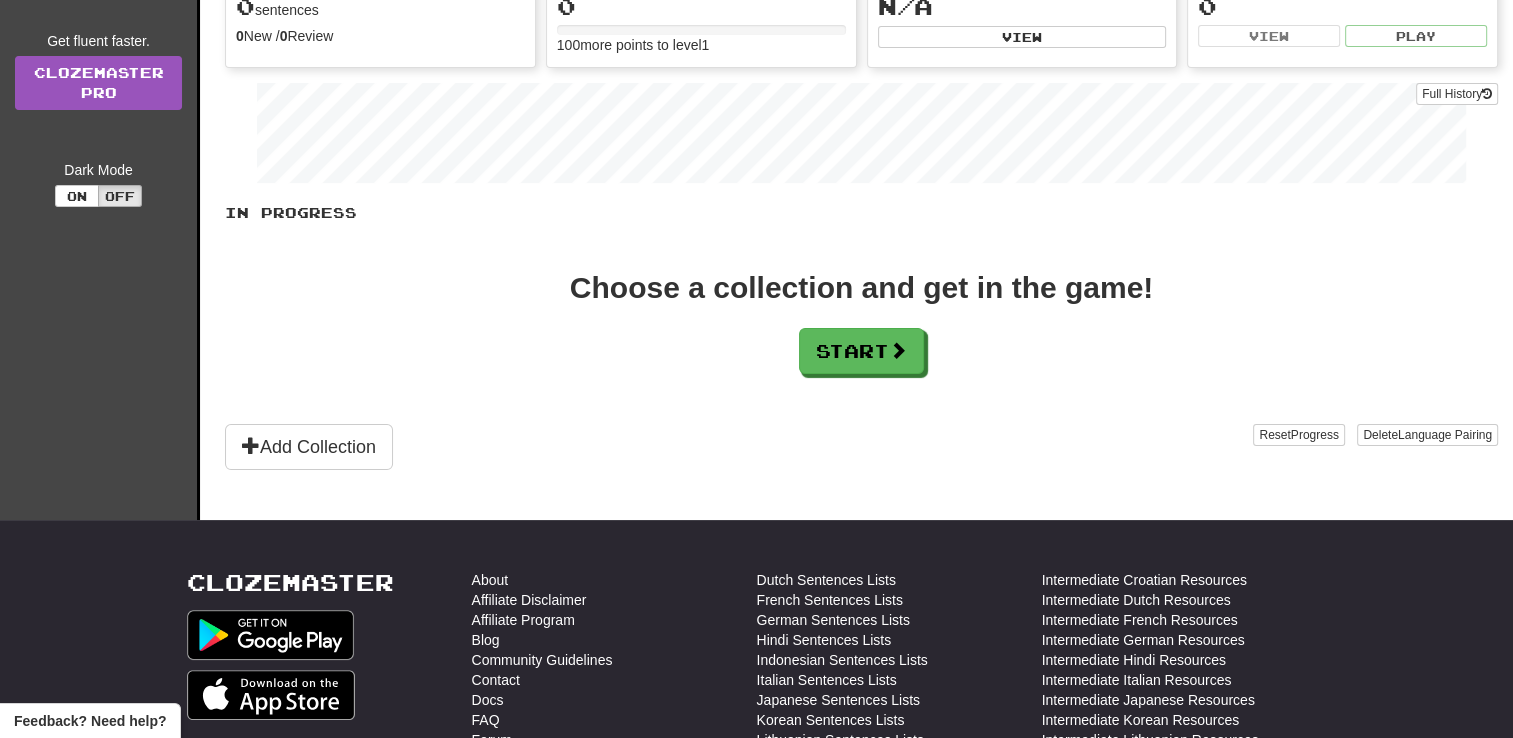 scroll, scrollTop: 364, scrollLeft: 0, axis: vertical 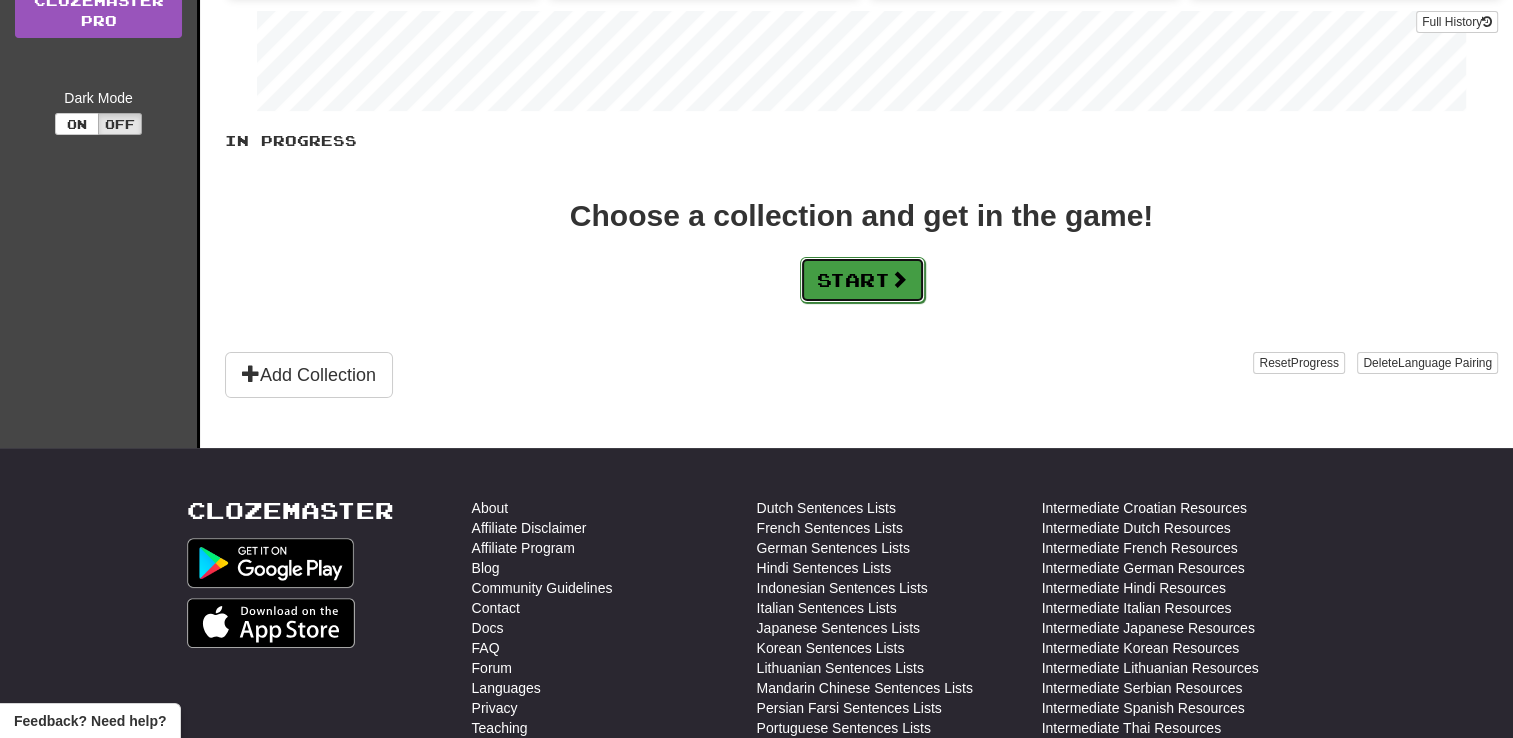 click on "Start" at bounding box center (862, 280) 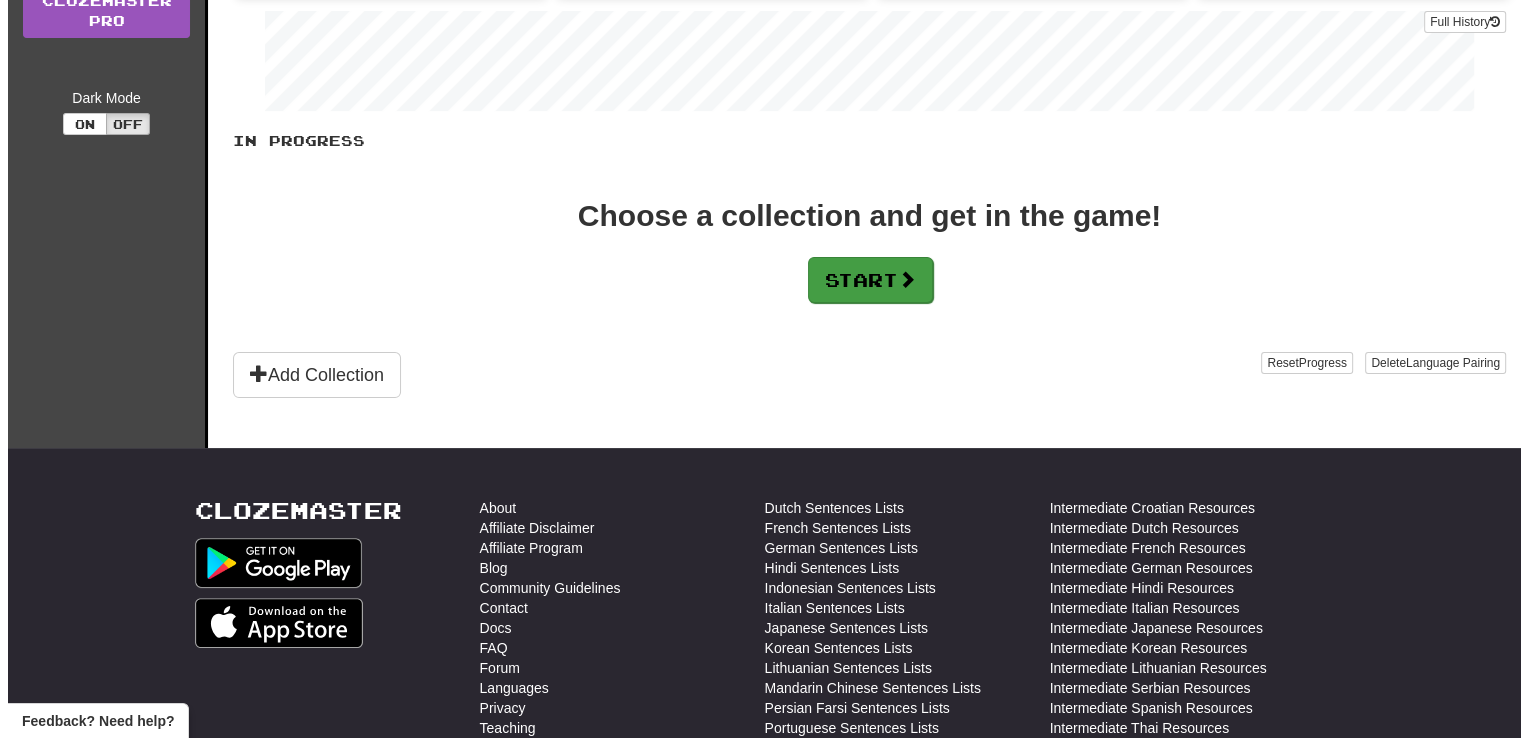 scroll, scrollTop: 0, scrollLeft: 0, axis: both 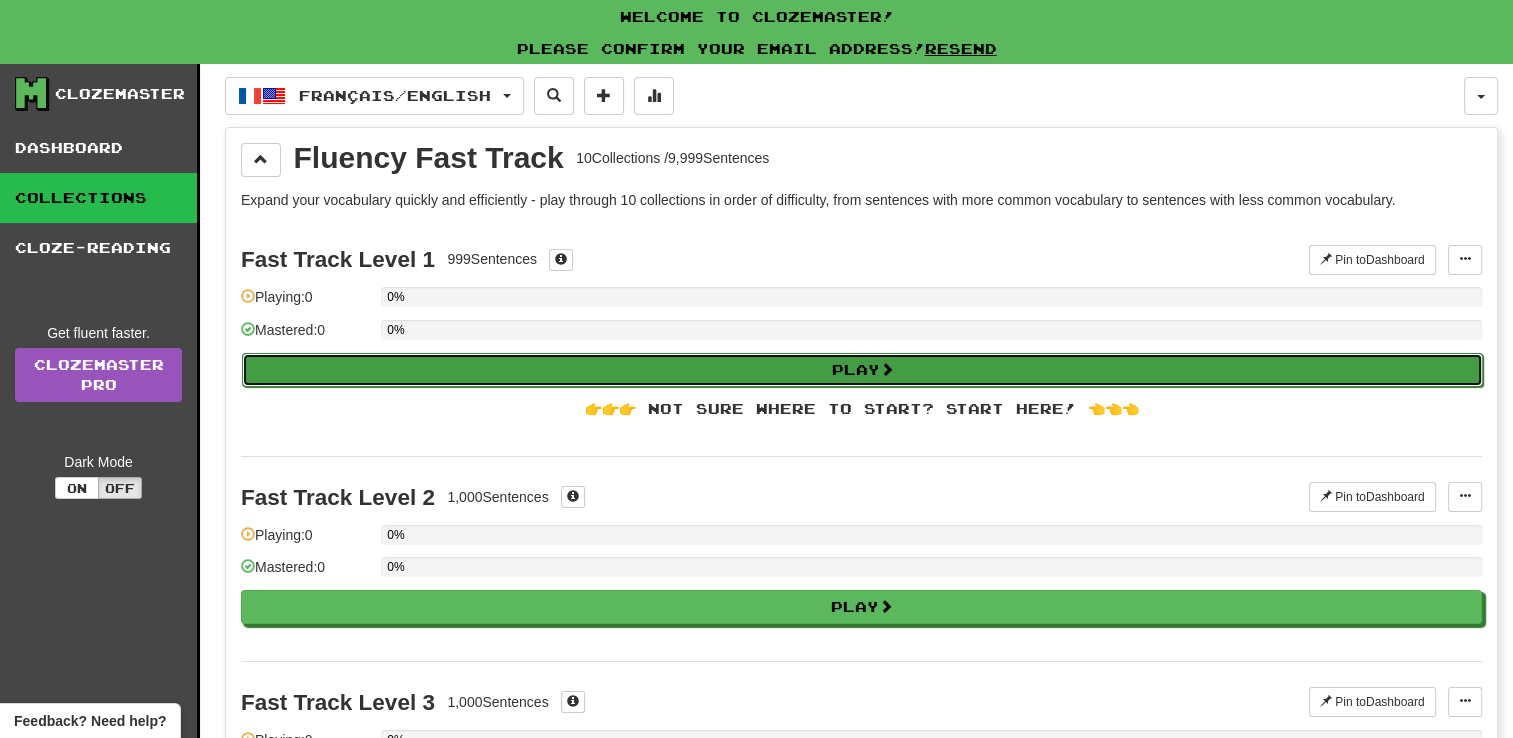 click on "Play" at bounding box center [862, 370] 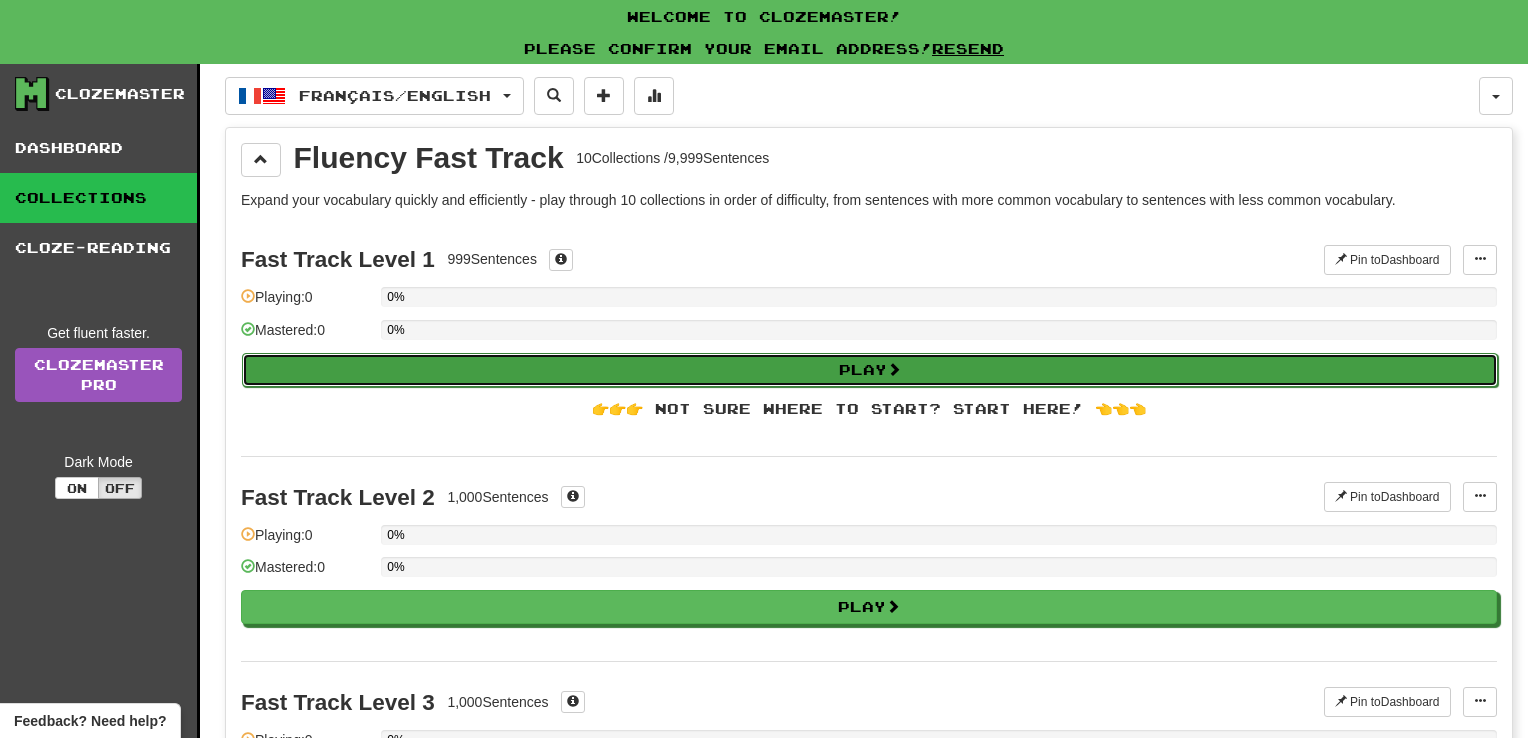 select on "**" 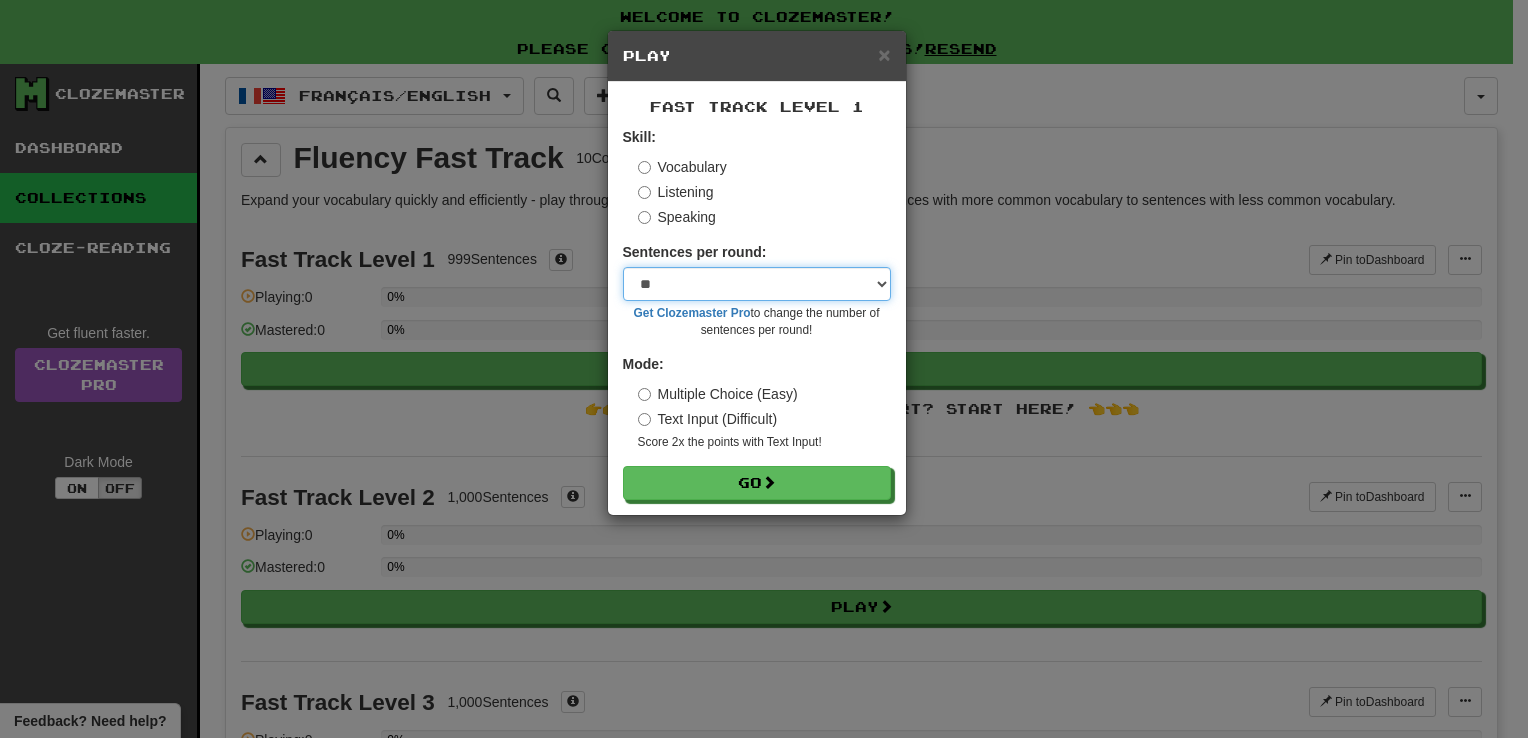 click on "* ** ** ** ** ** *** ********" at bounding box center [757, 284] 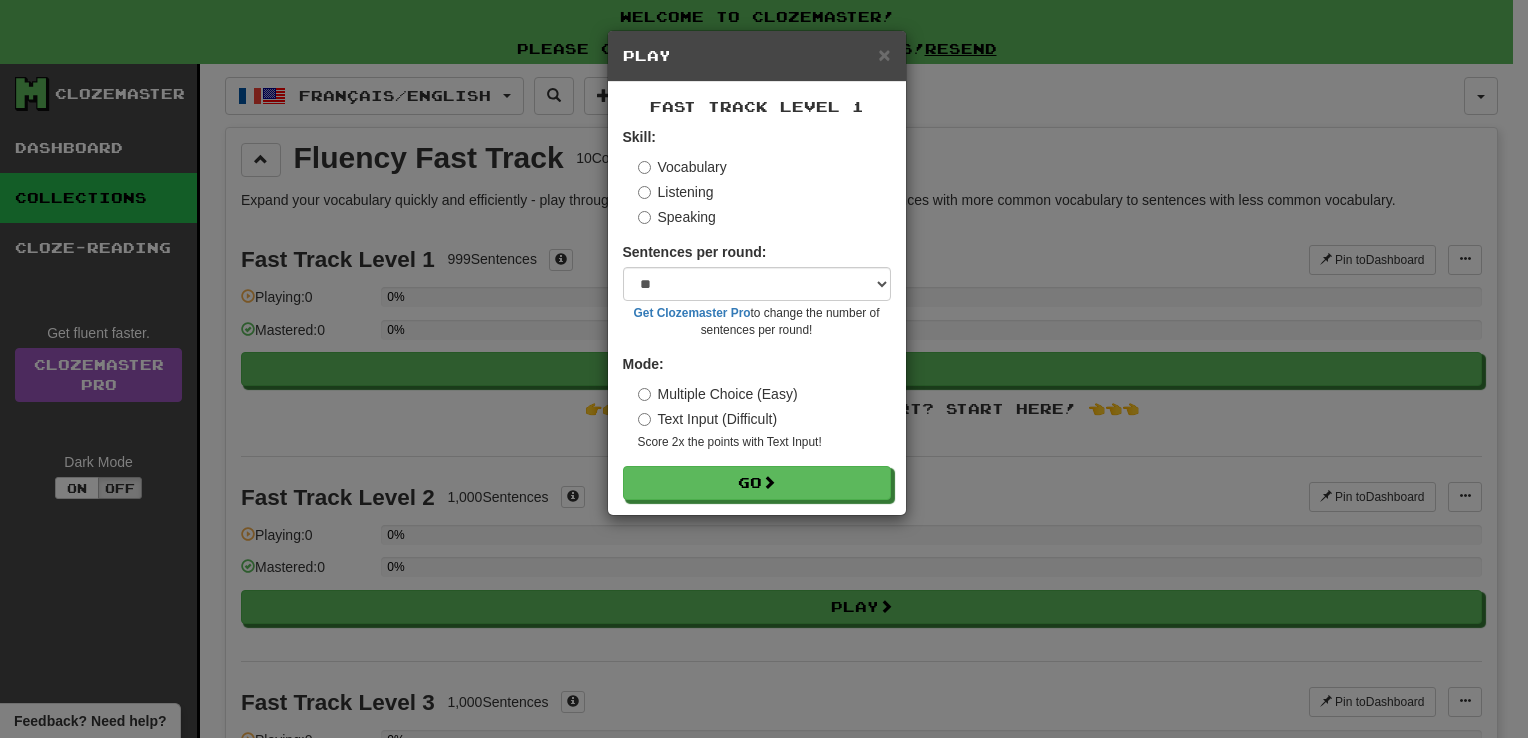 click on "Speaking" at bounding box center (764, 217) 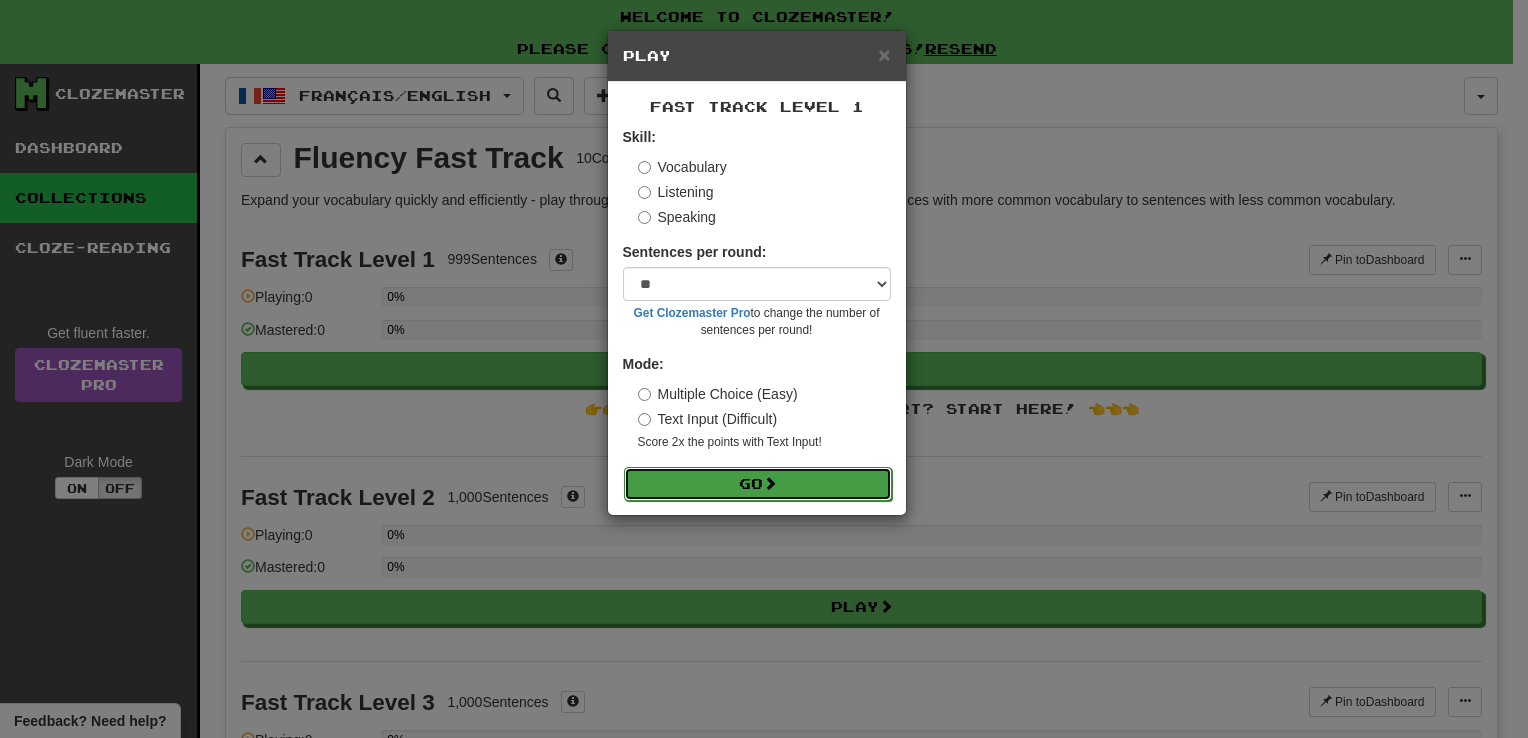 click on "Go" at bounding box center (758, 484) 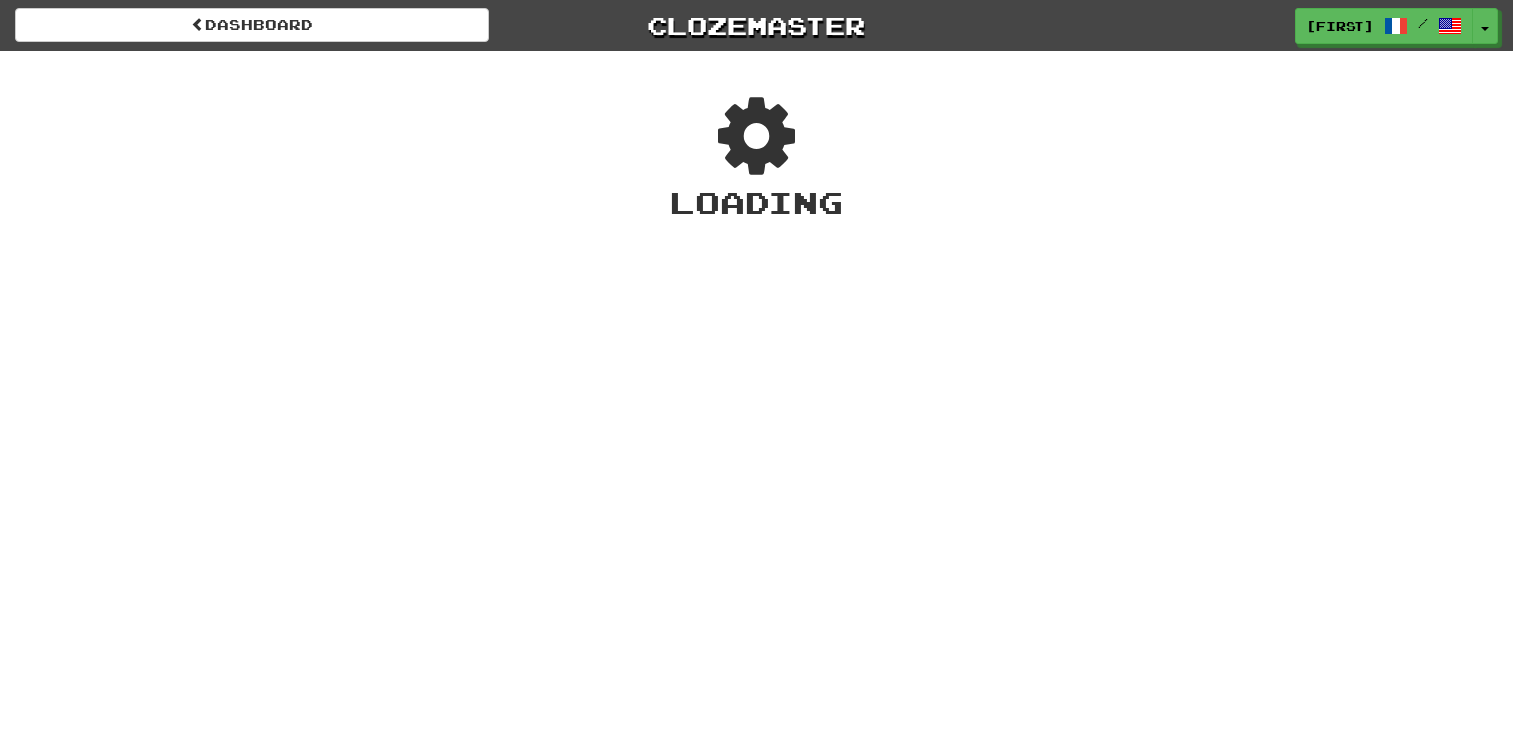 scroll, scrollTop: 0, scrollLeft: 0, axis: both 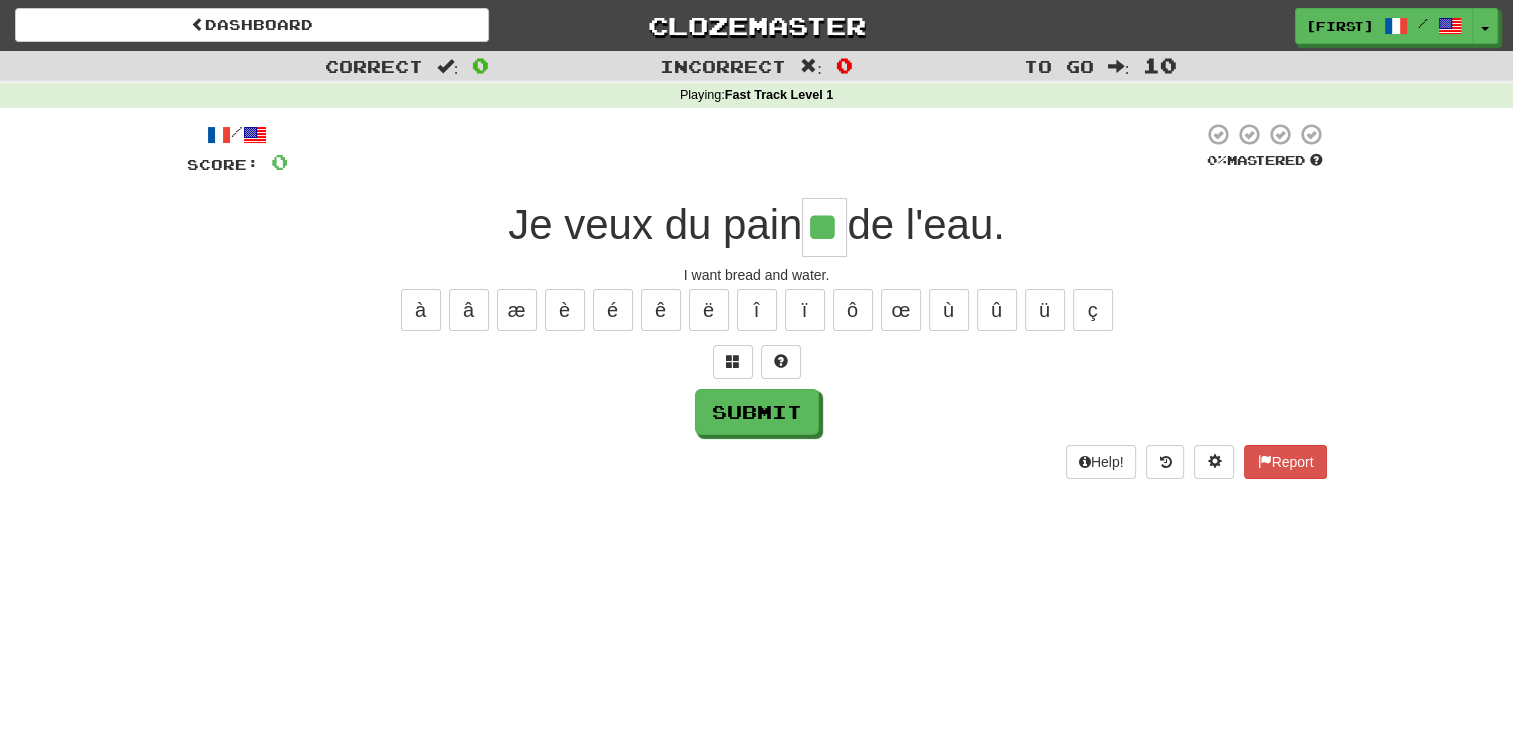 type on "**" 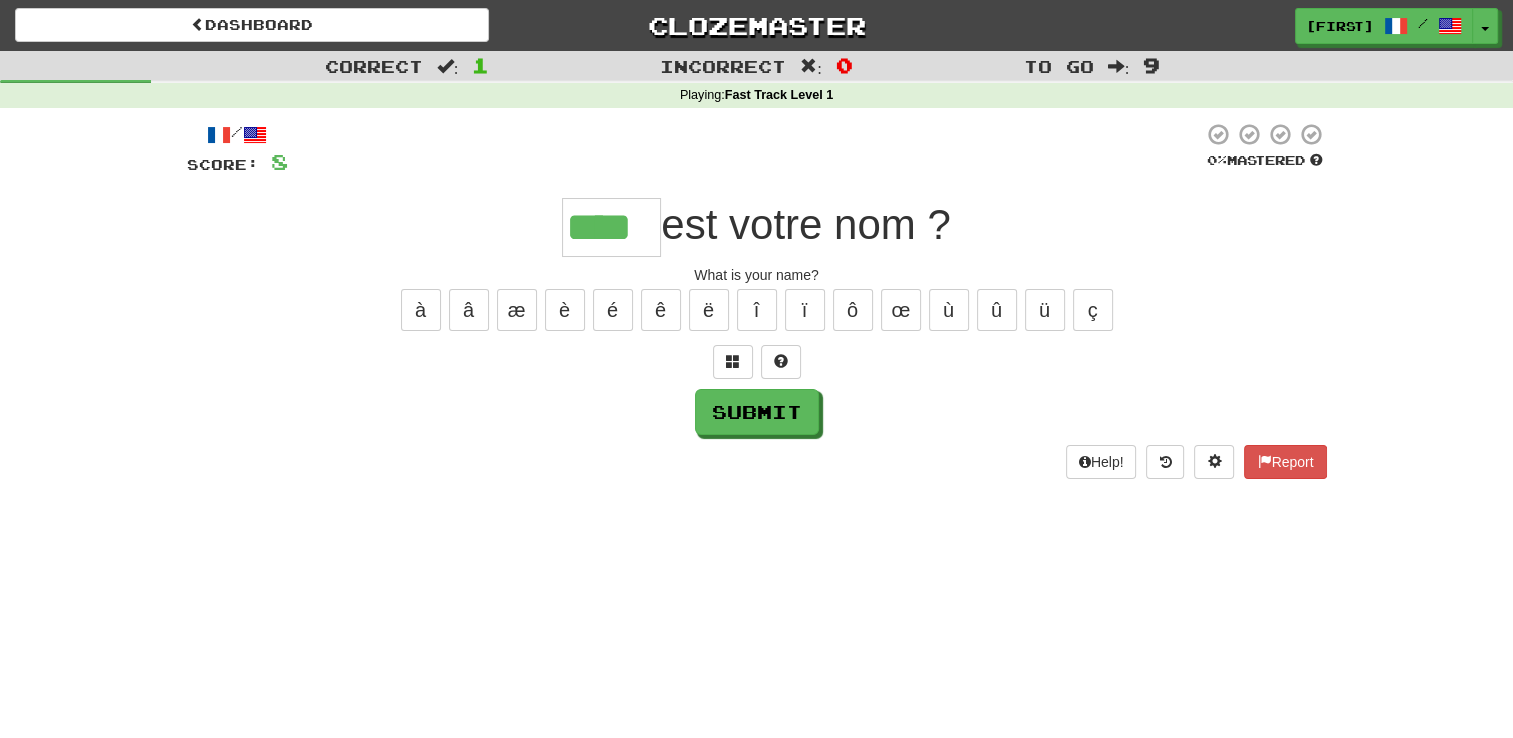 type on "****" 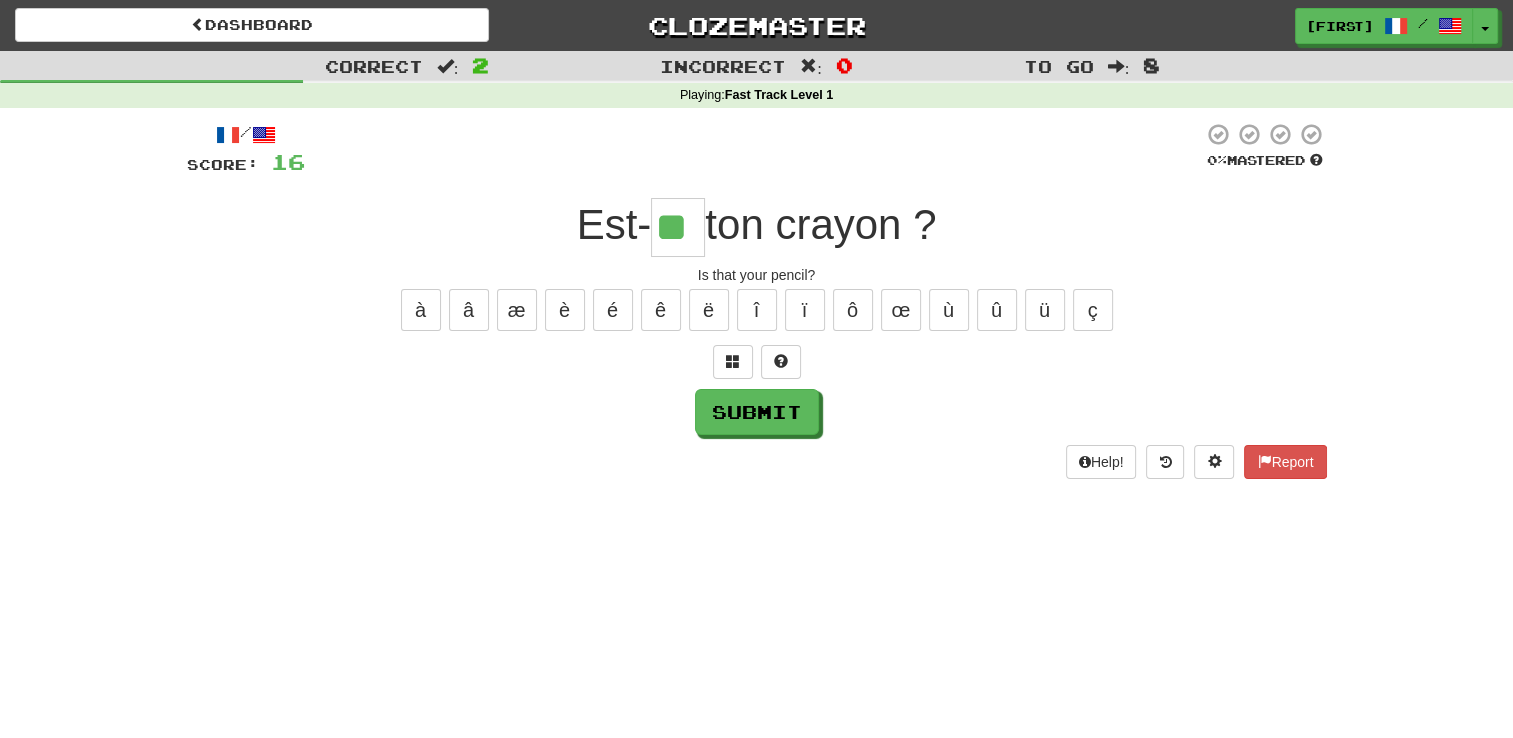 type on "**" 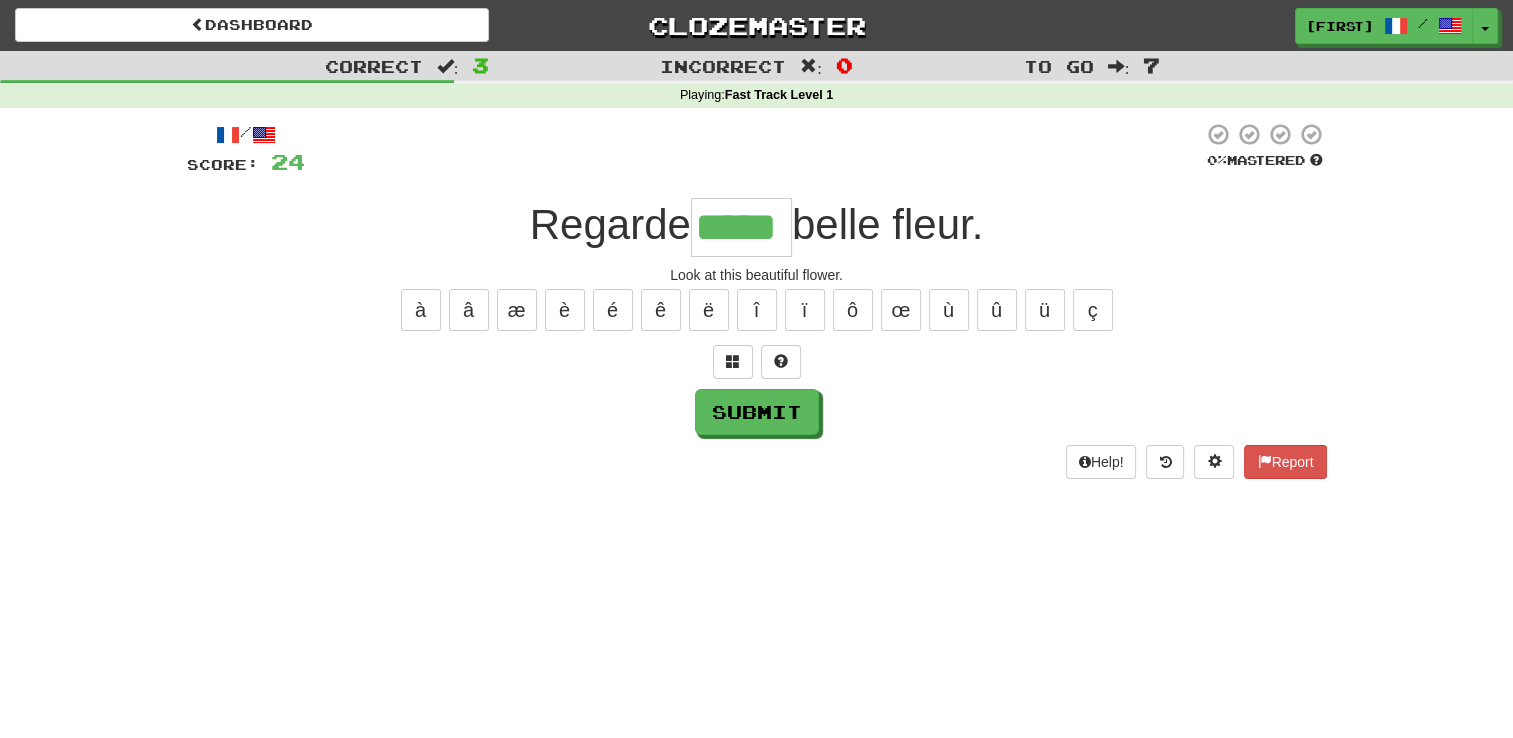 type on "*****" 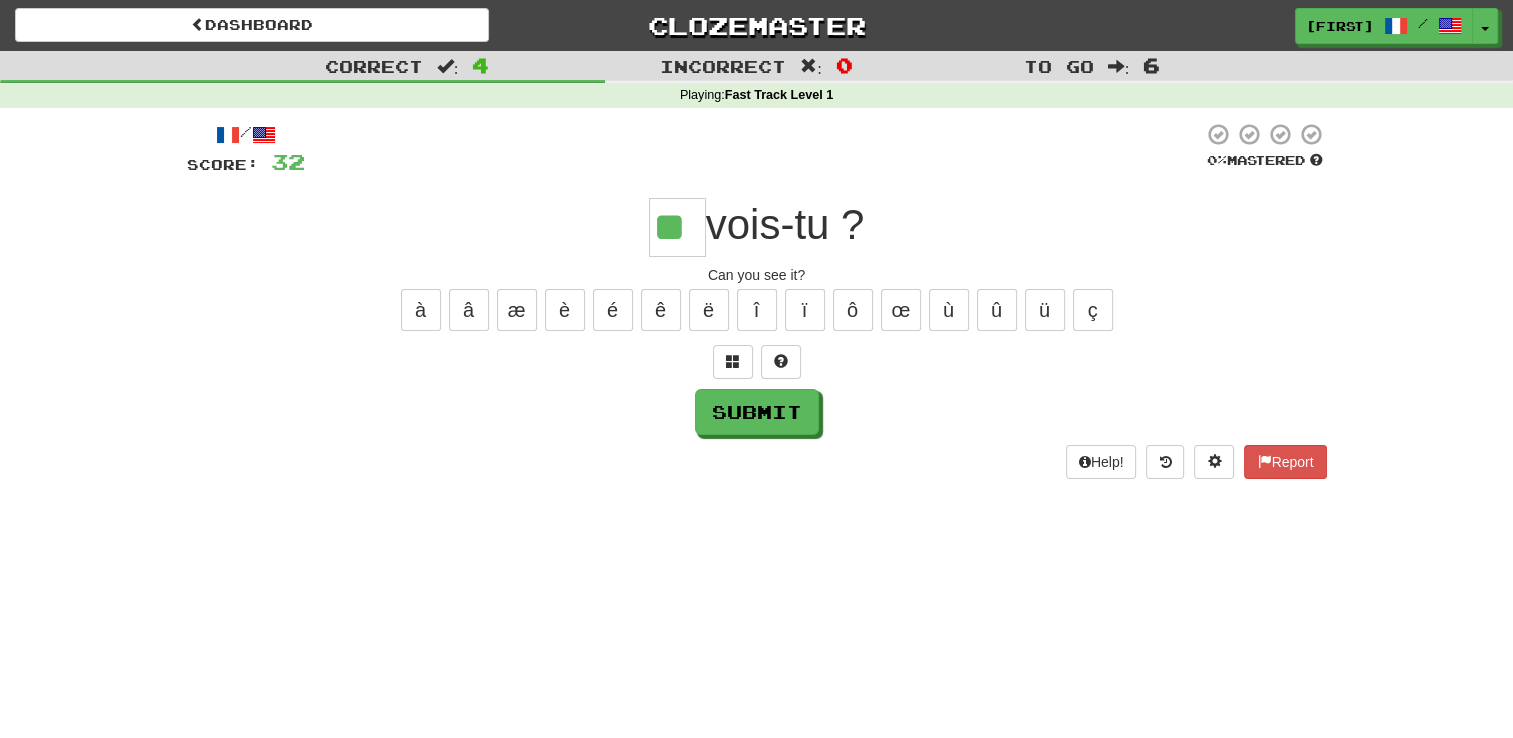 type on "**" 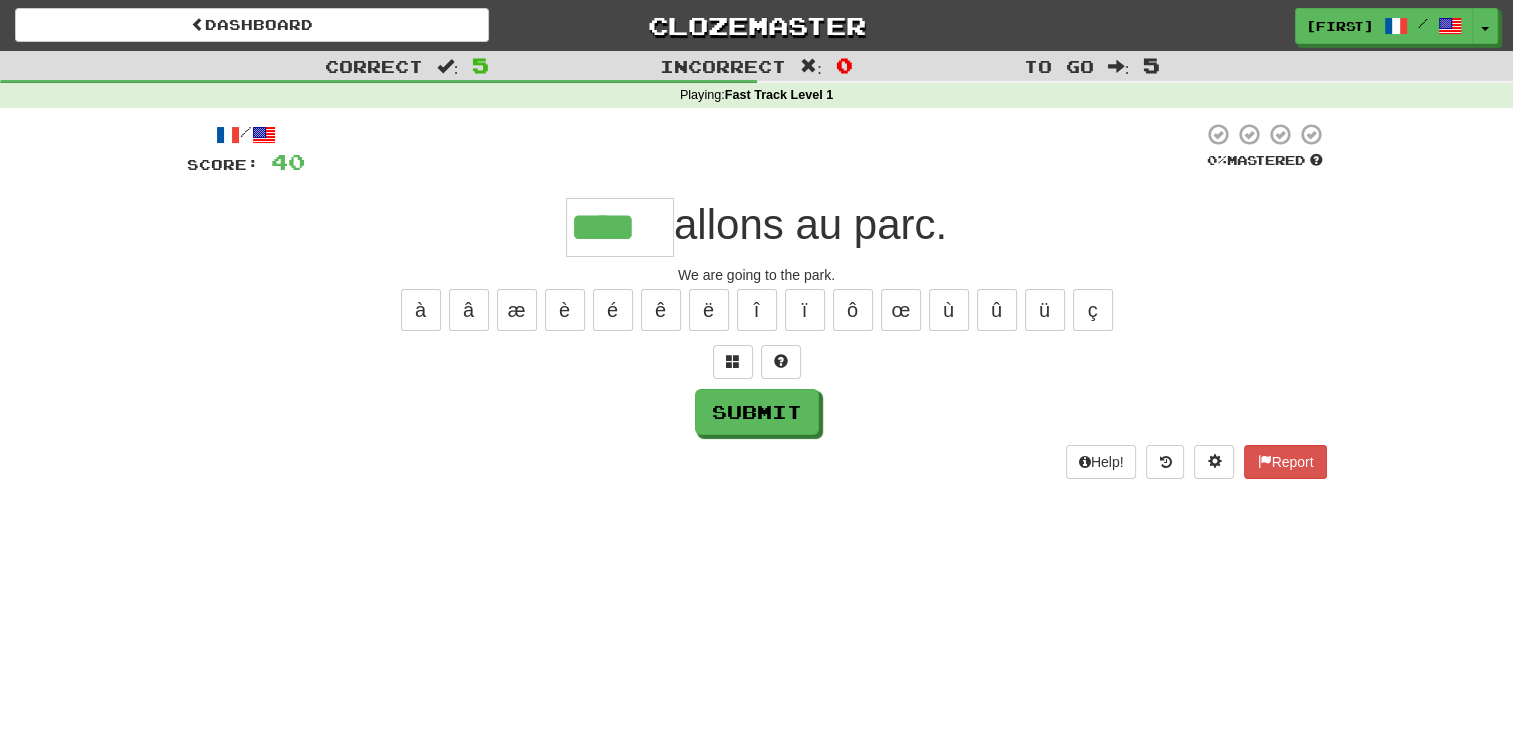 type on "****" 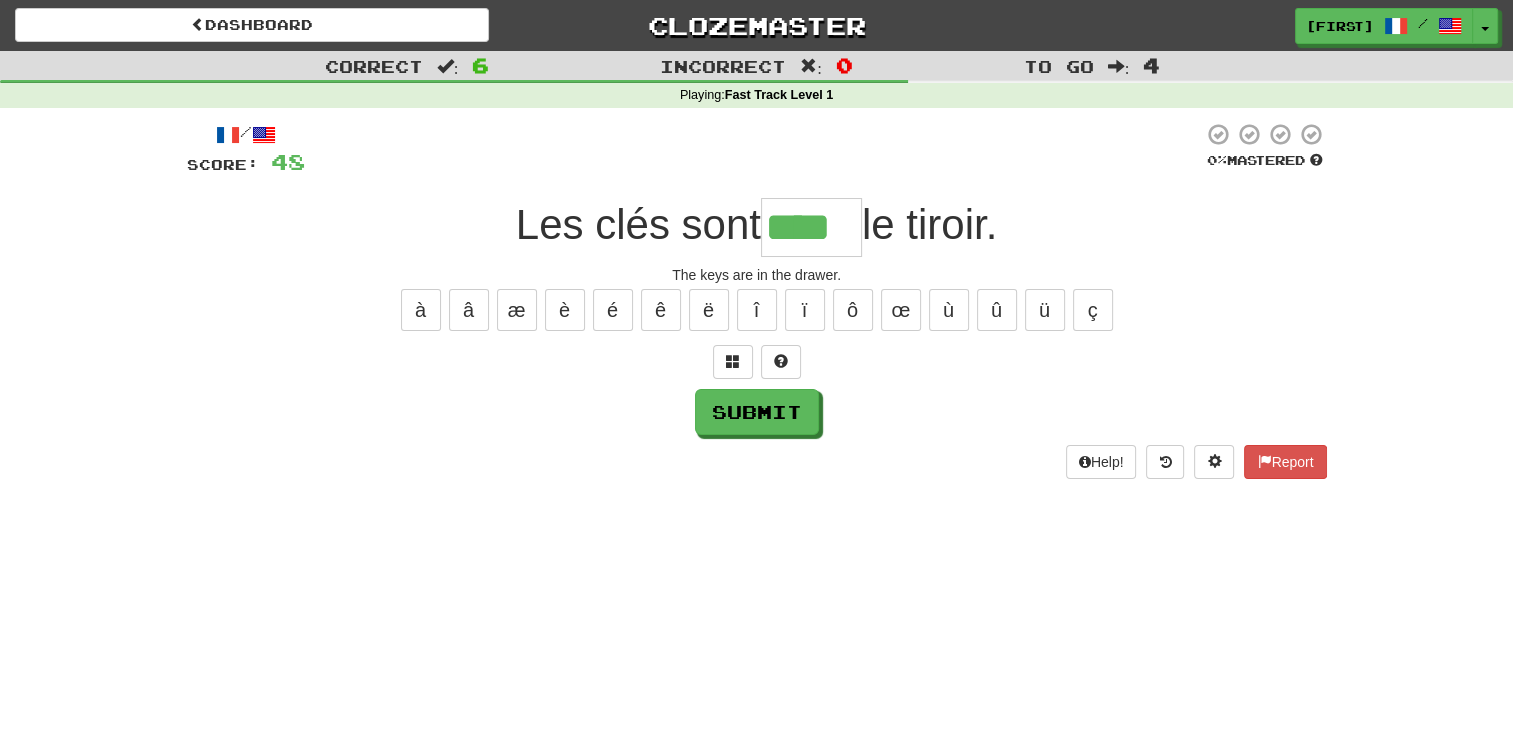 type on "****" 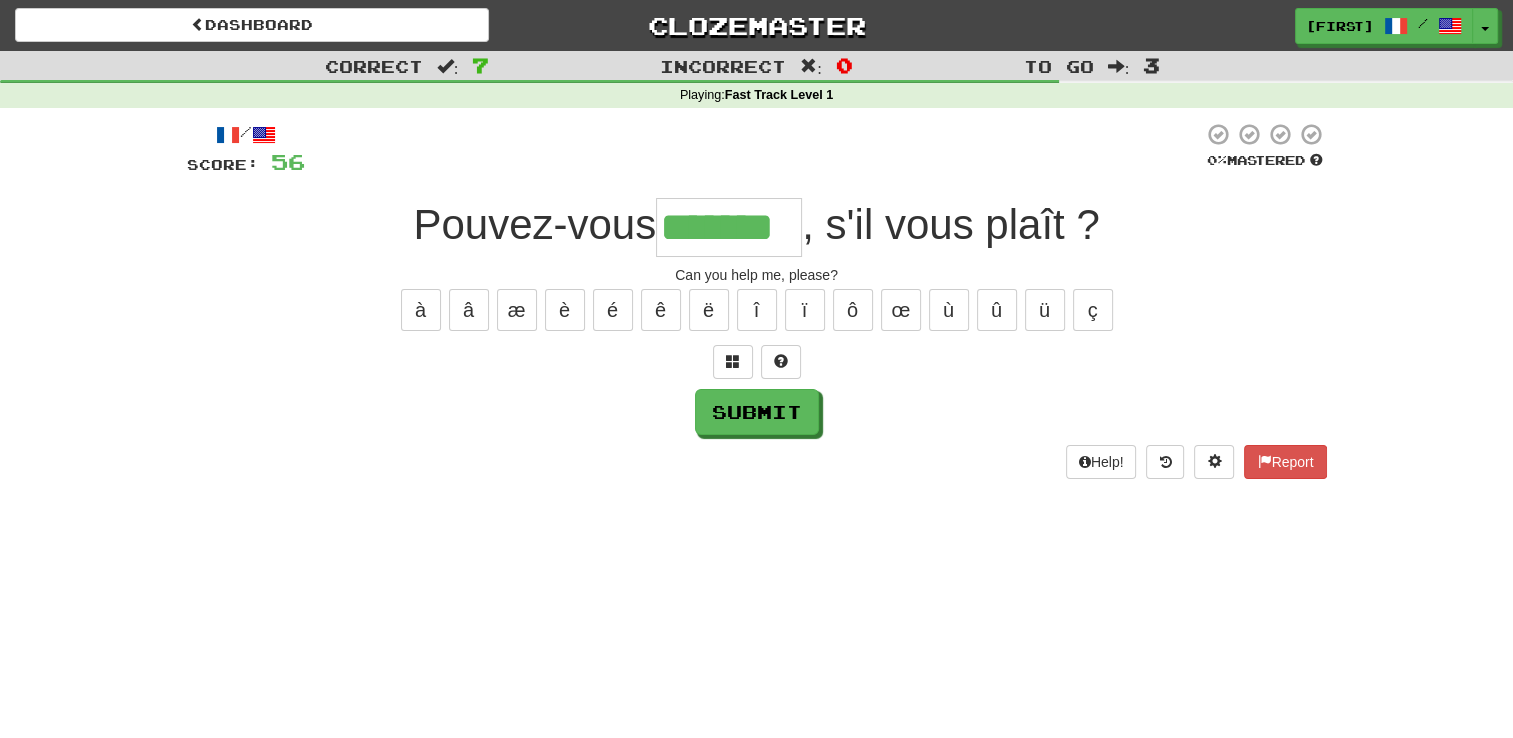 type on "*******" 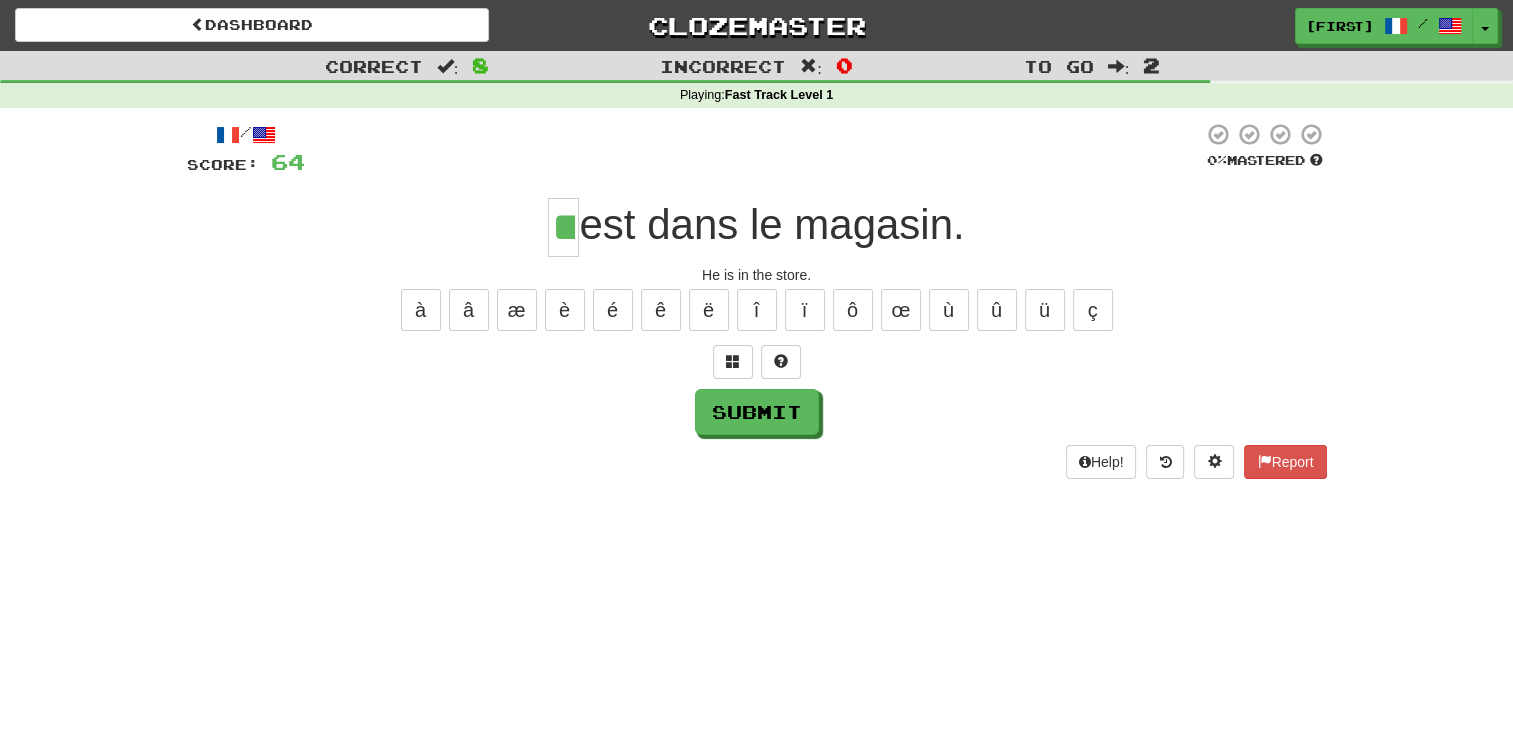type on "**" 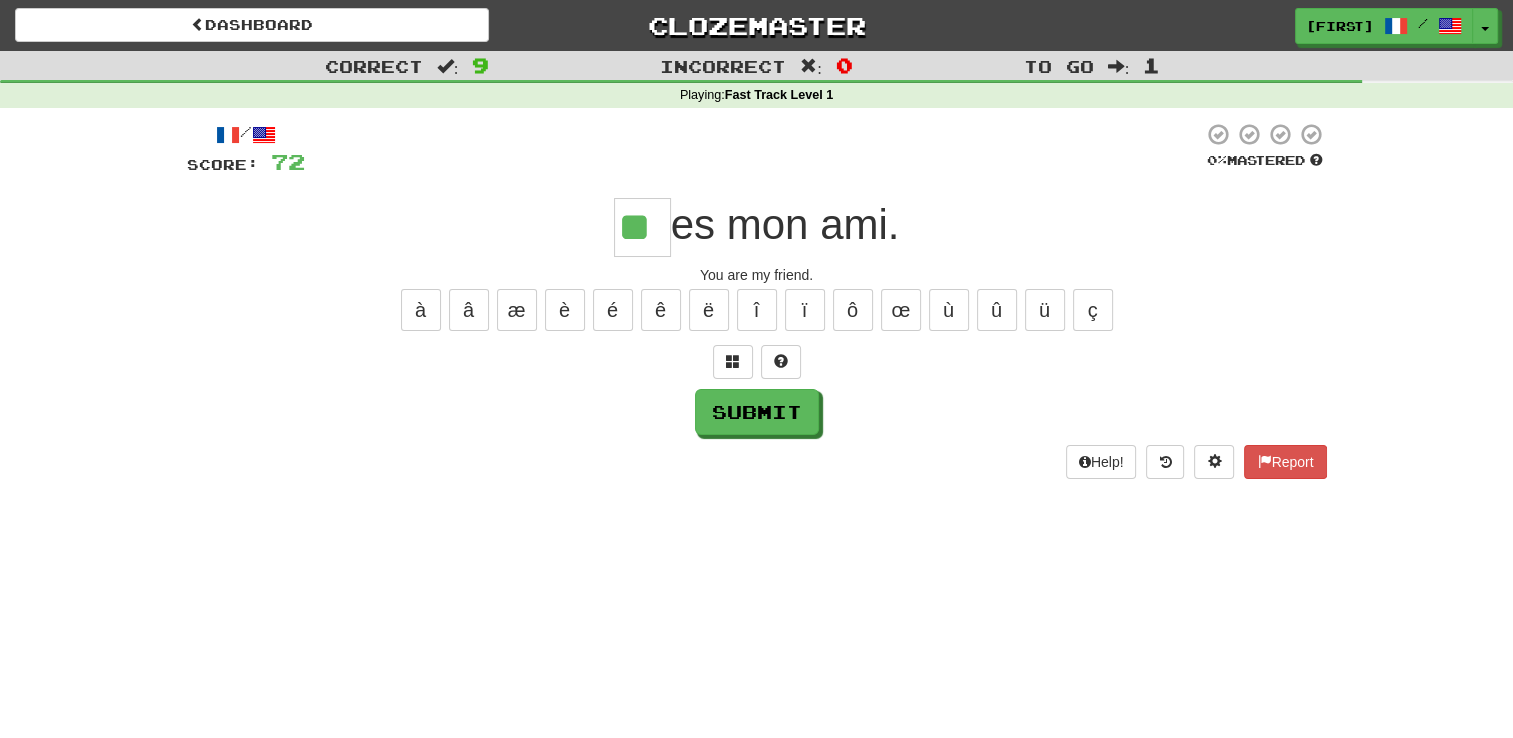 type on "**" 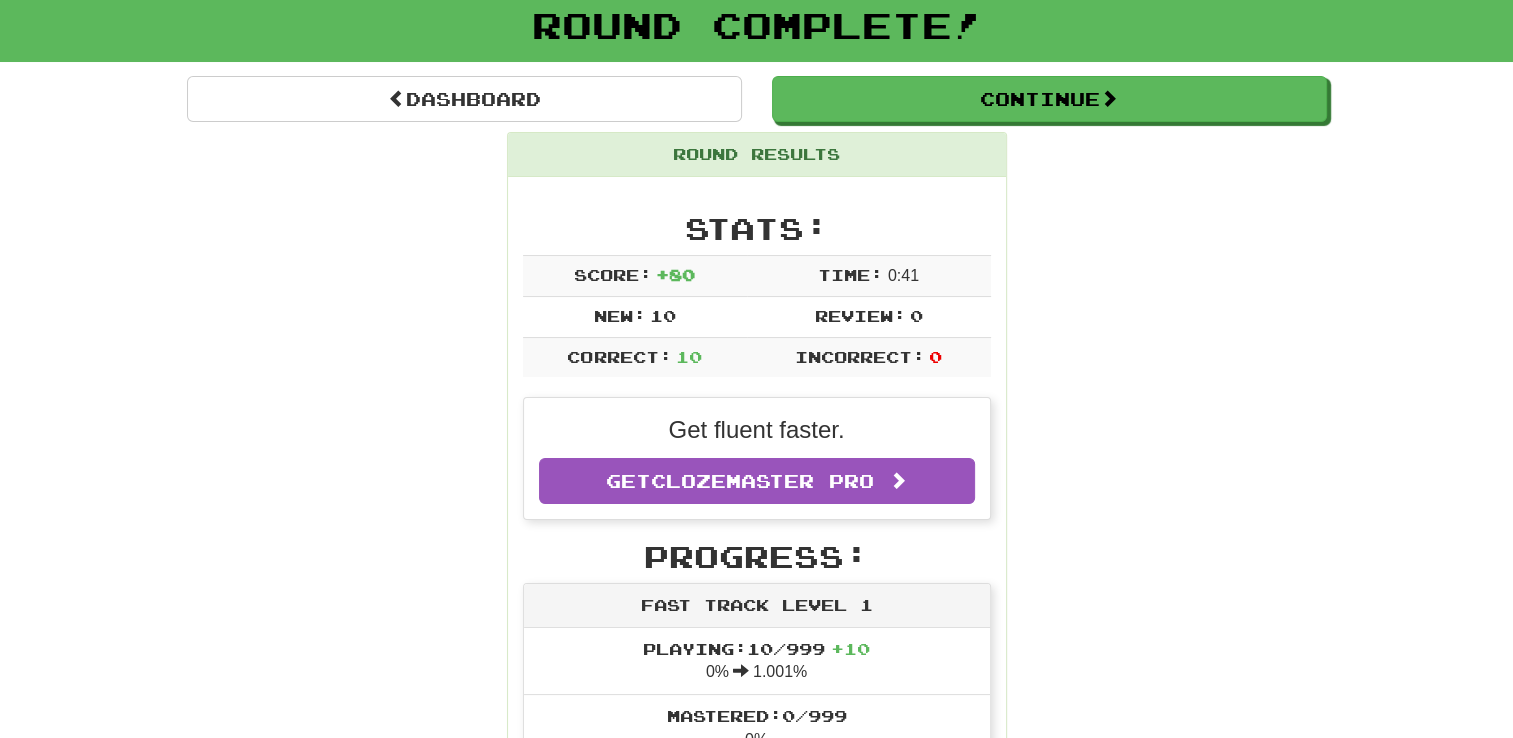 scroll, scrollTop: 122, scrollLeft: 0, axis: vertical 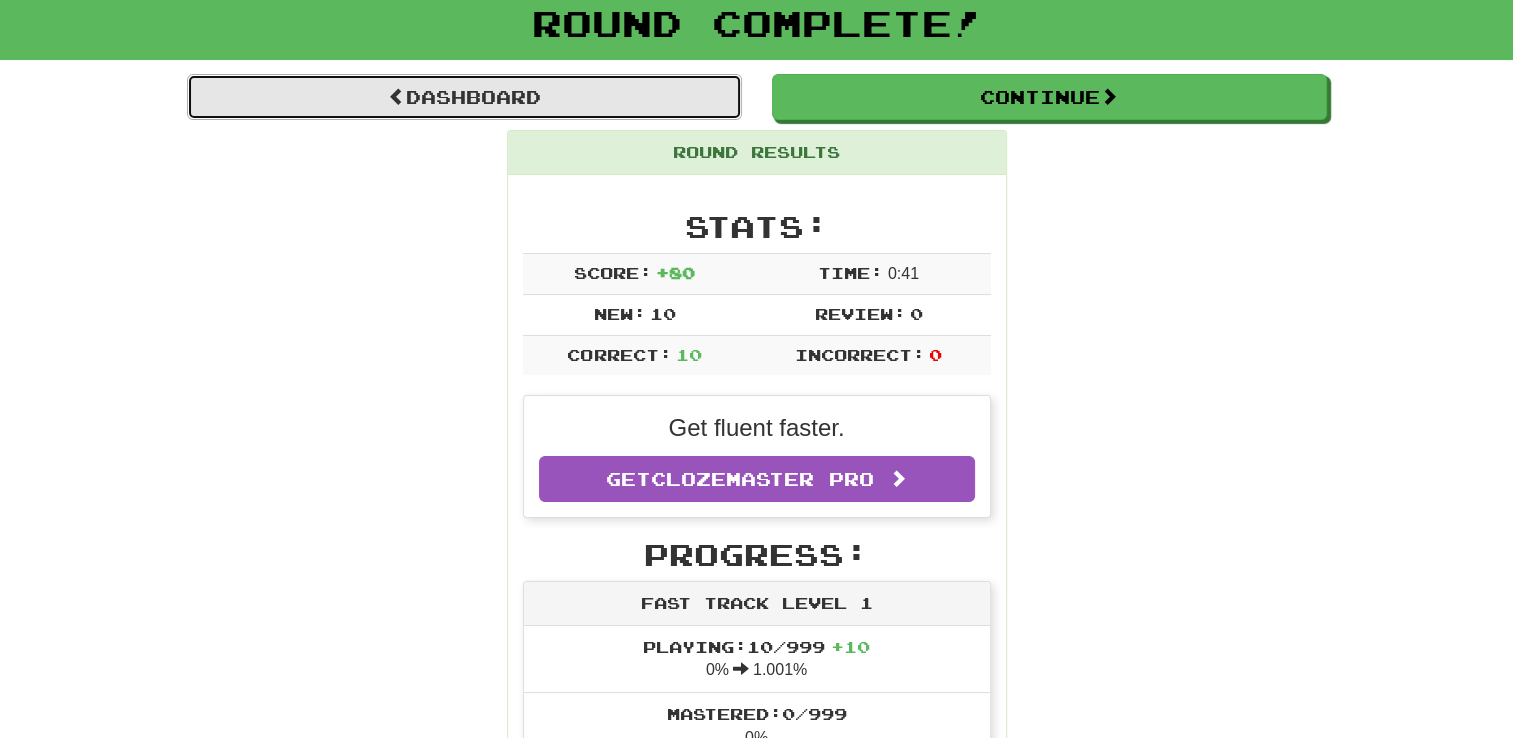 click on "Dashboard" at bounding box center (464, 97) 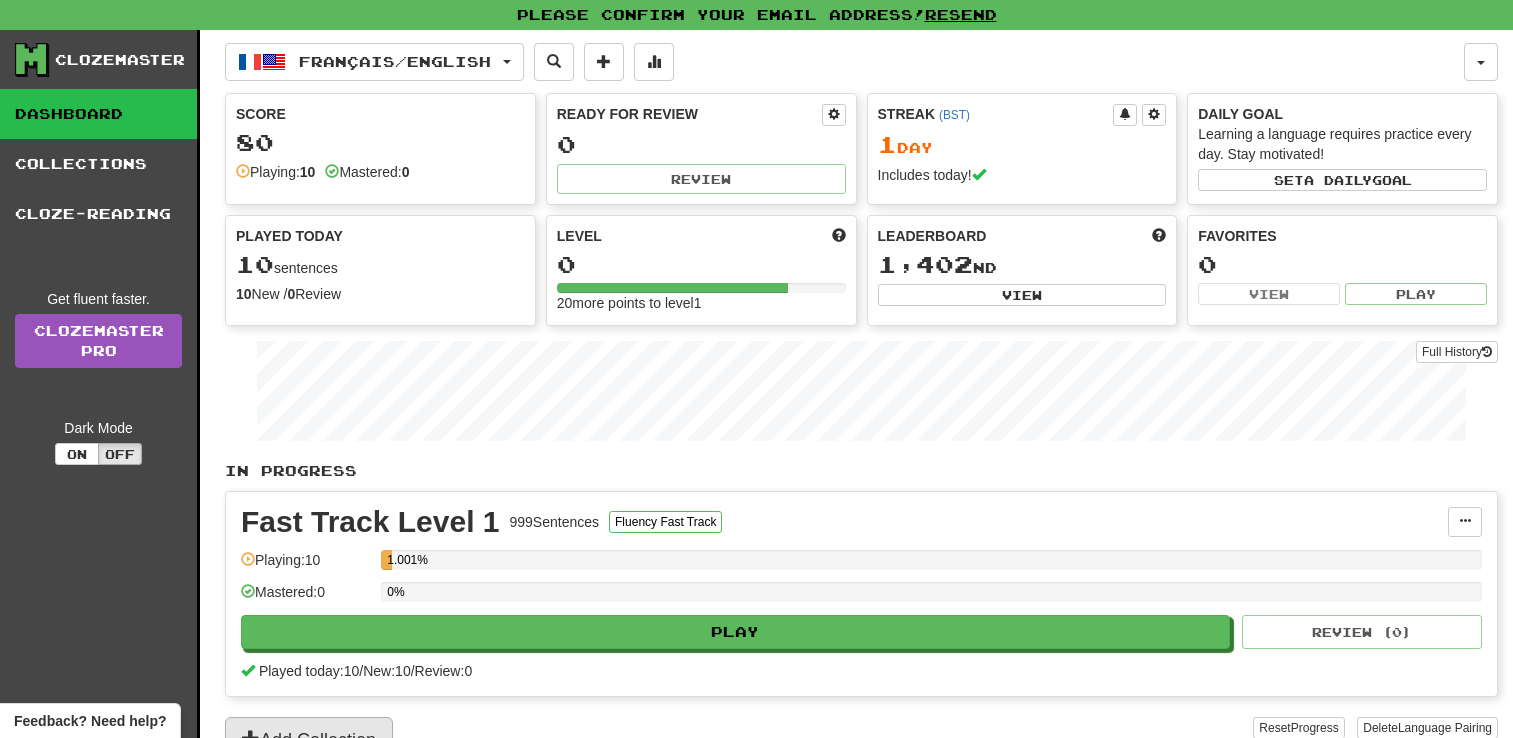 scroll, scrollTop: 232, scrollLeft: 0, axis: vertical 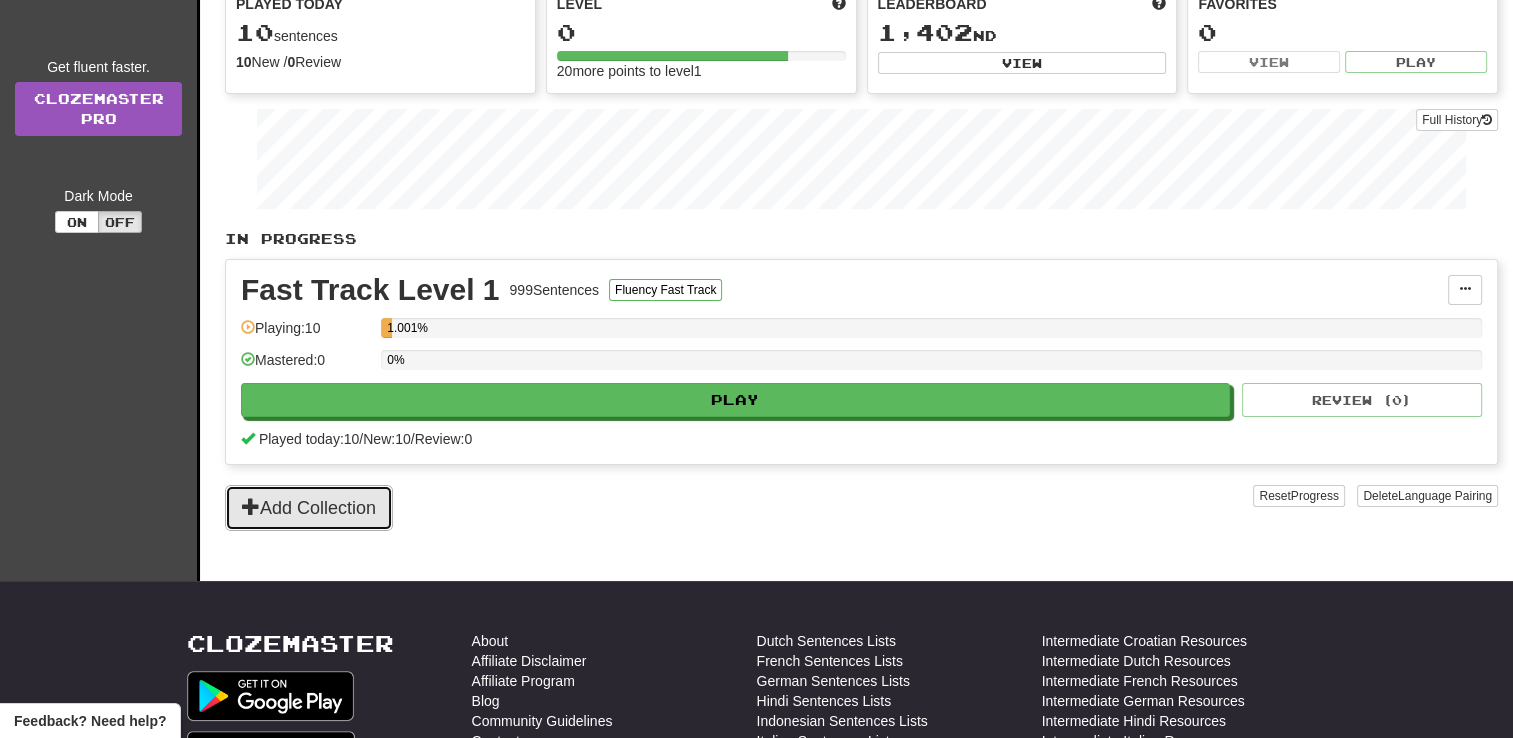 click on "Add Collection" at bounding box center [309, 508] 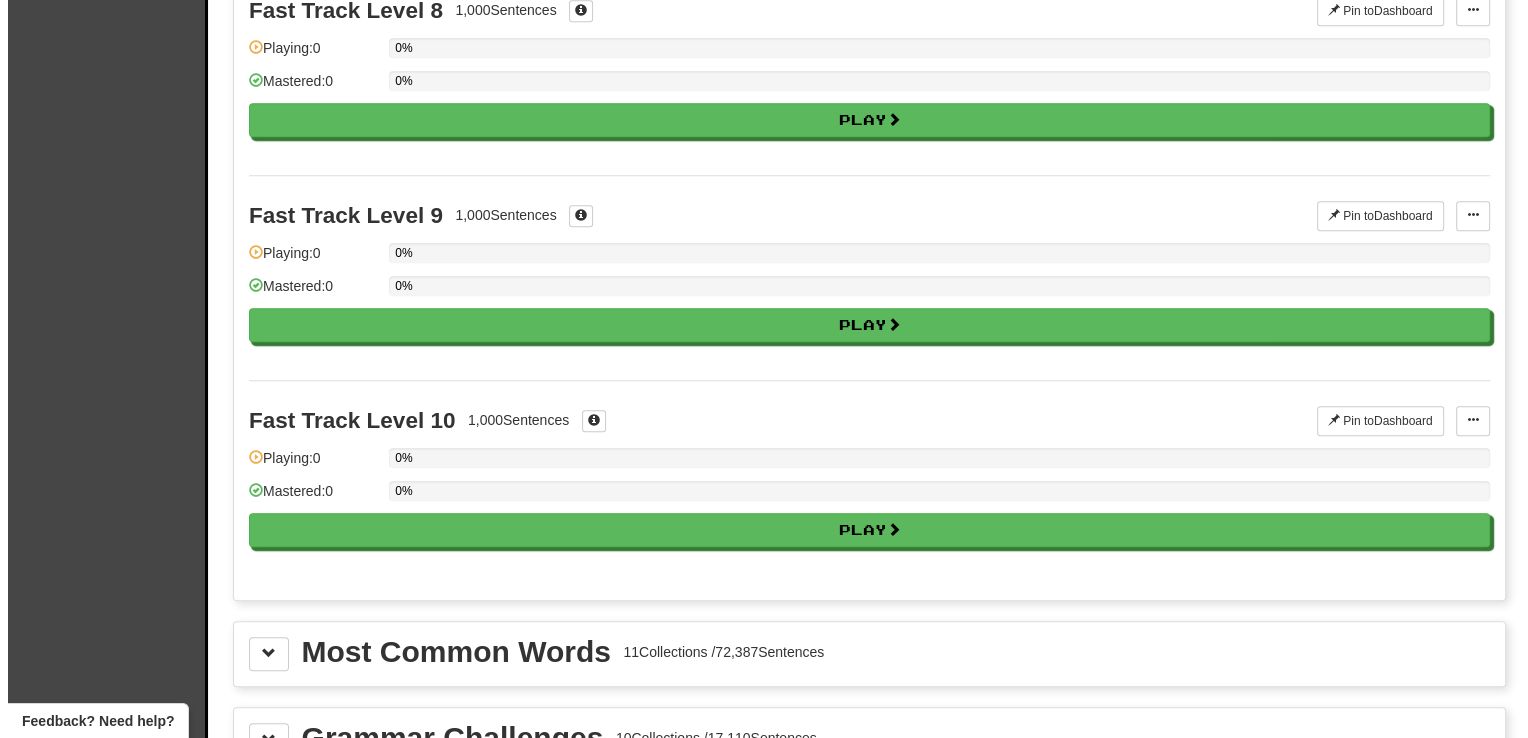 scroll, scrollTop: 1672, scrollLeft: 0, axis: vertical 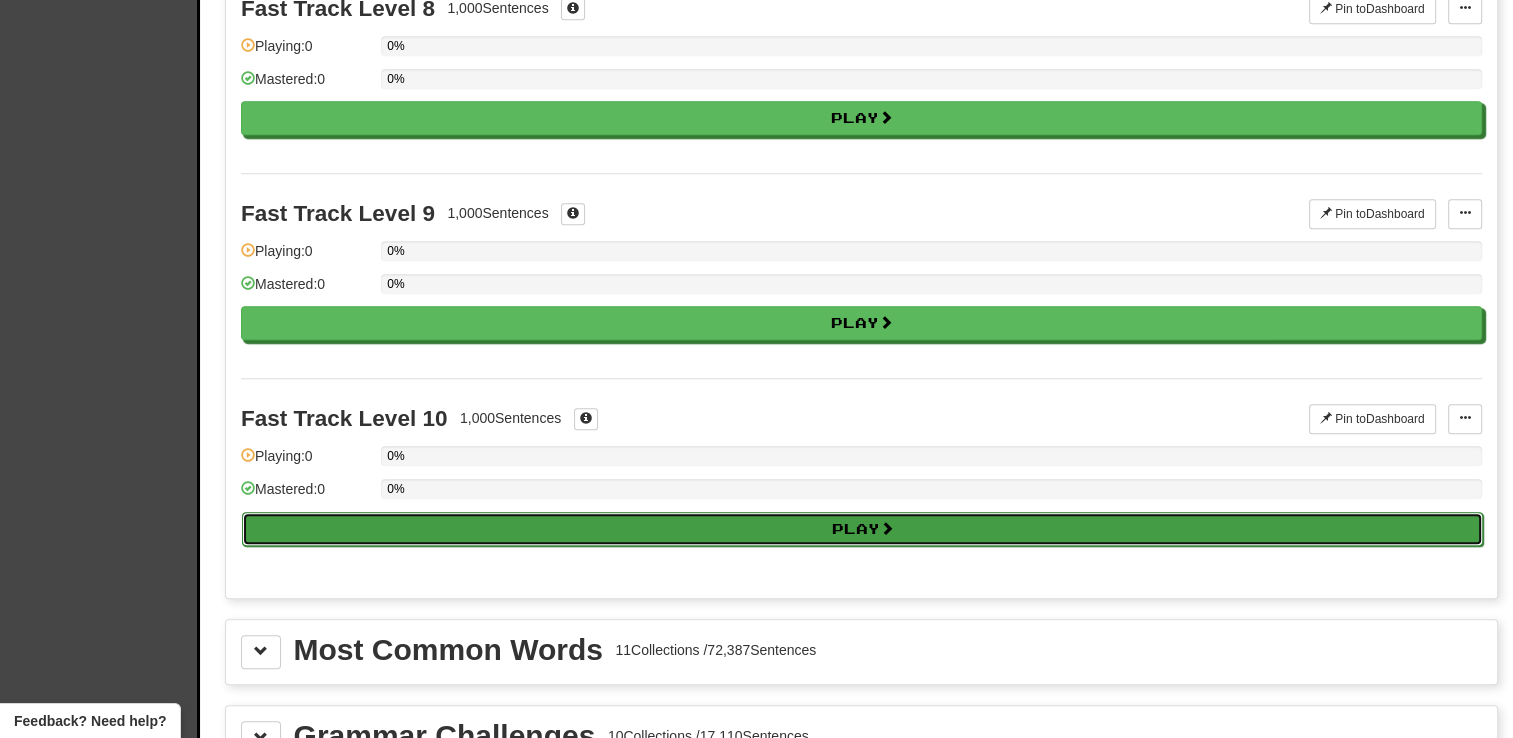 click on "Play" at bounding box center (862, 529) 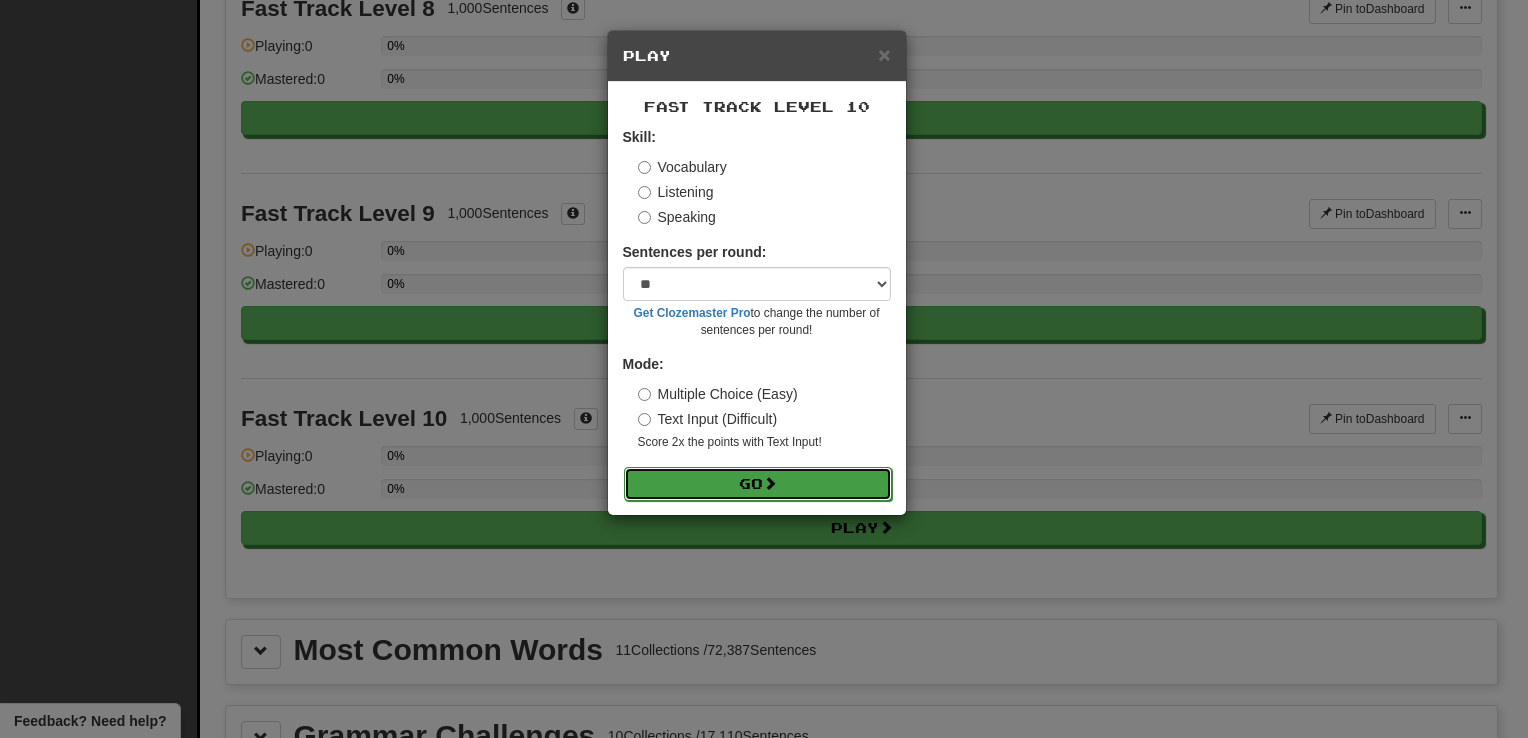 click on "Go" at bounding box center (758, 484) 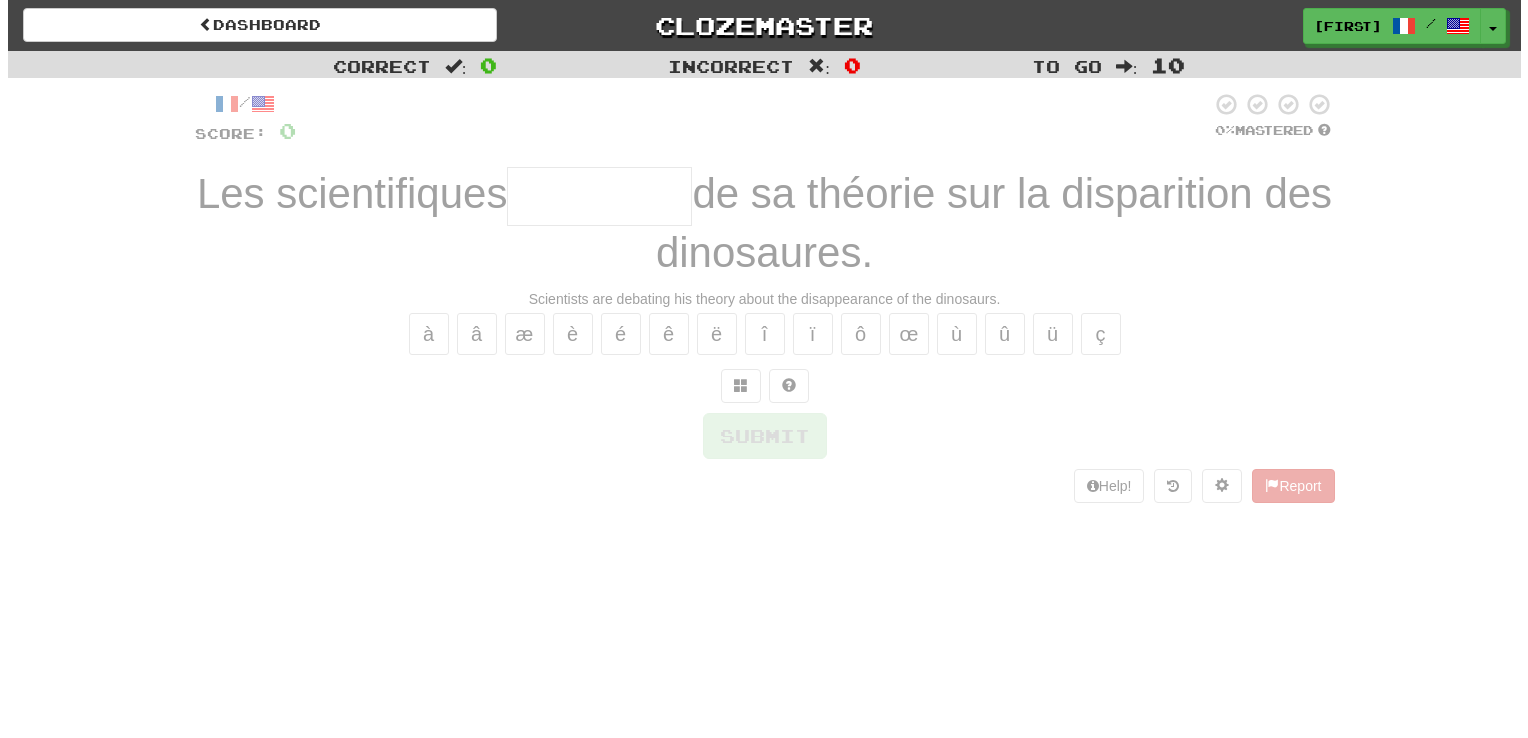 scroll, scrollTop: 0, scrollLeft: 0, axis: both 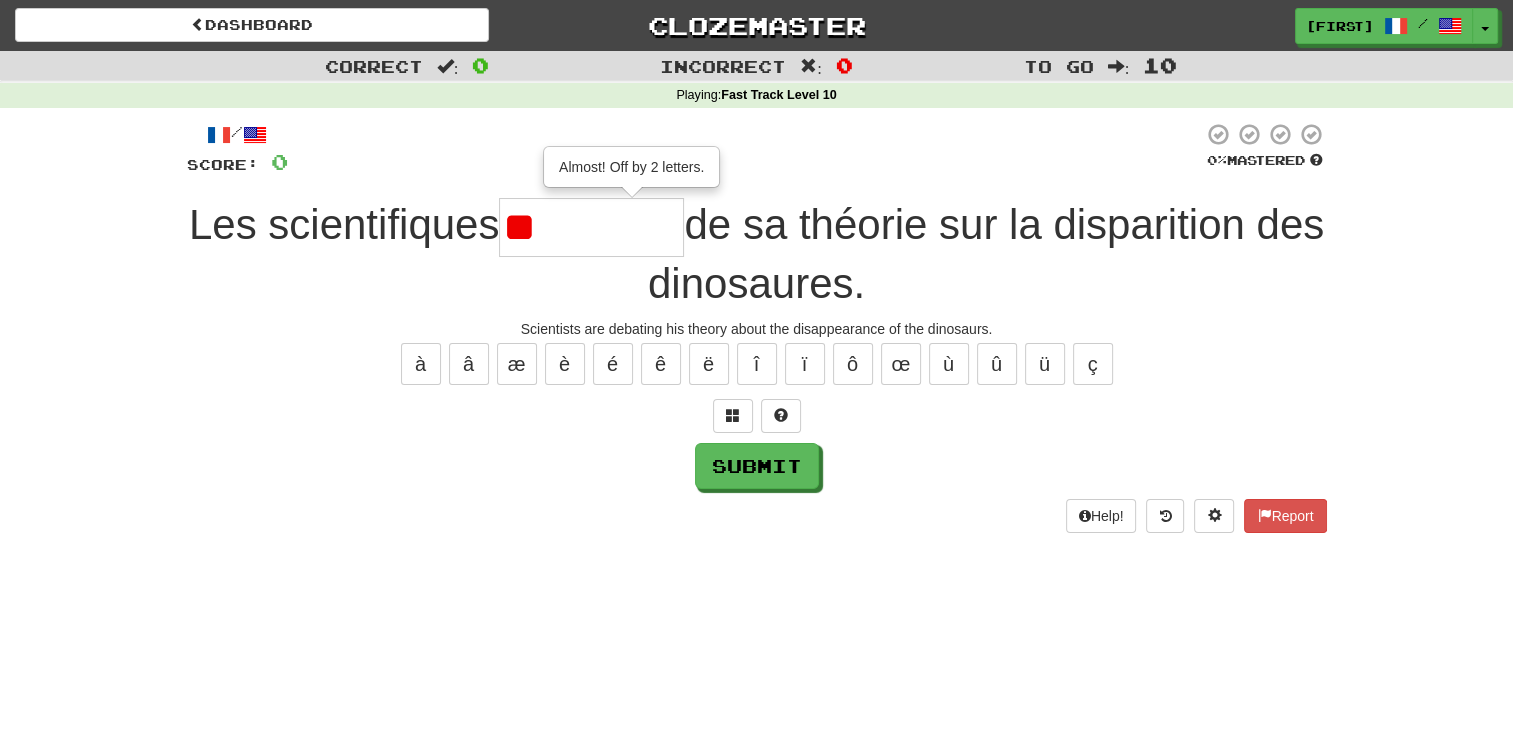 type on "*" 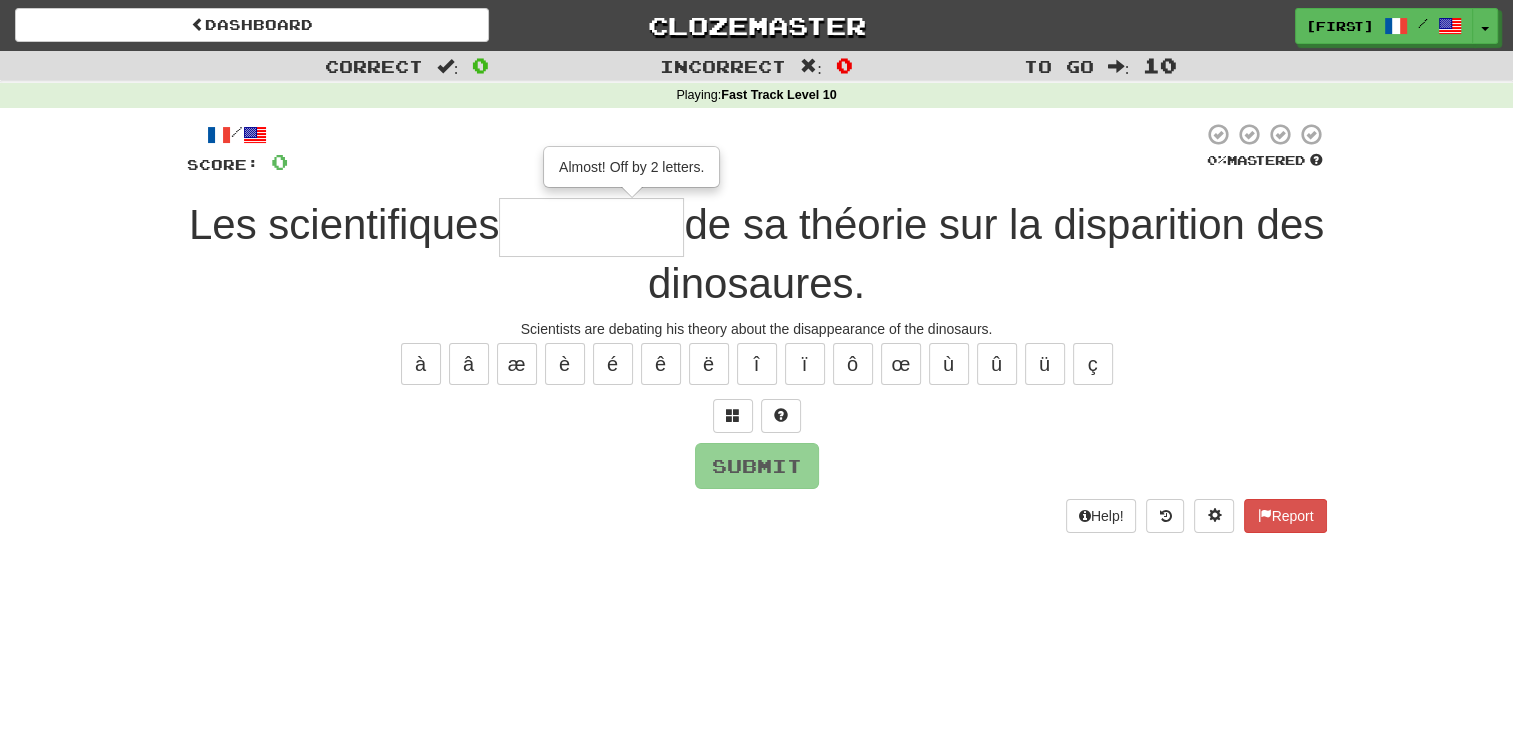 type on "*" 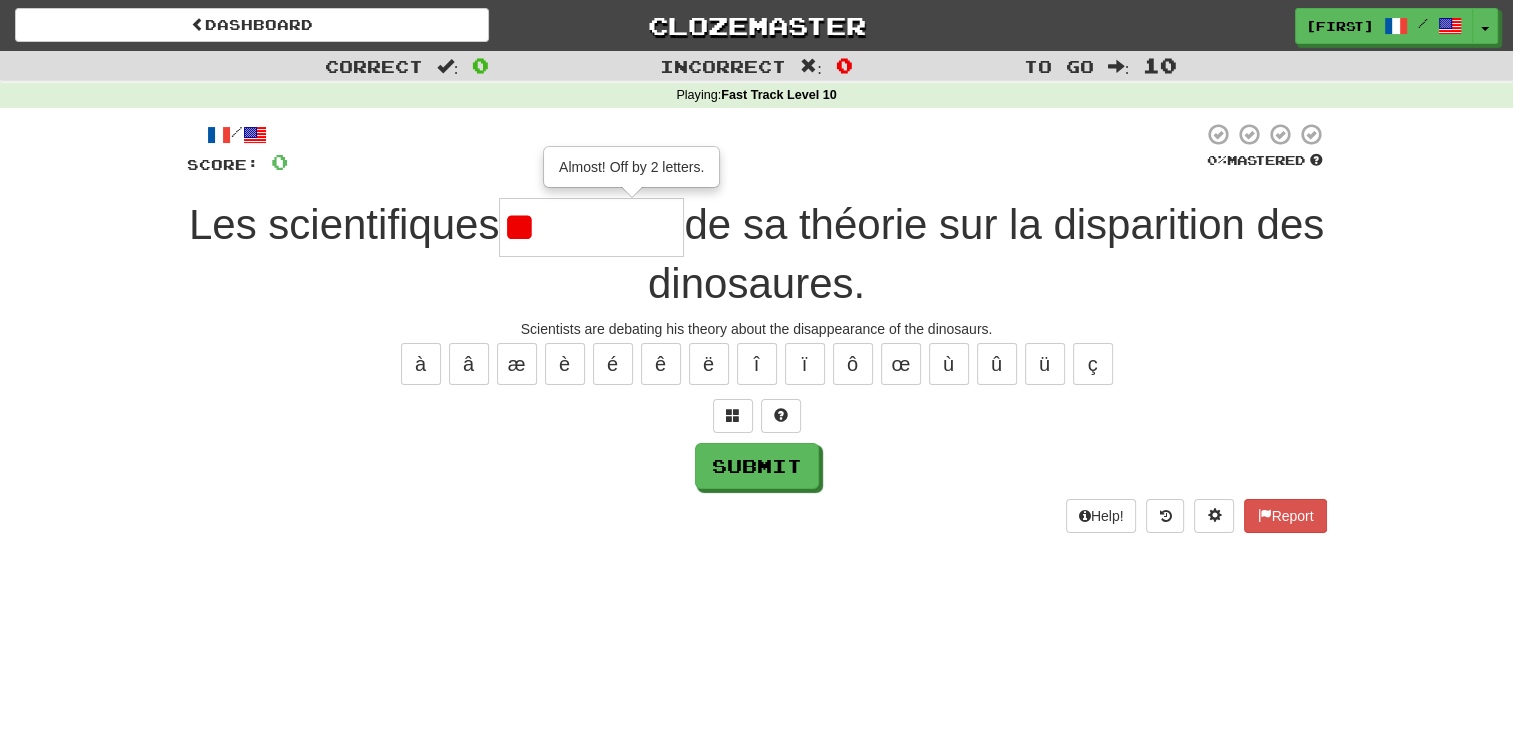 type on "*" 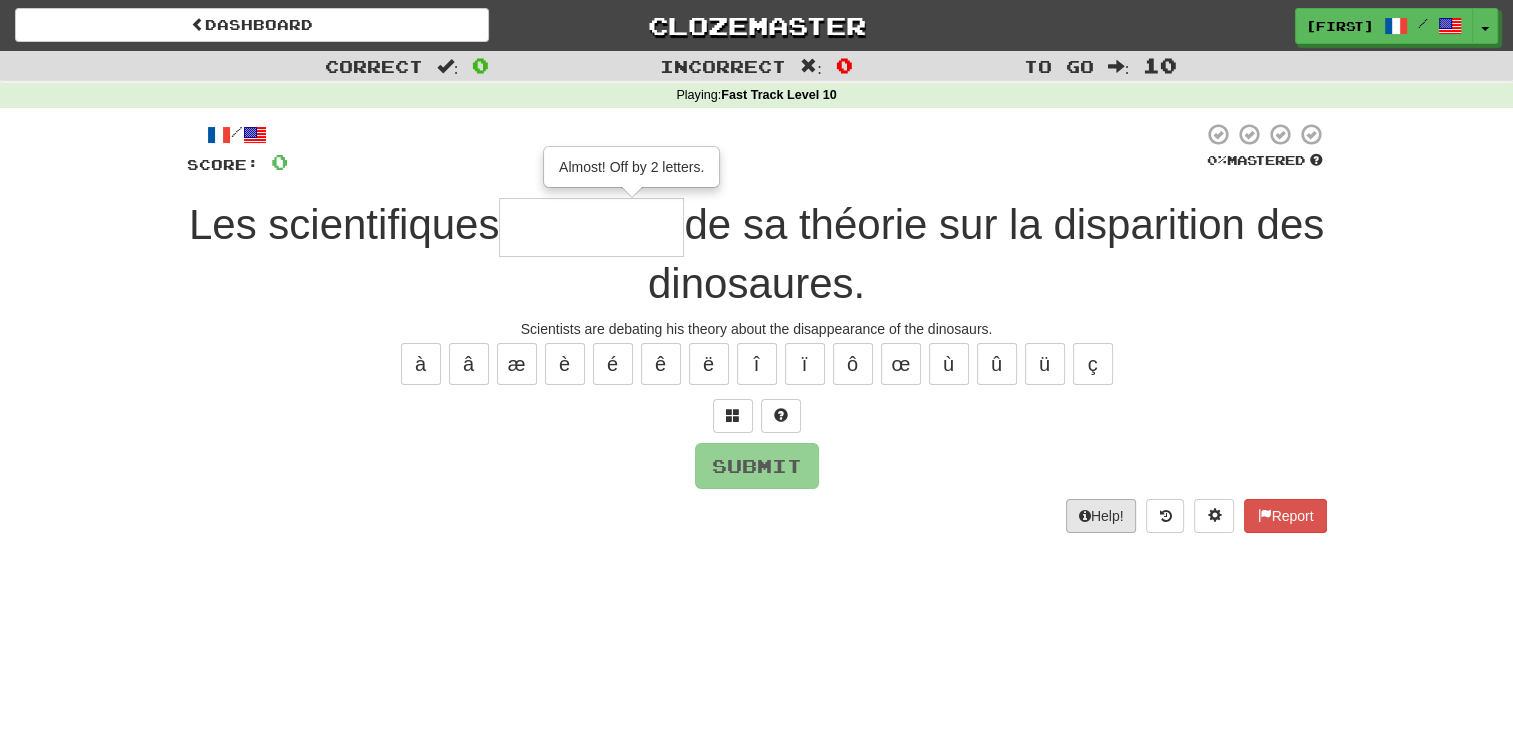 type 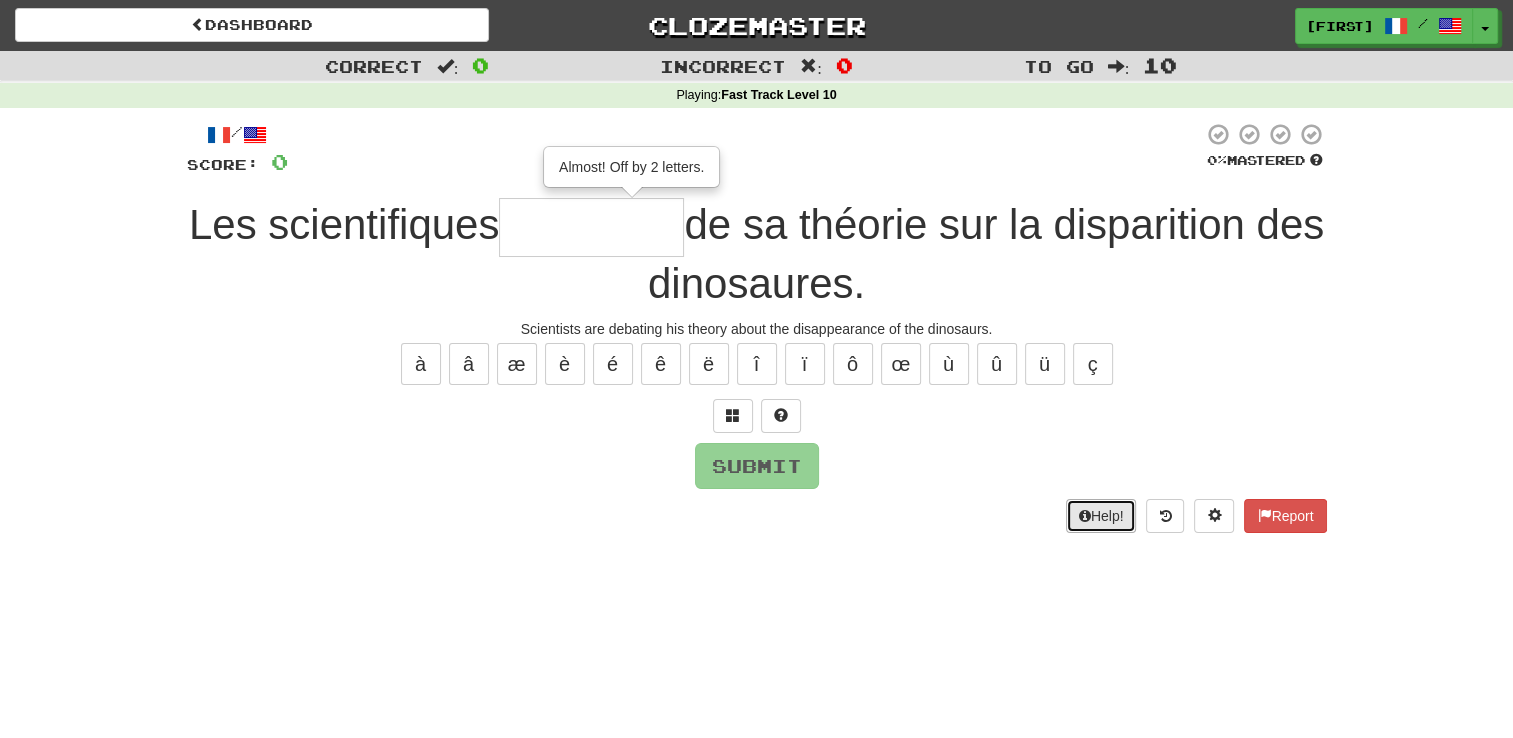 click on "Help!" at bounding box center [1101, 516] 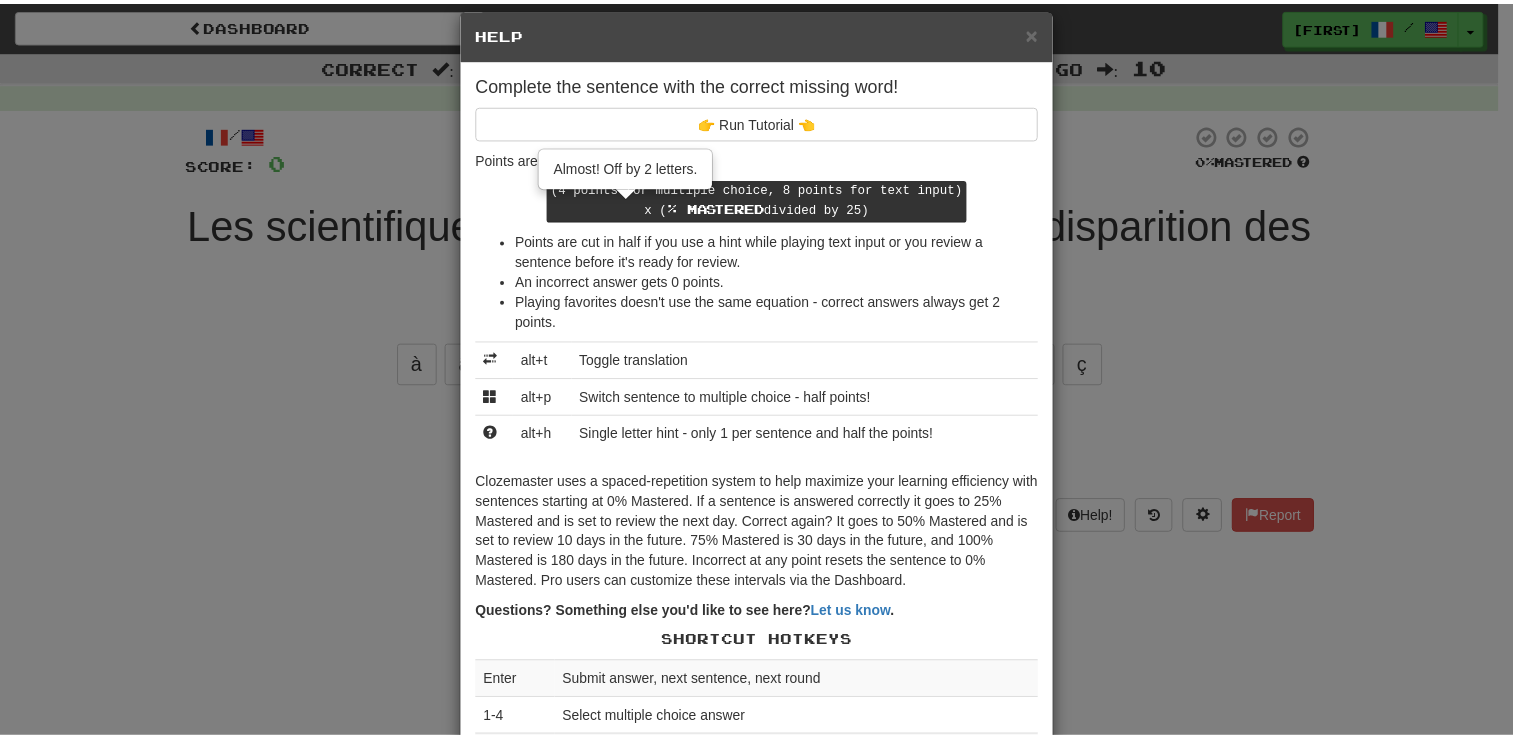 scroll, scrollTop: 0, scrollLeft: 0, axis: both 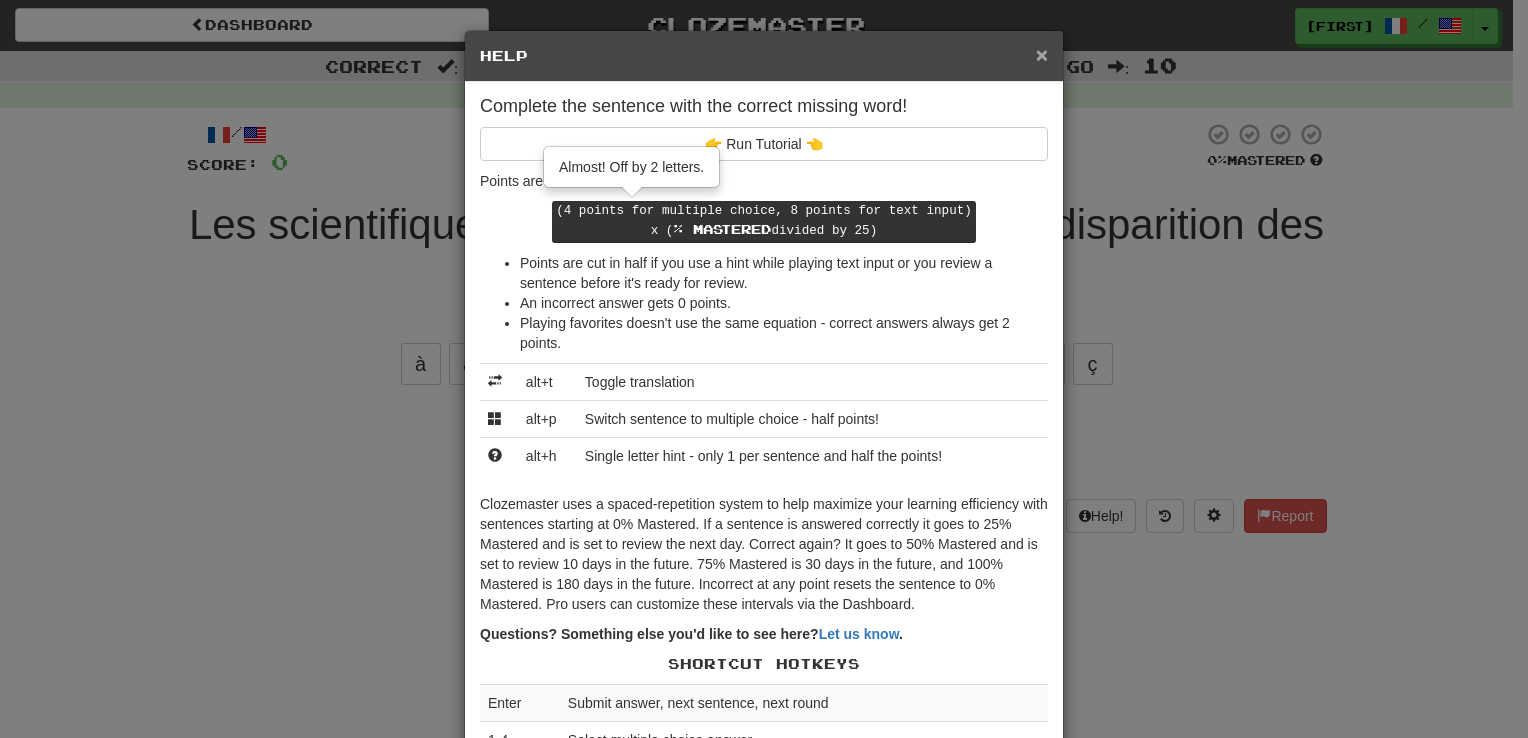 click on "×" at bounding box center [1042, 54] 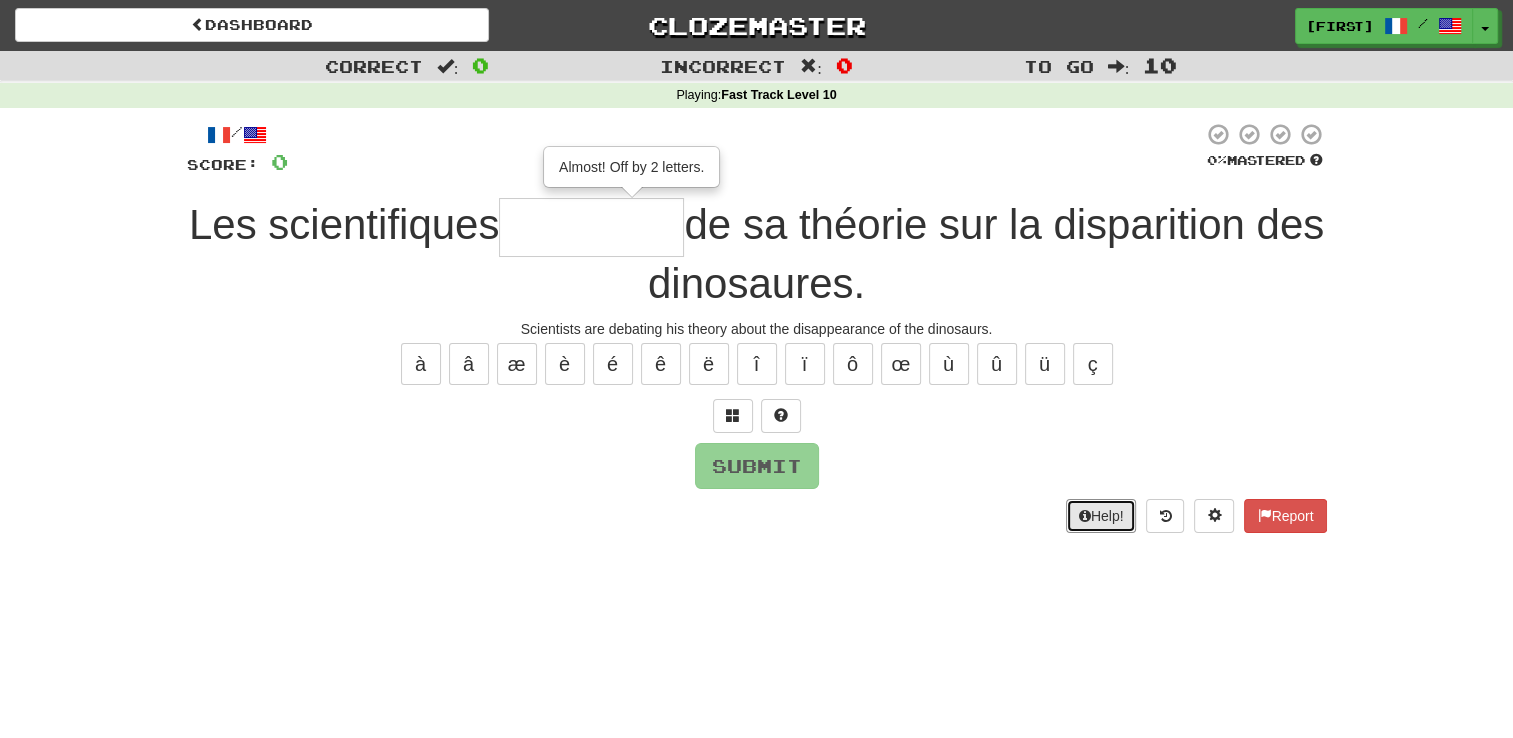 type 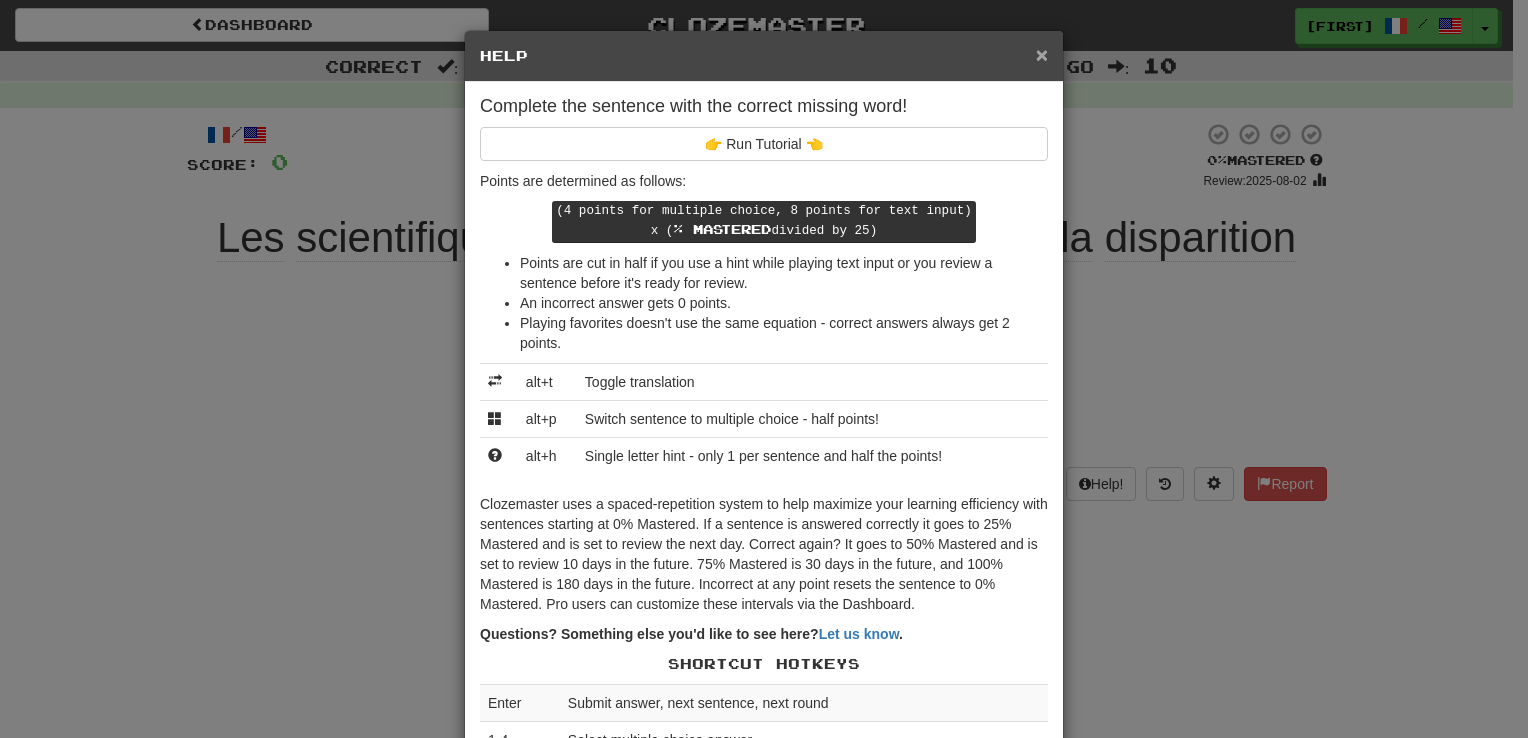 click on "×" at bounding box center [1042, 54] 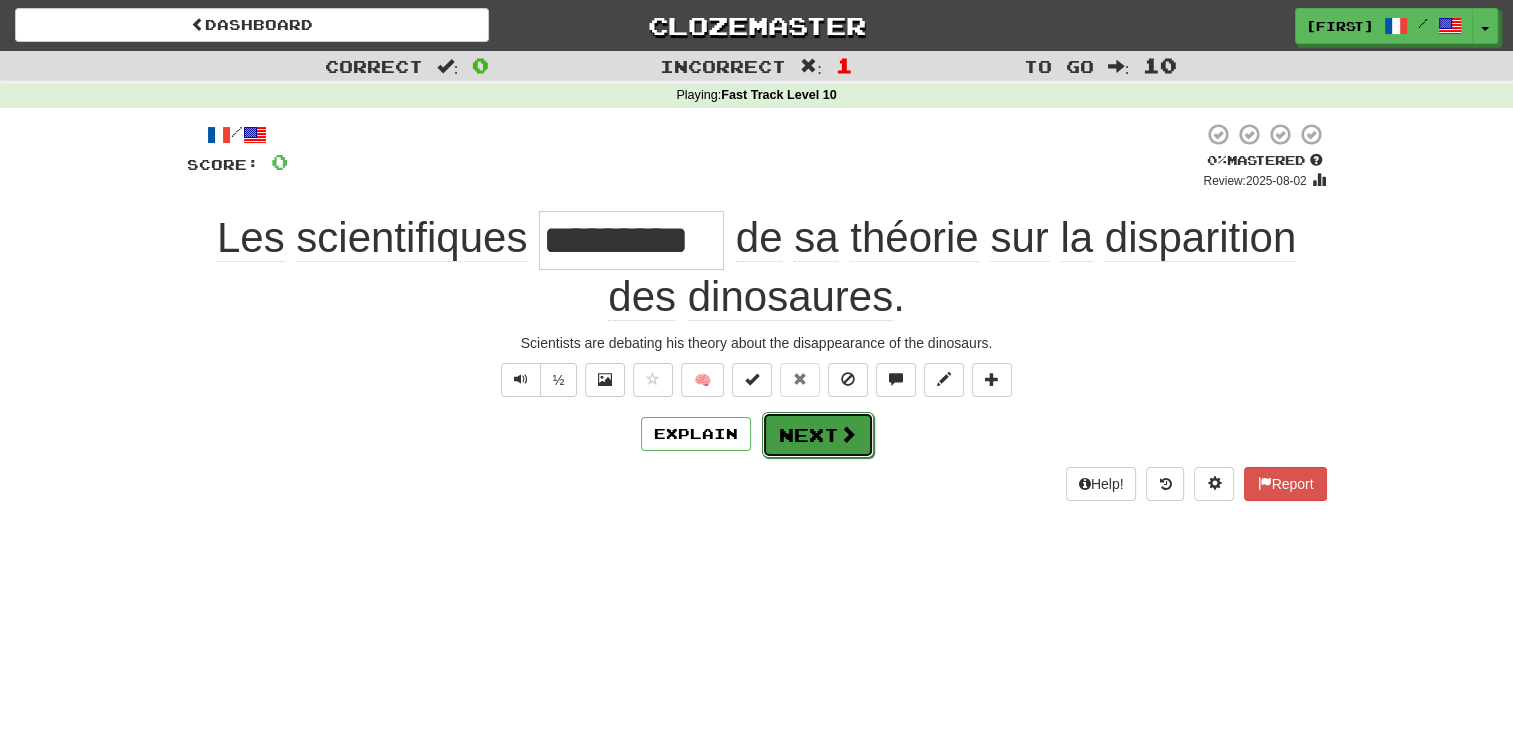 click on "Next" at bounding box center [818, 435] 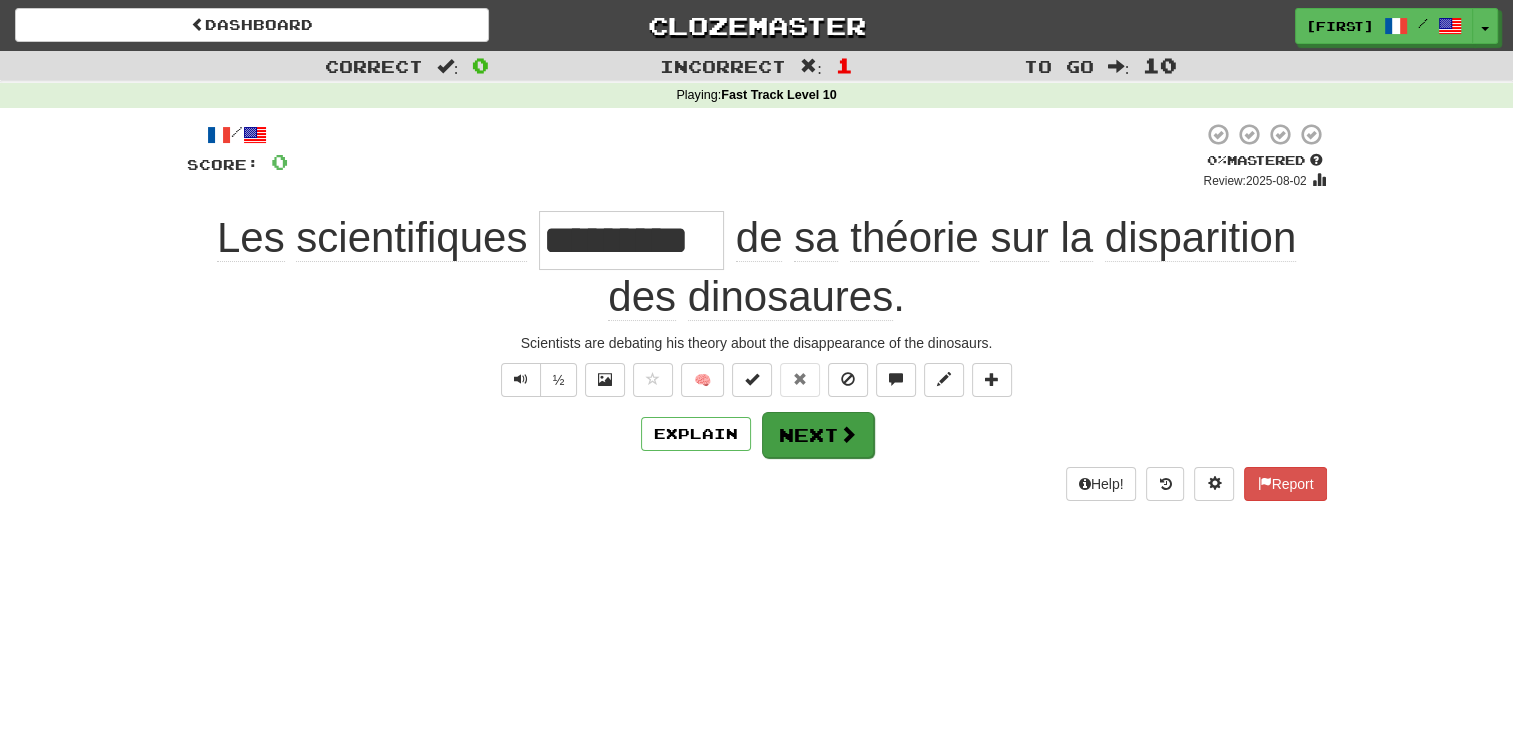 type 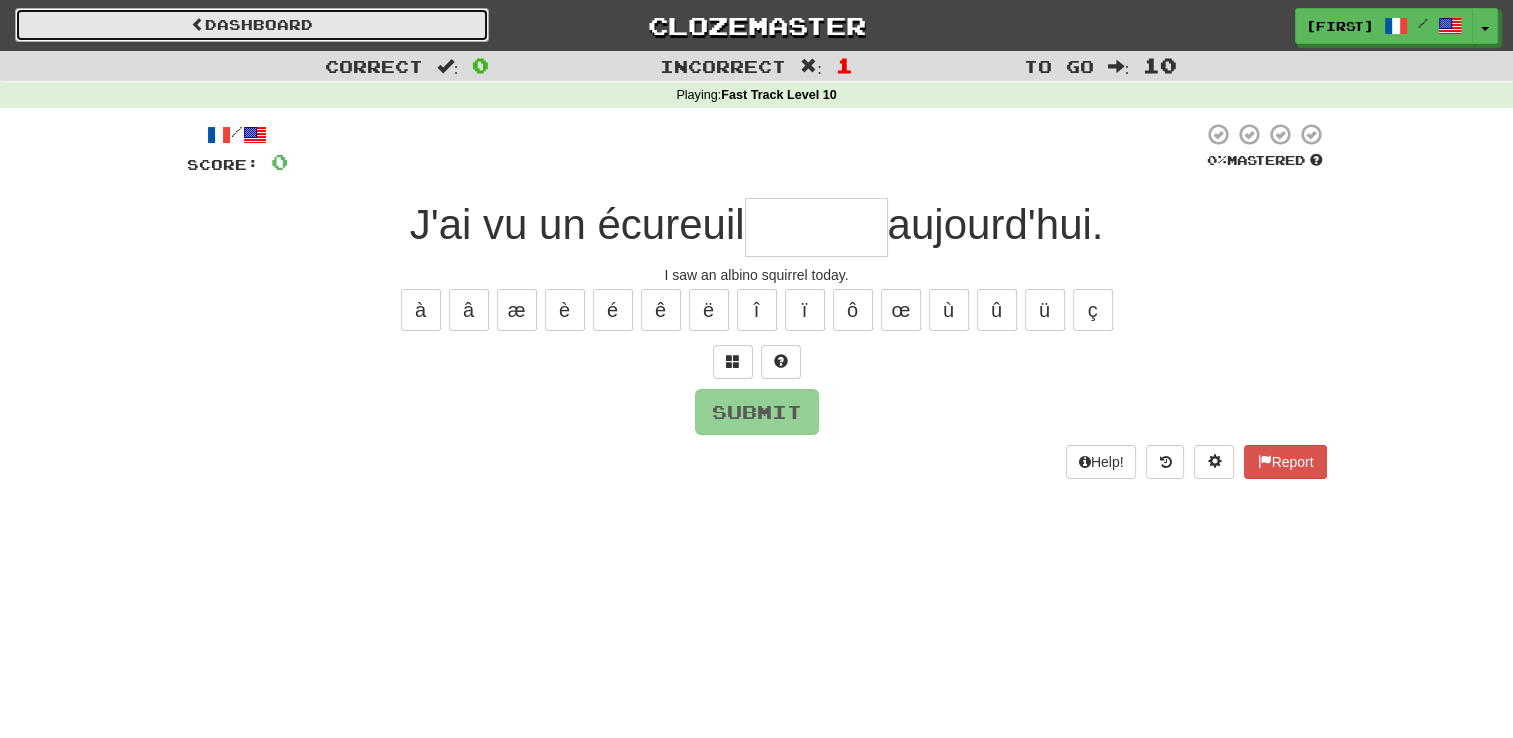click on "Dashboard" at bounding box center [252, 25] 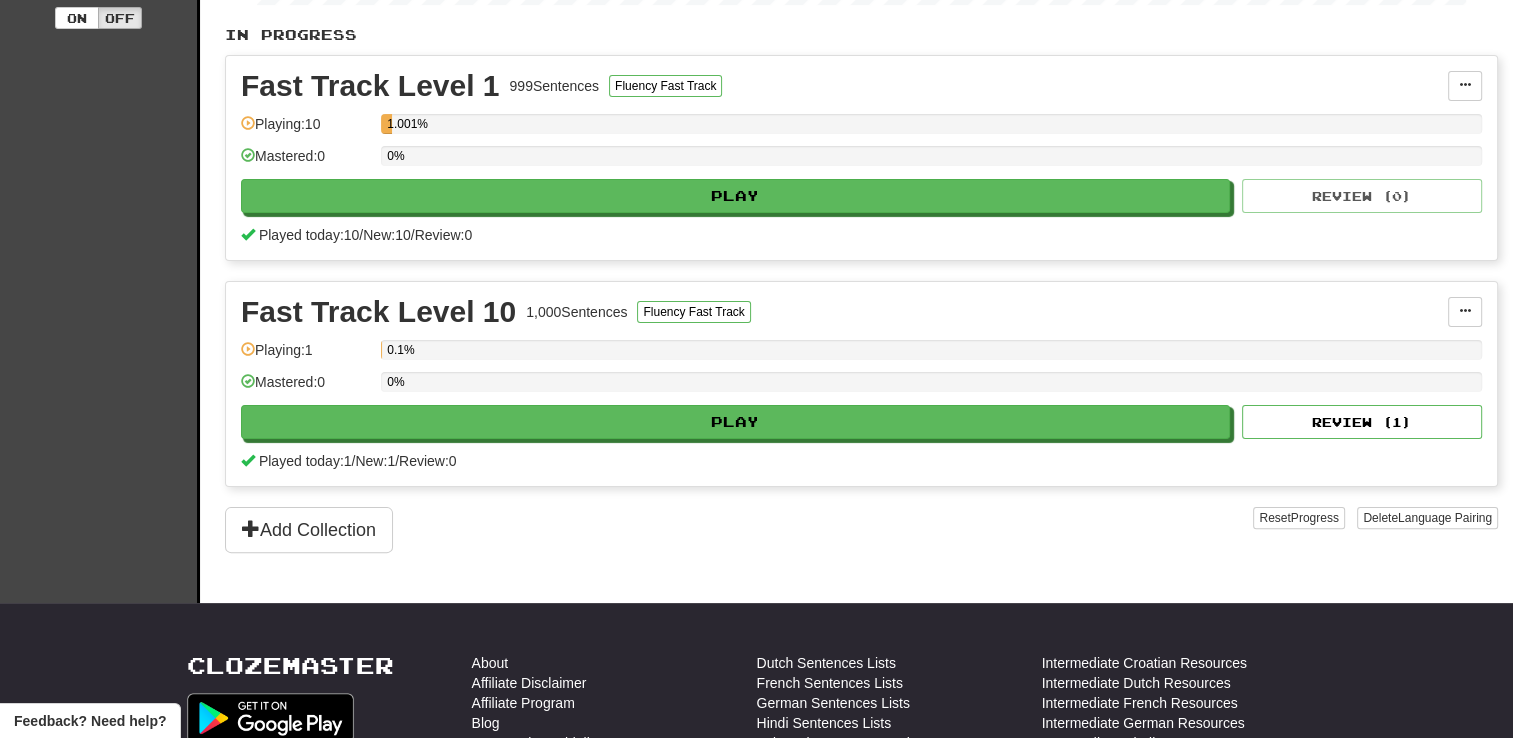scroll, scrollTop: 439, scrollLeft: 0, axis: vertical 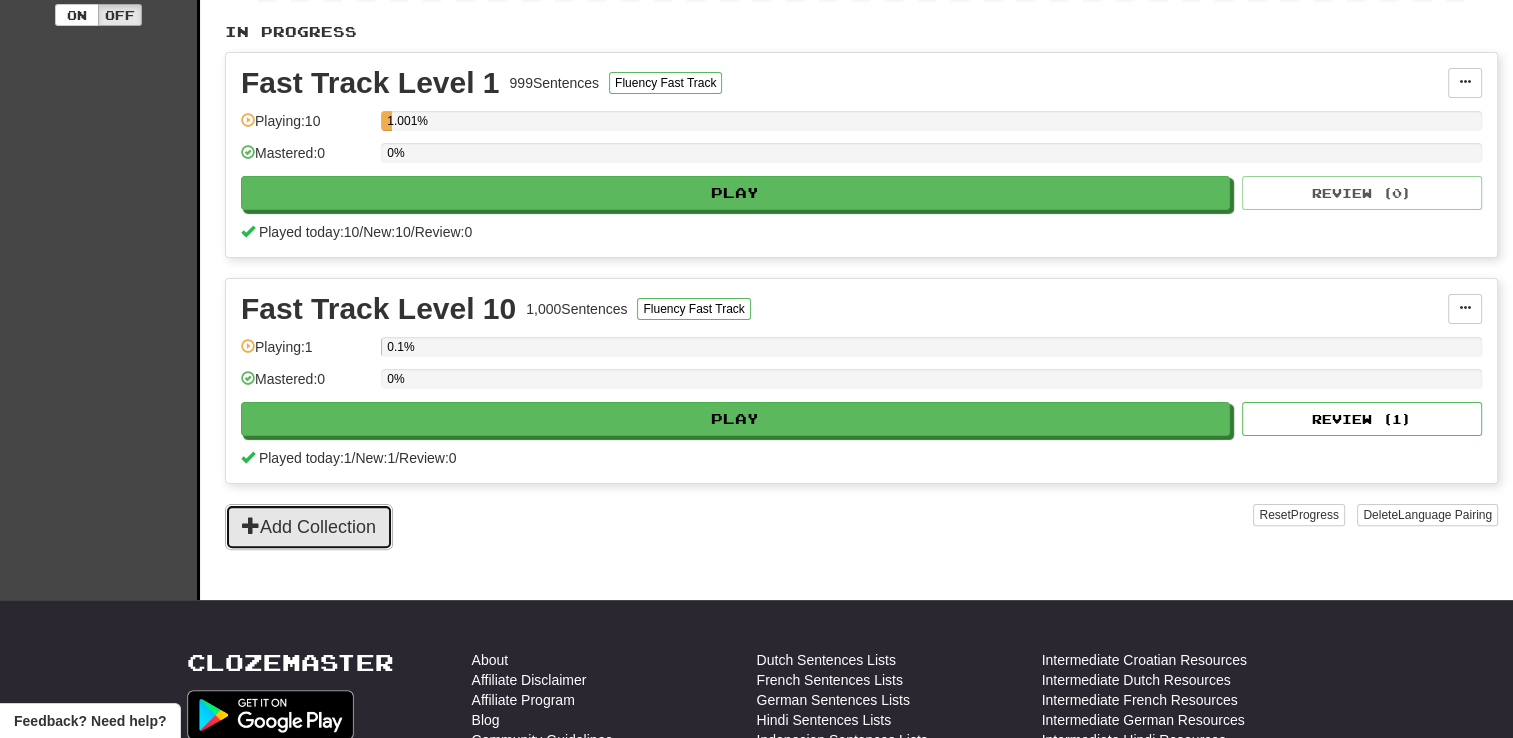 click on "Add Collection" at bounding box center (309, 527) 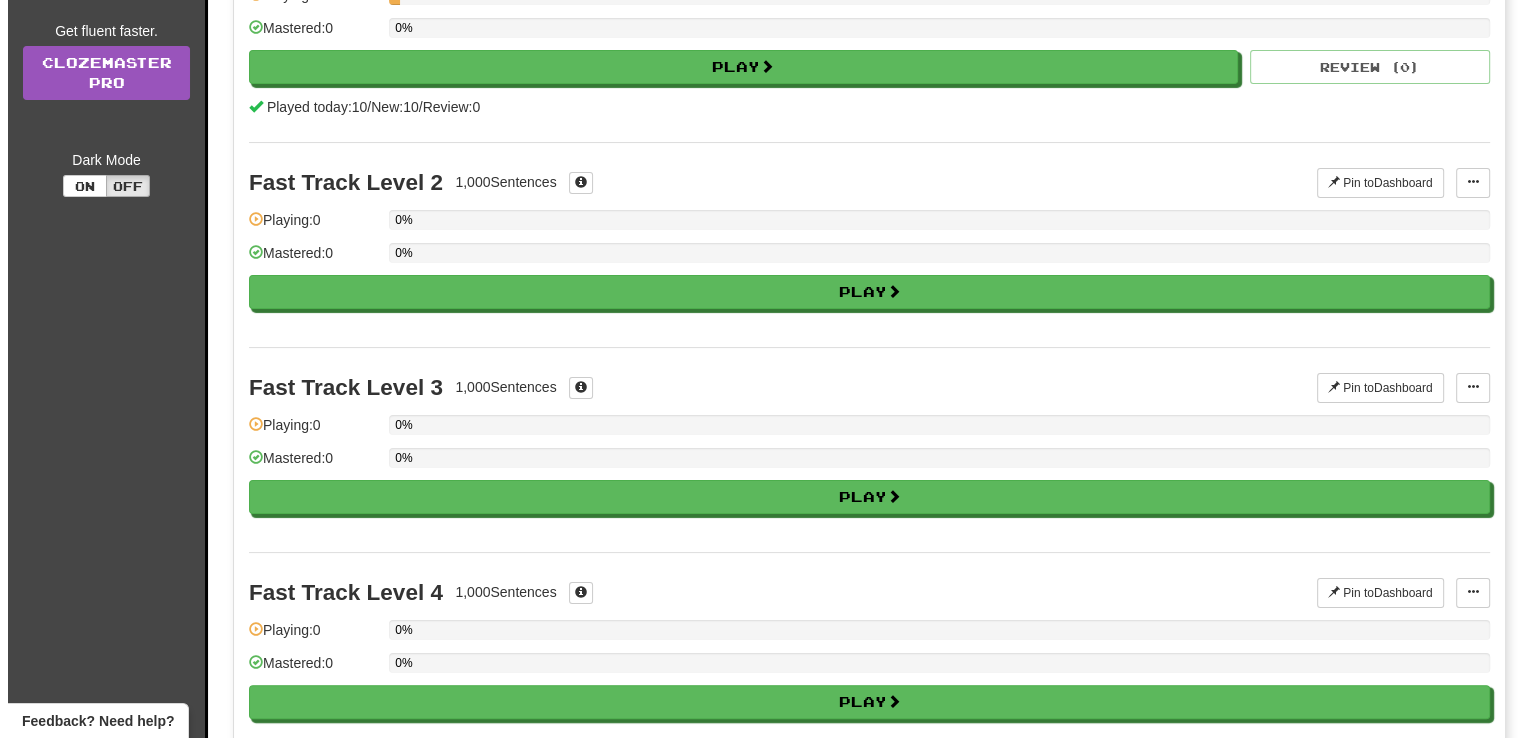 scroll, scrollTop: 271, scrollLeft: 0, axis: vertical 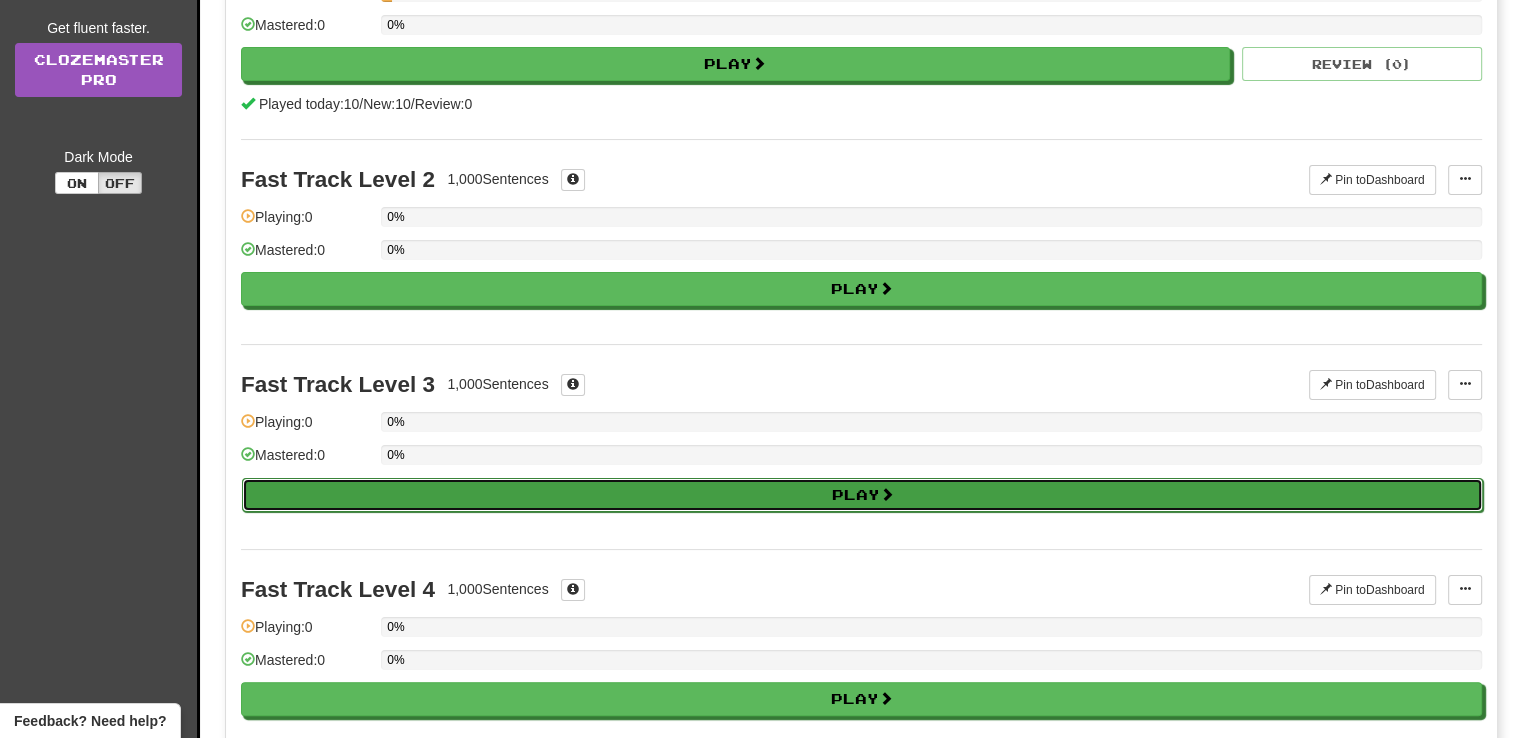 click on "Play" at bounding box center [862, 495] 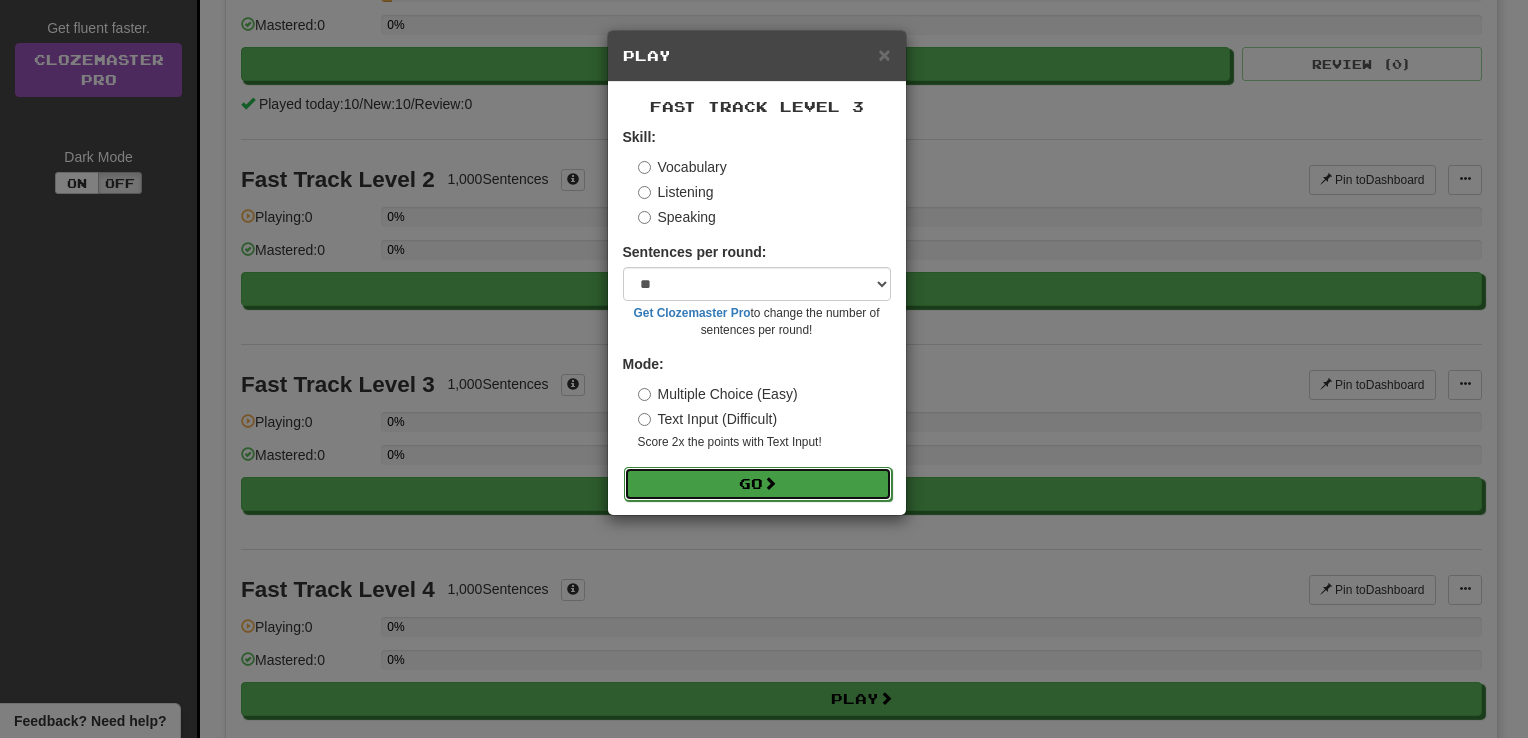 click on "Go" at bounding box center [758, 484] 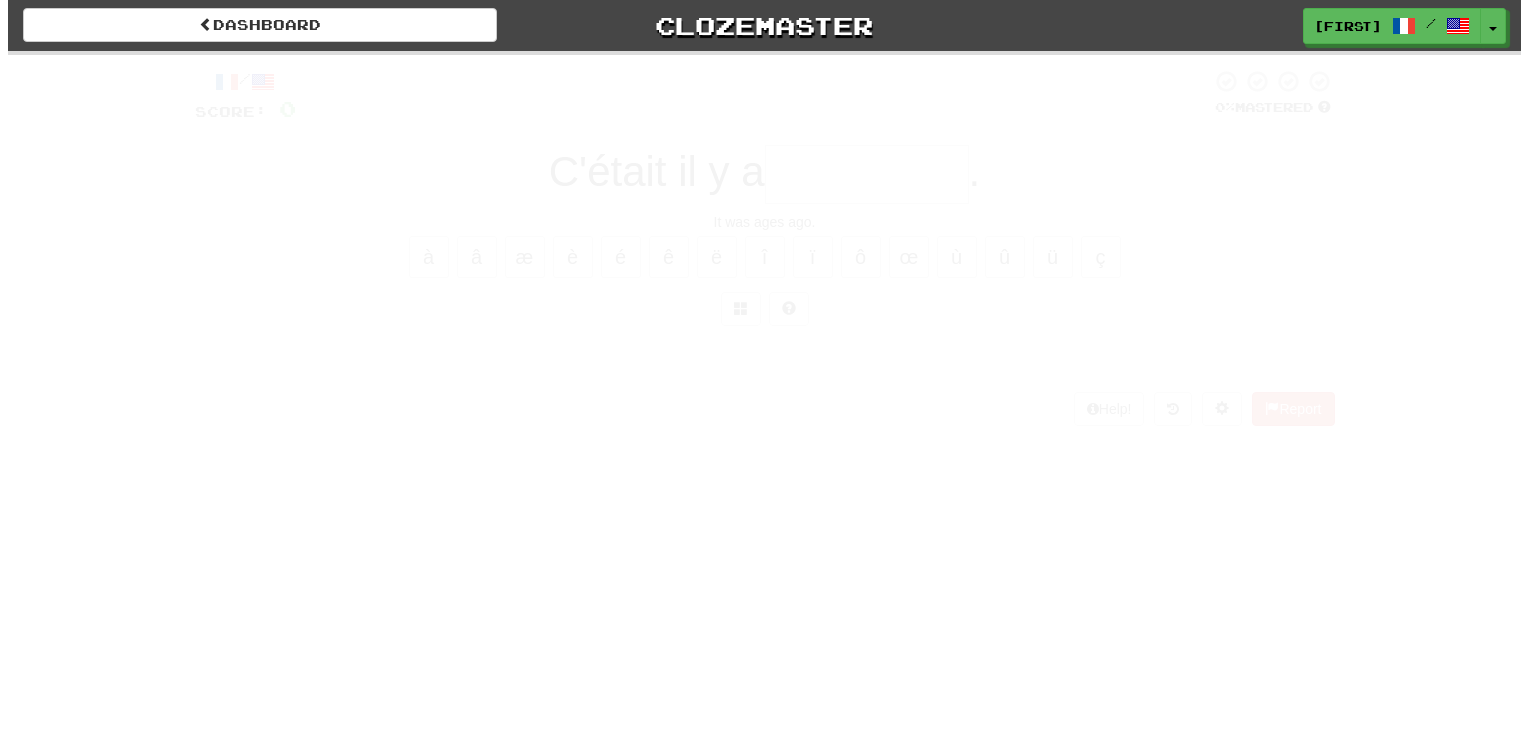 scroll, scrollTop: 0, scrollLeft: 0, axis: both 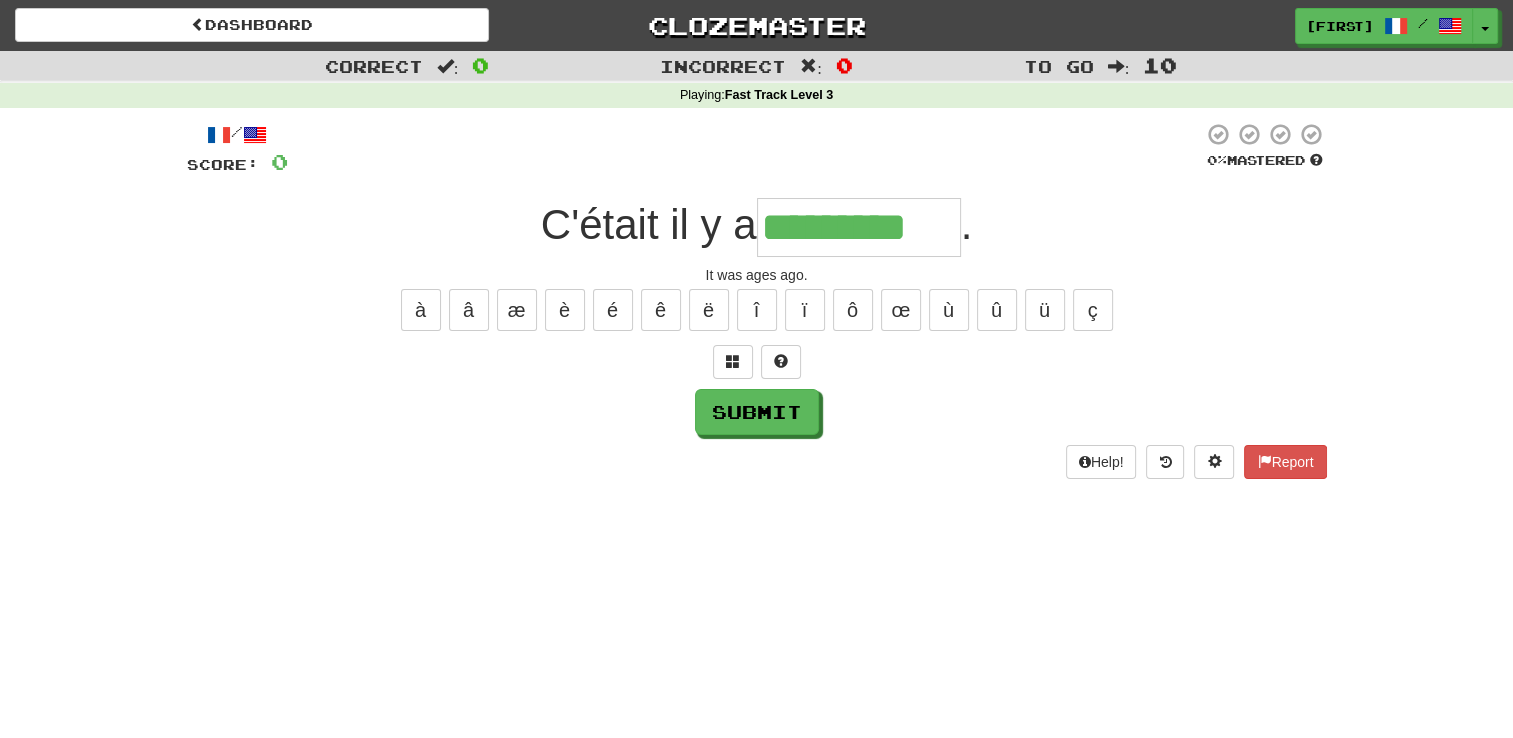 type on "*********" 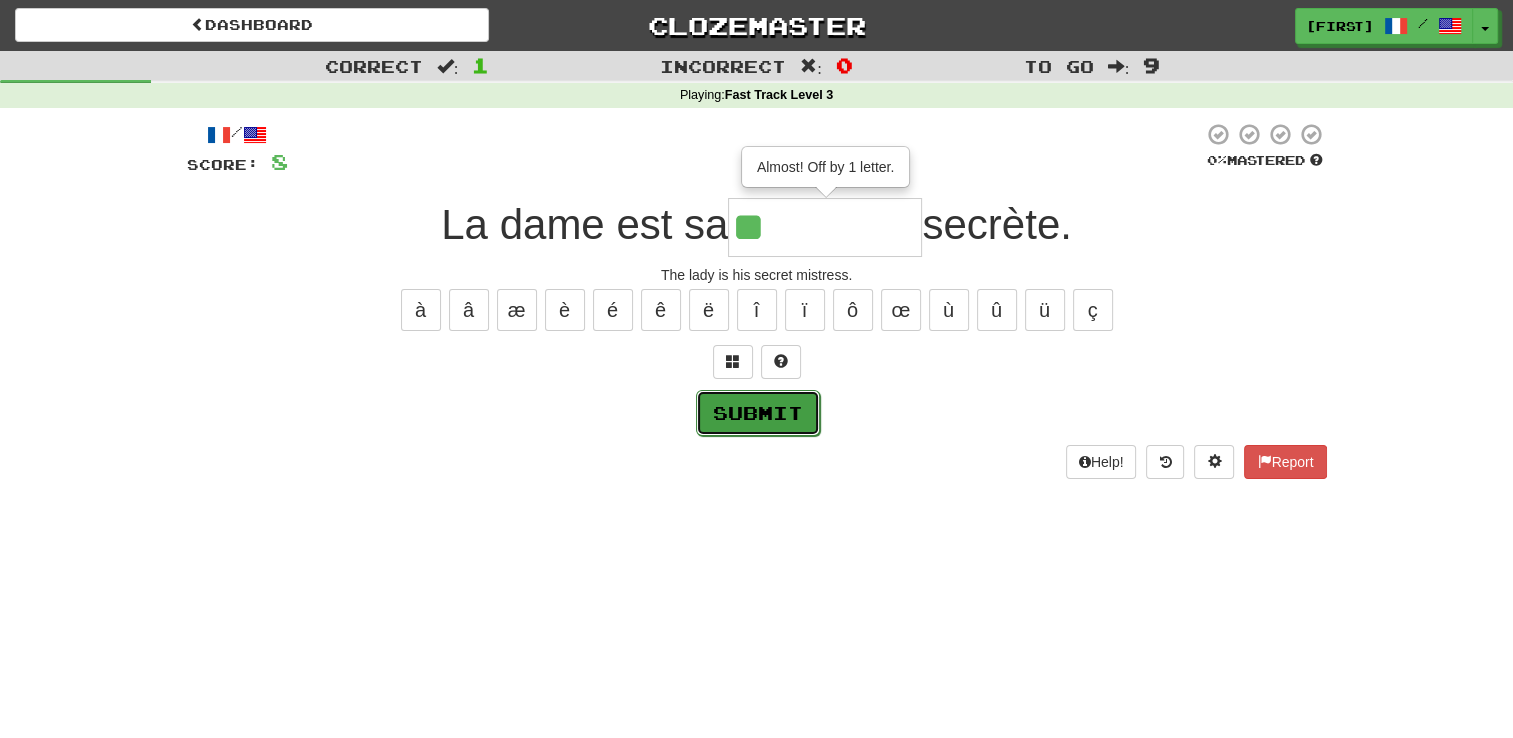 click on "Submit" at bounding box center (758, 413) 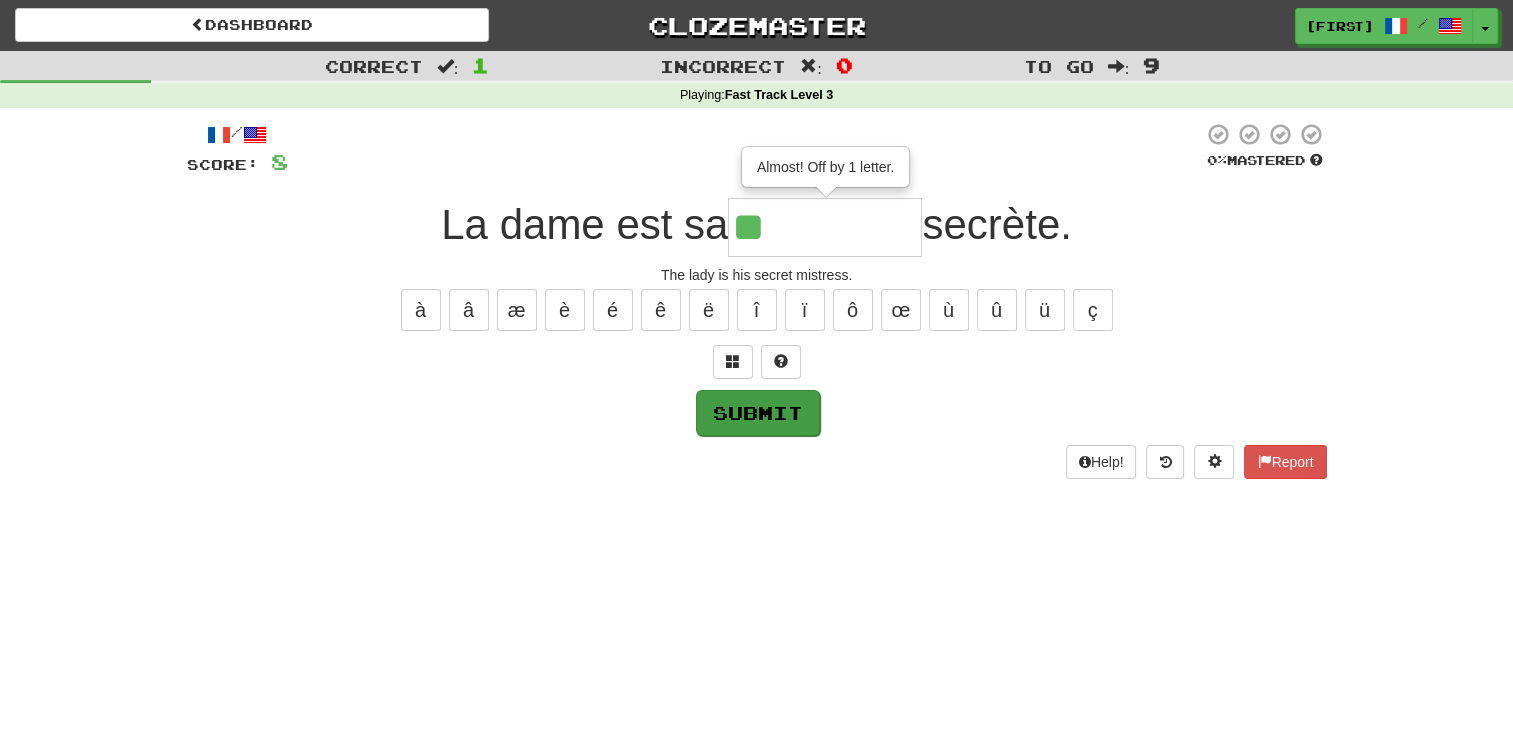 type on "*********" 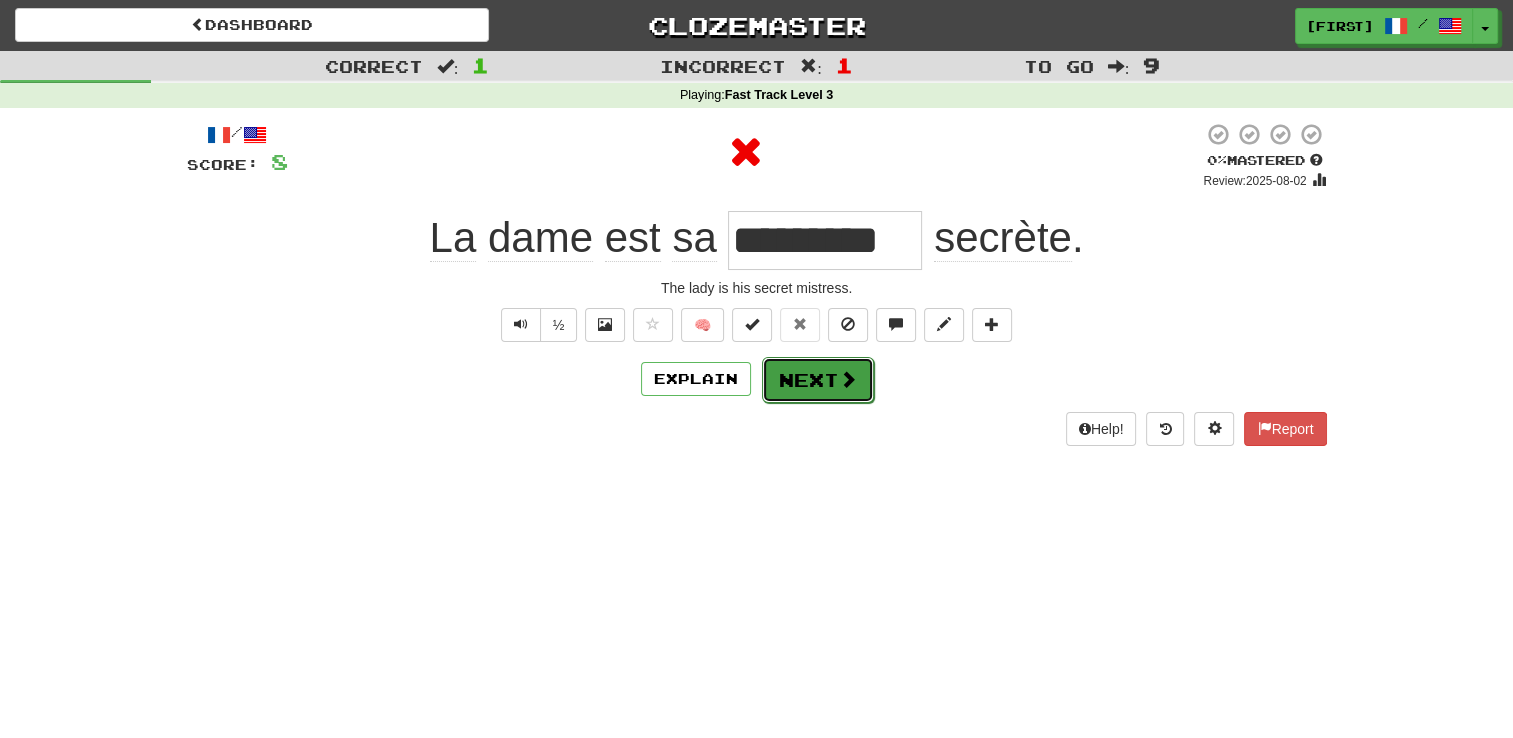 click on "Next" at bounding box center [818, 380] 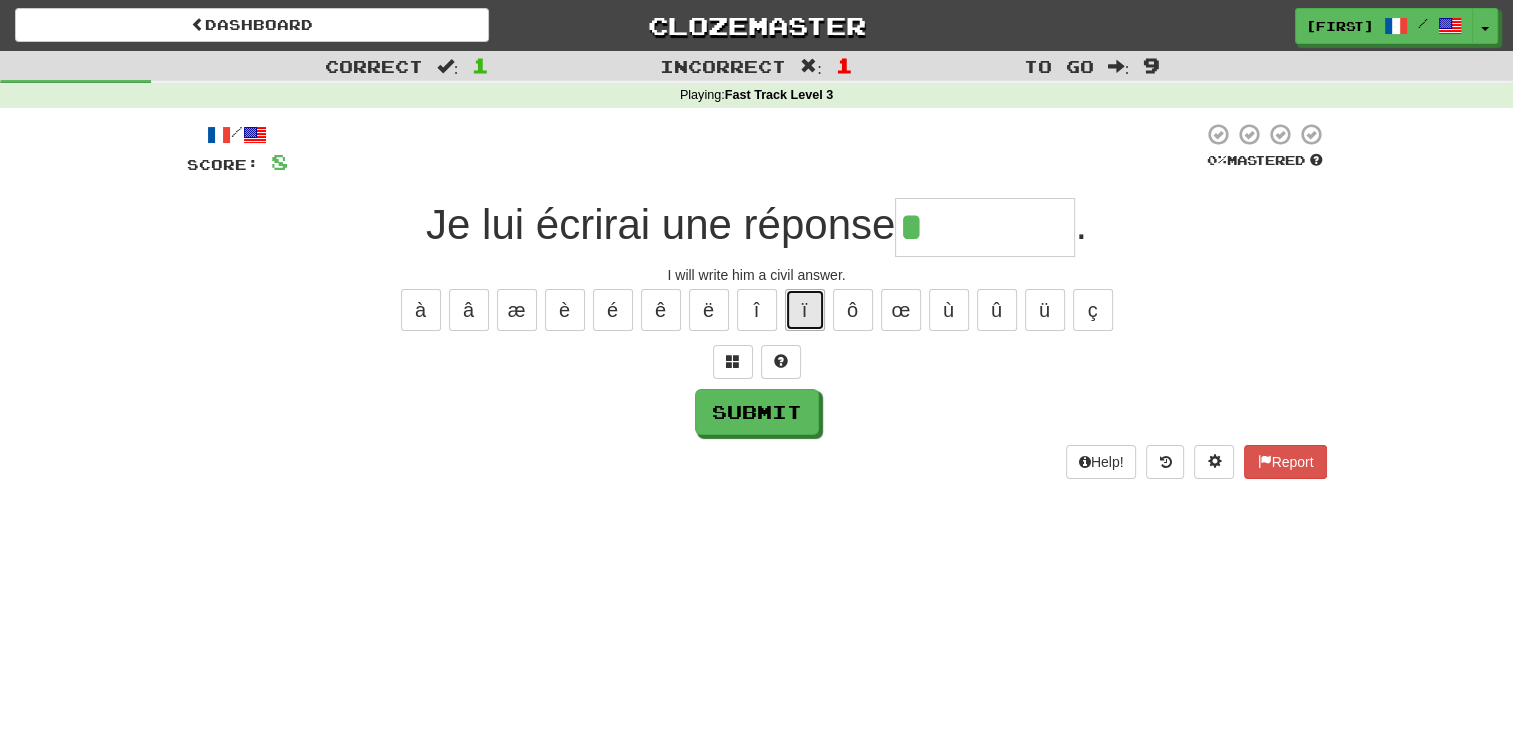click on "ï" at bounding box center (805, 310) 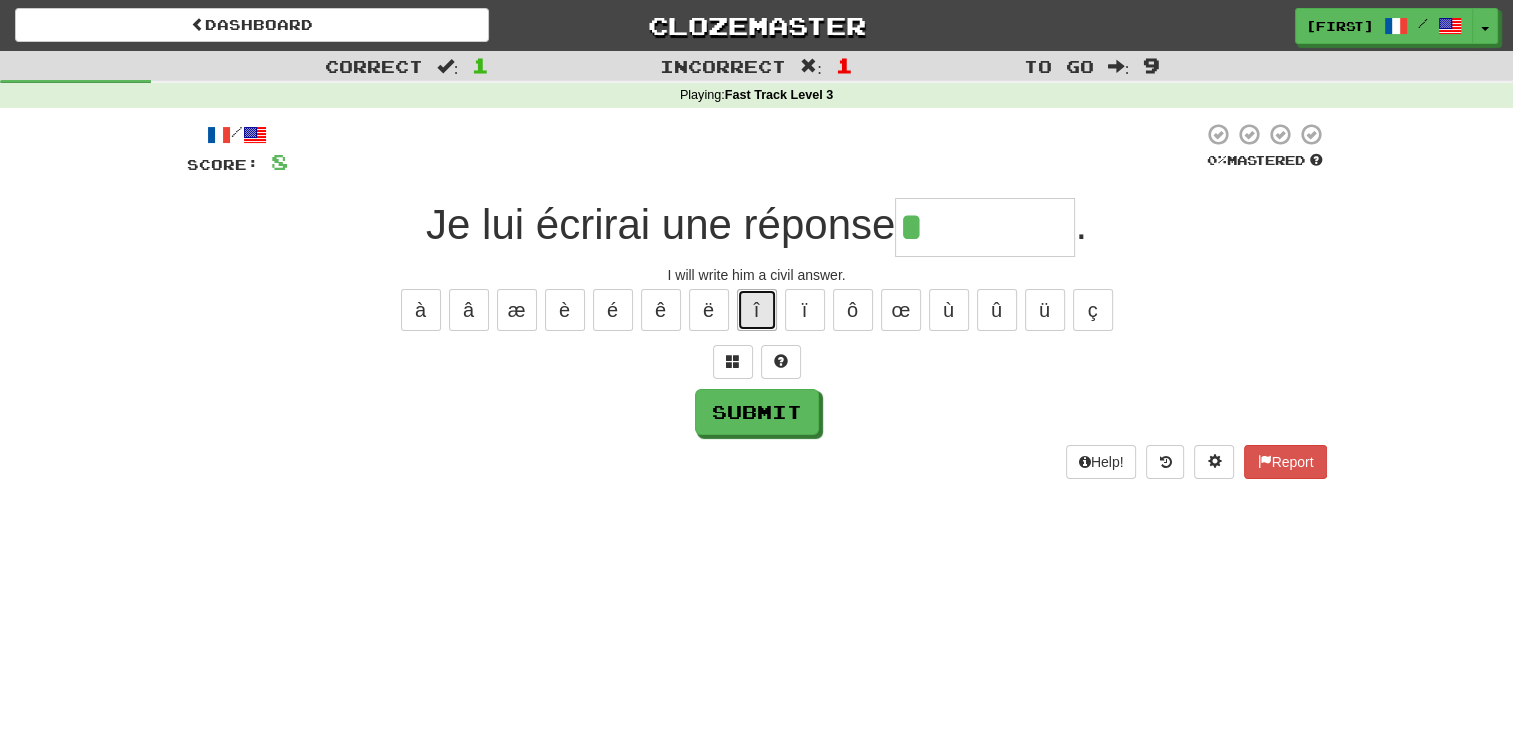 click on "î" at bounding box center [757, 310] 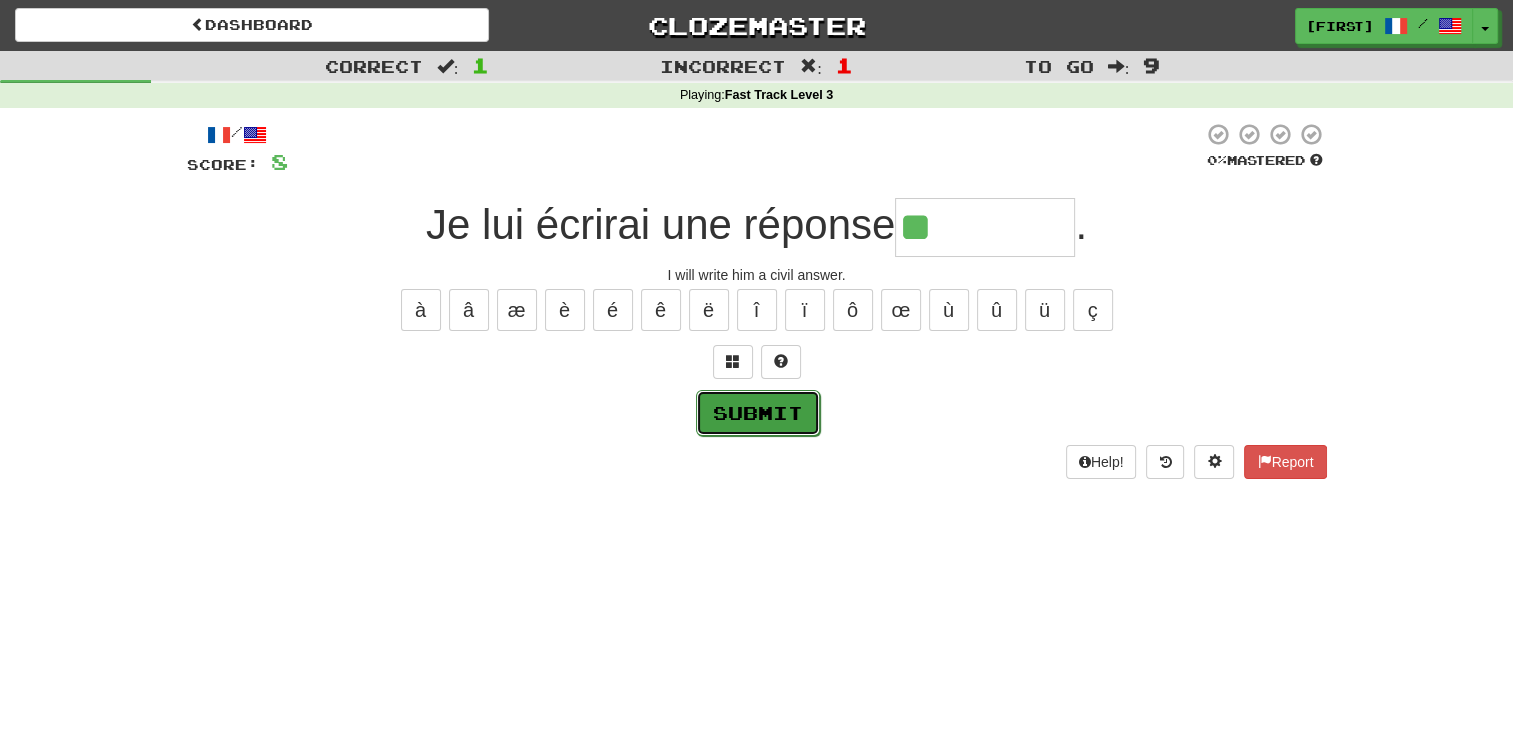click on "Submit" at bounding box center (758, 413) 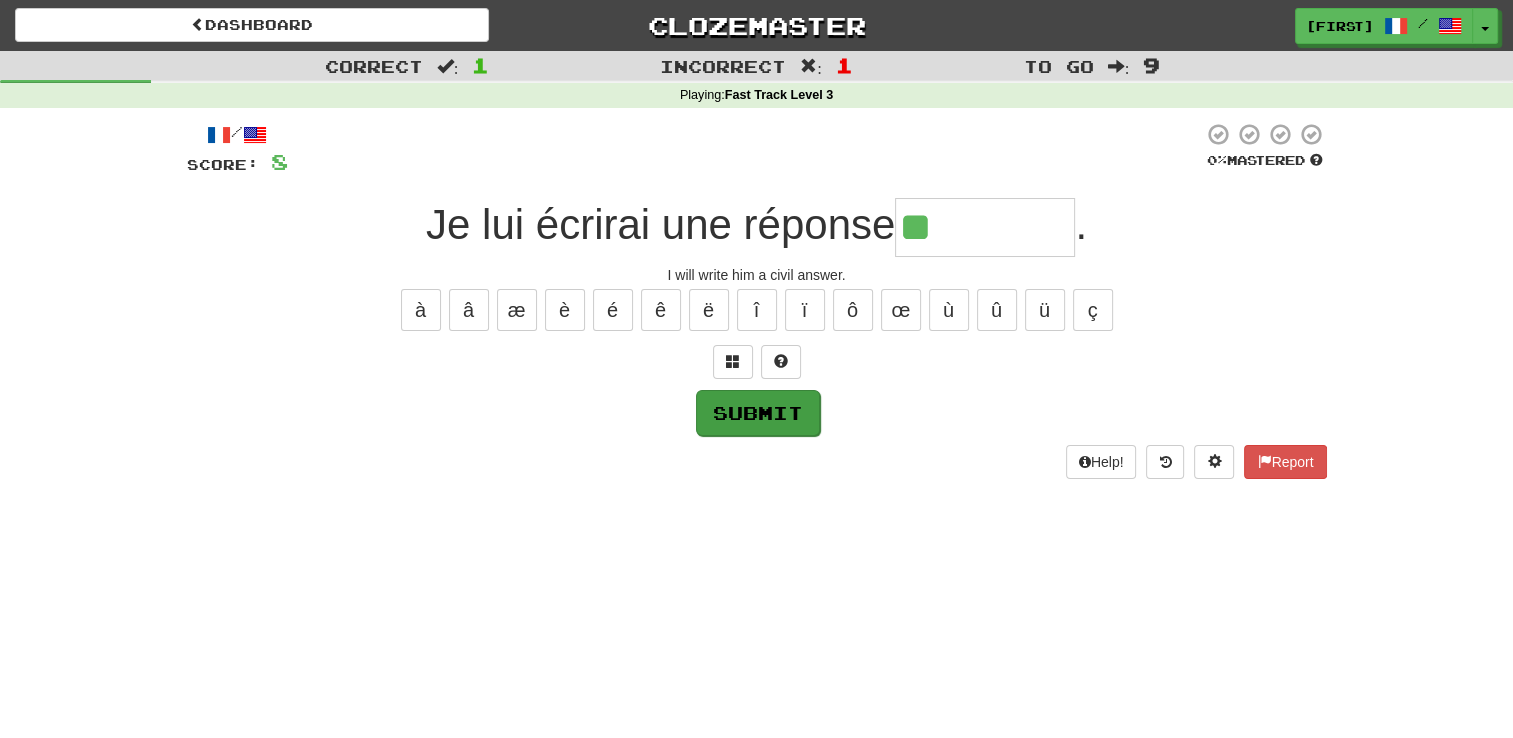 type on "*********" 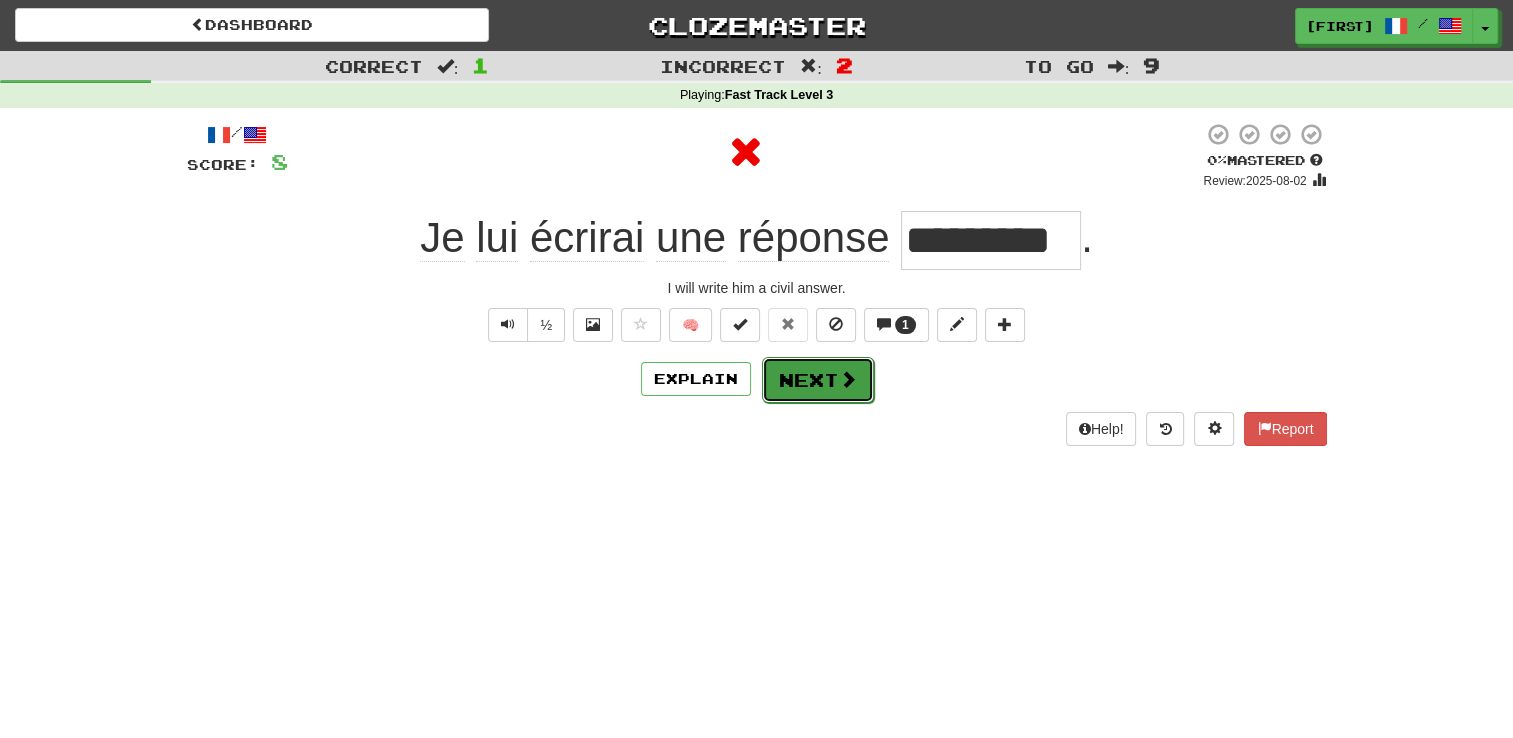 click on "Next" at bounding box center (818, 380) 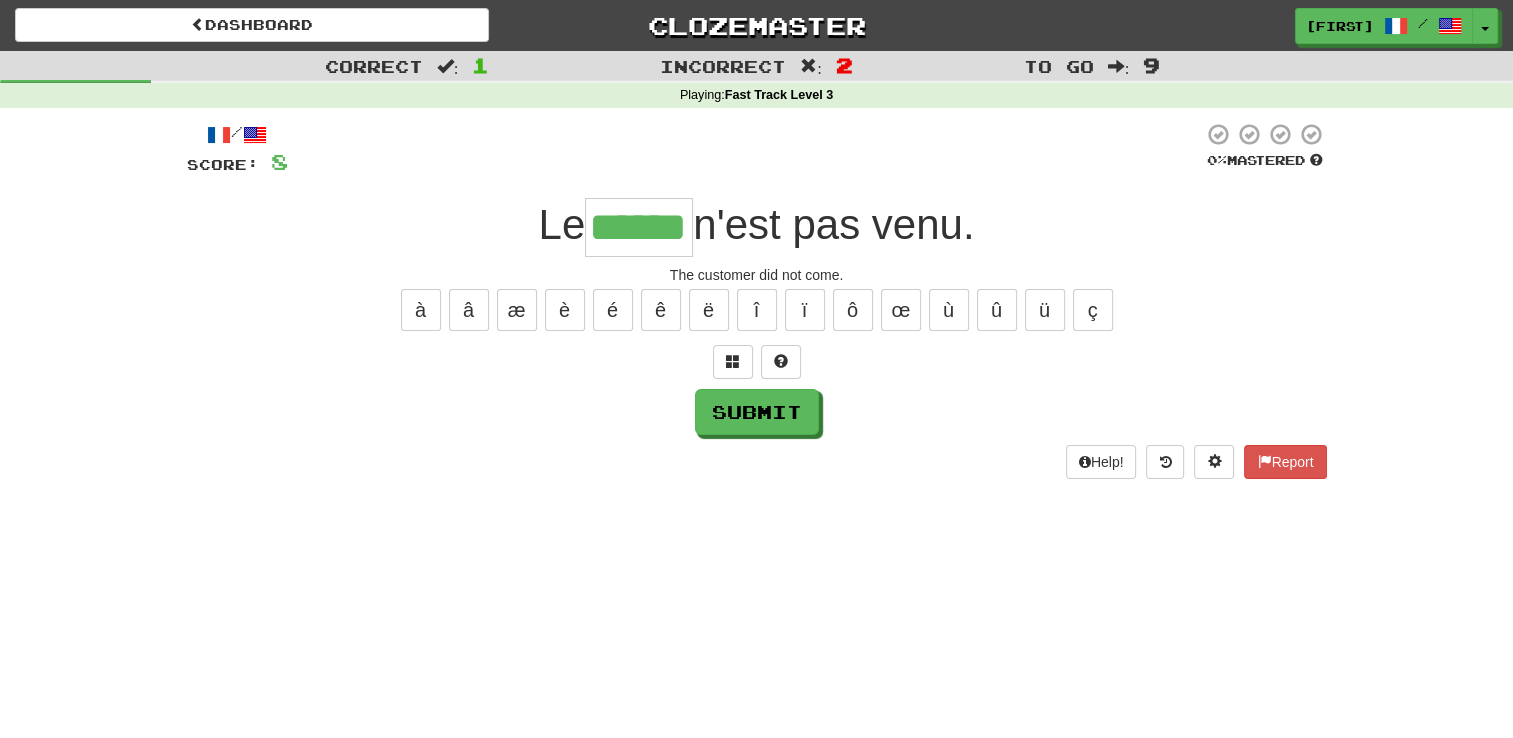 type on "******" 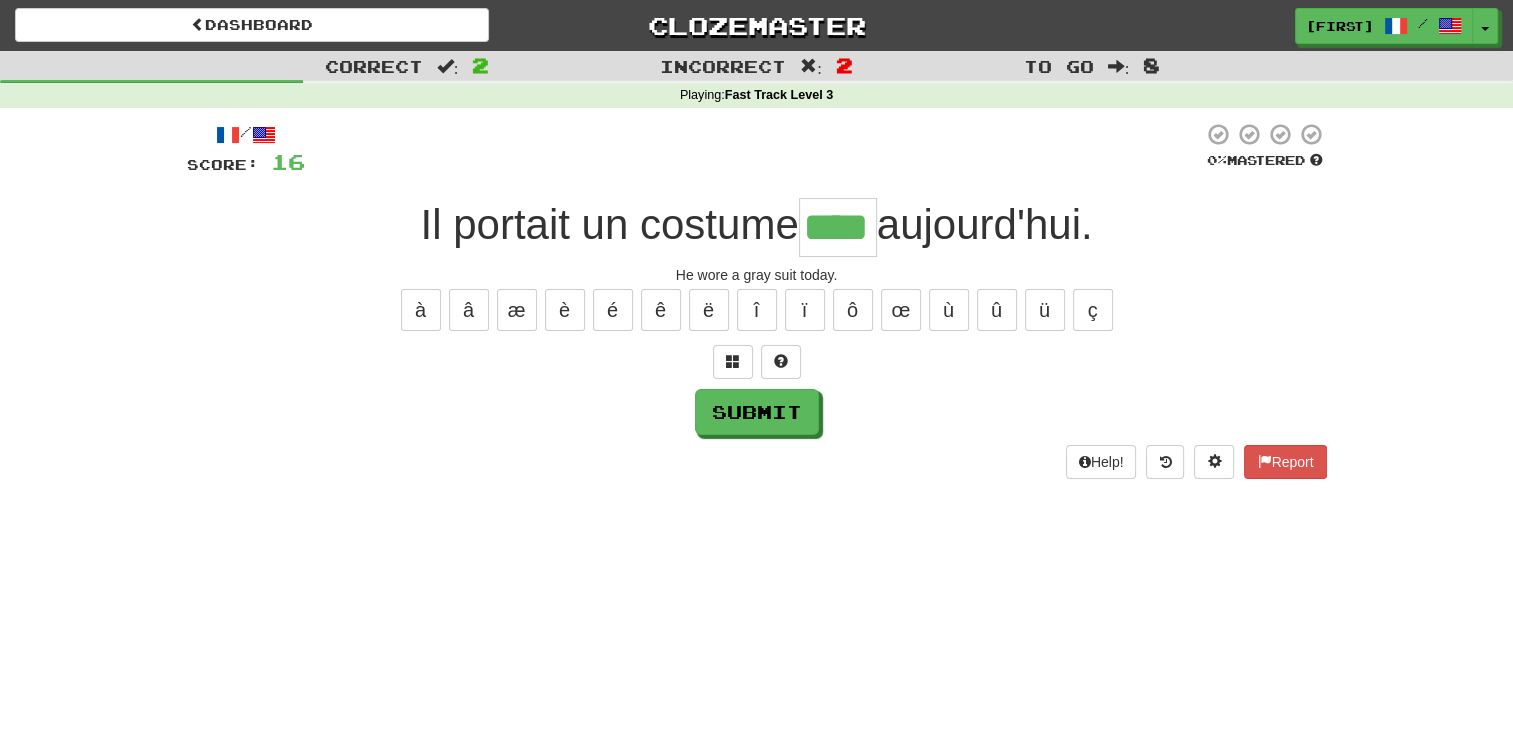 type on "****" 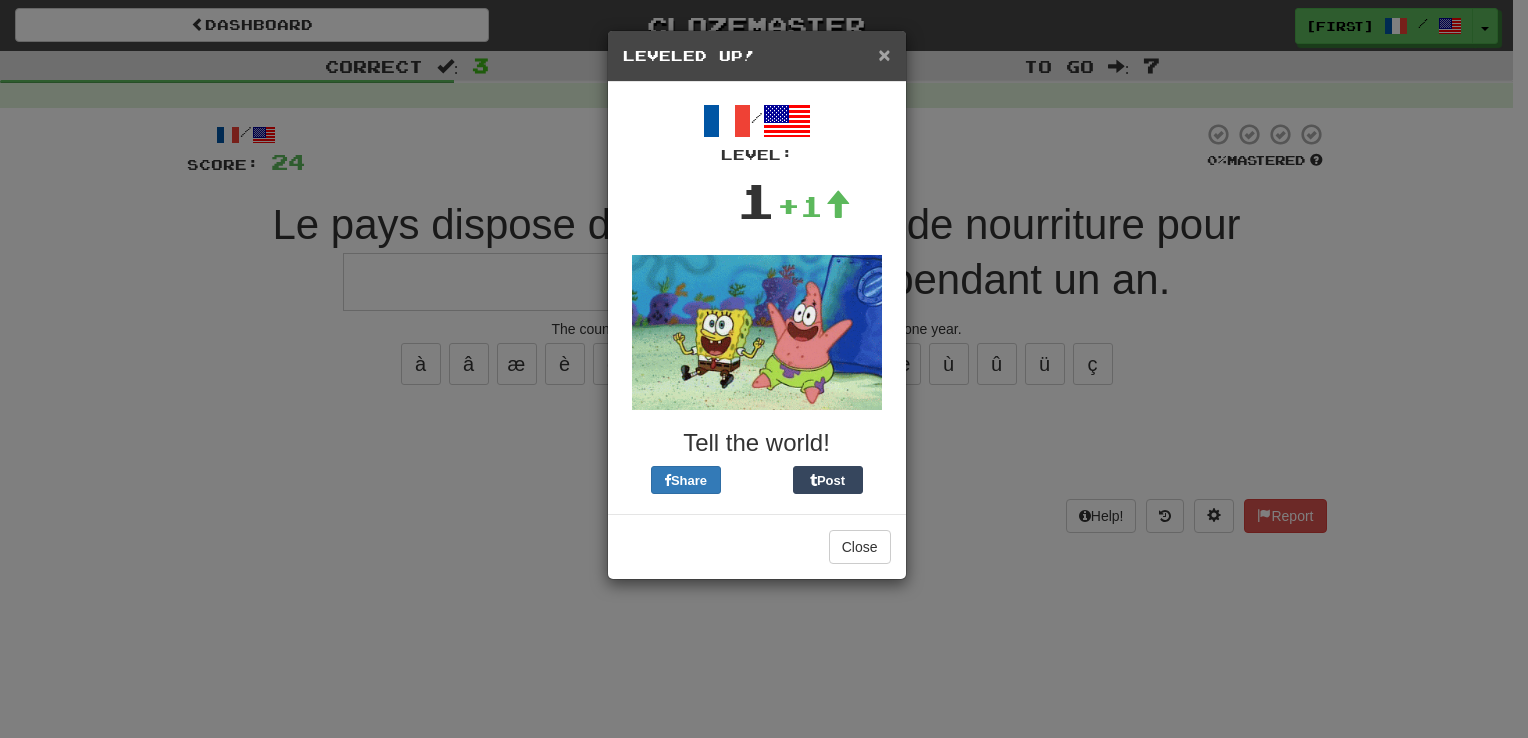 click on "×" at bounding box center (884, 54) 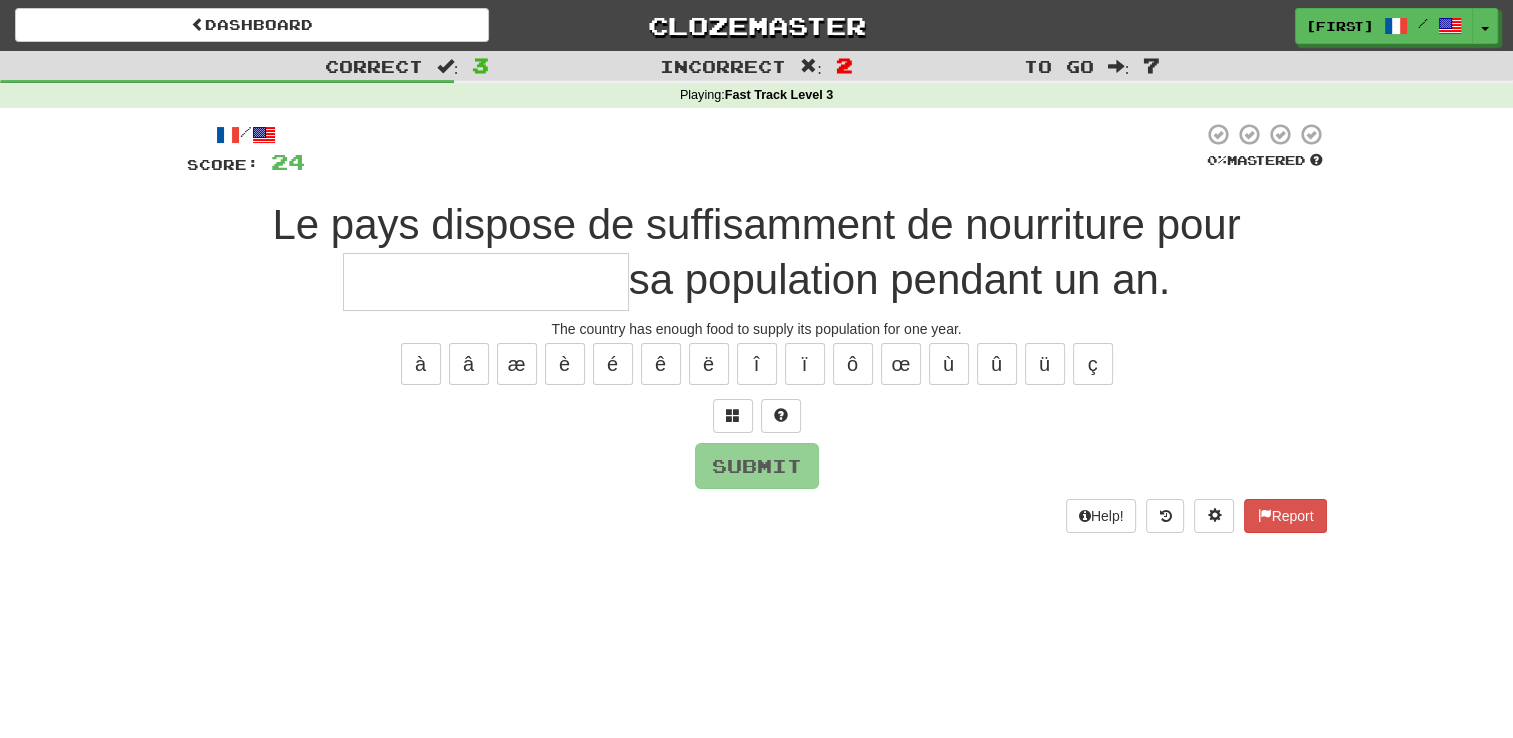 click at bounding box center (486, 282) 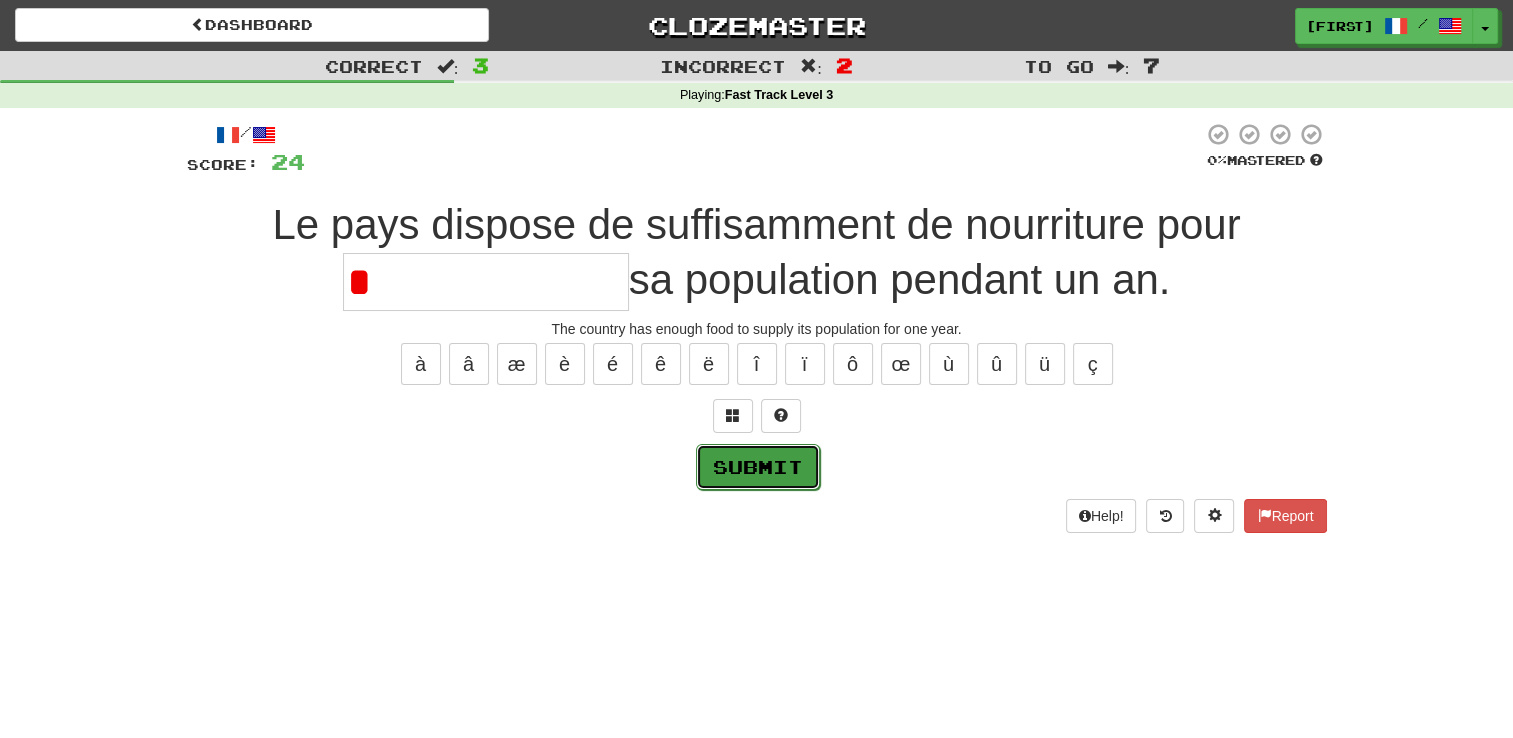 click on "Submit" at bounding box center [758, 467] 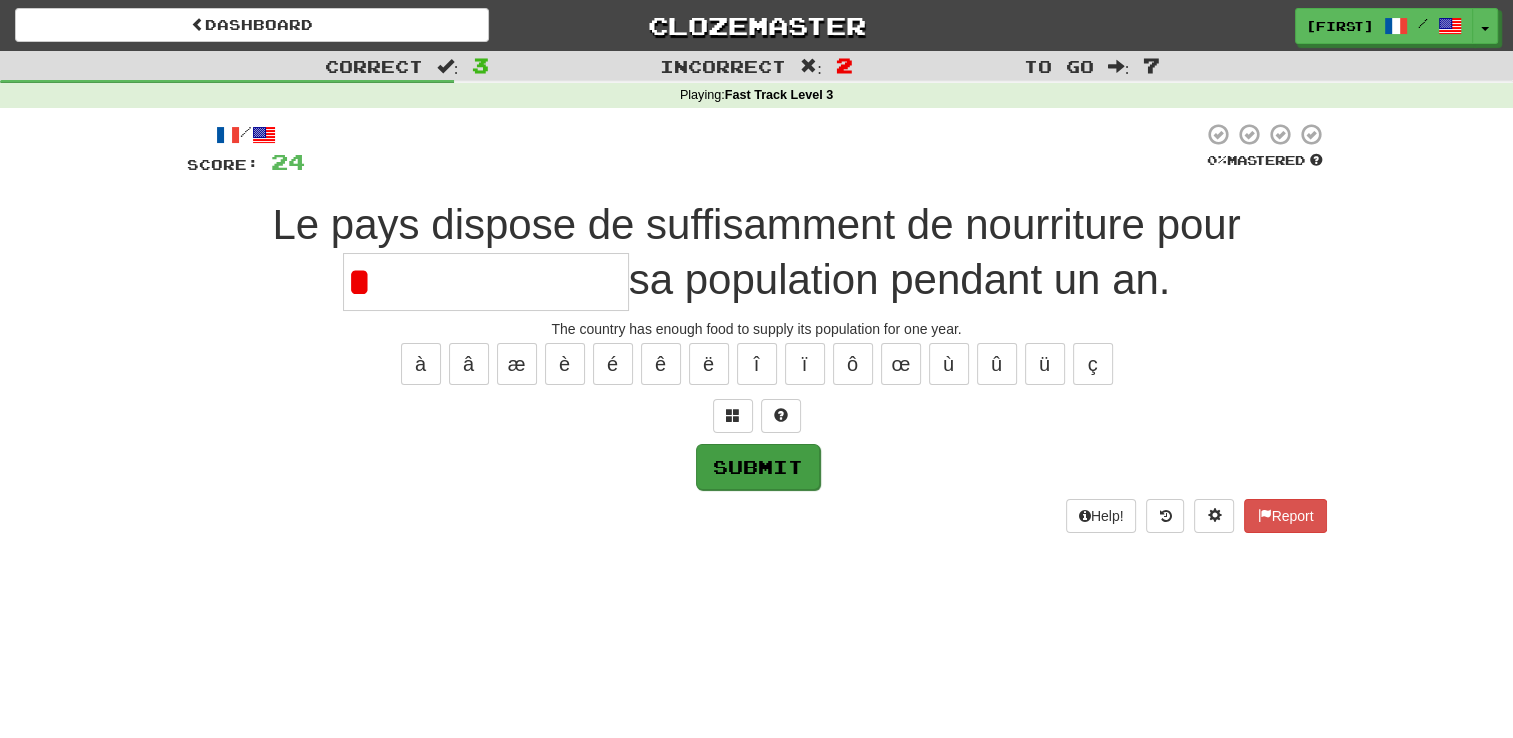 type on "**********" 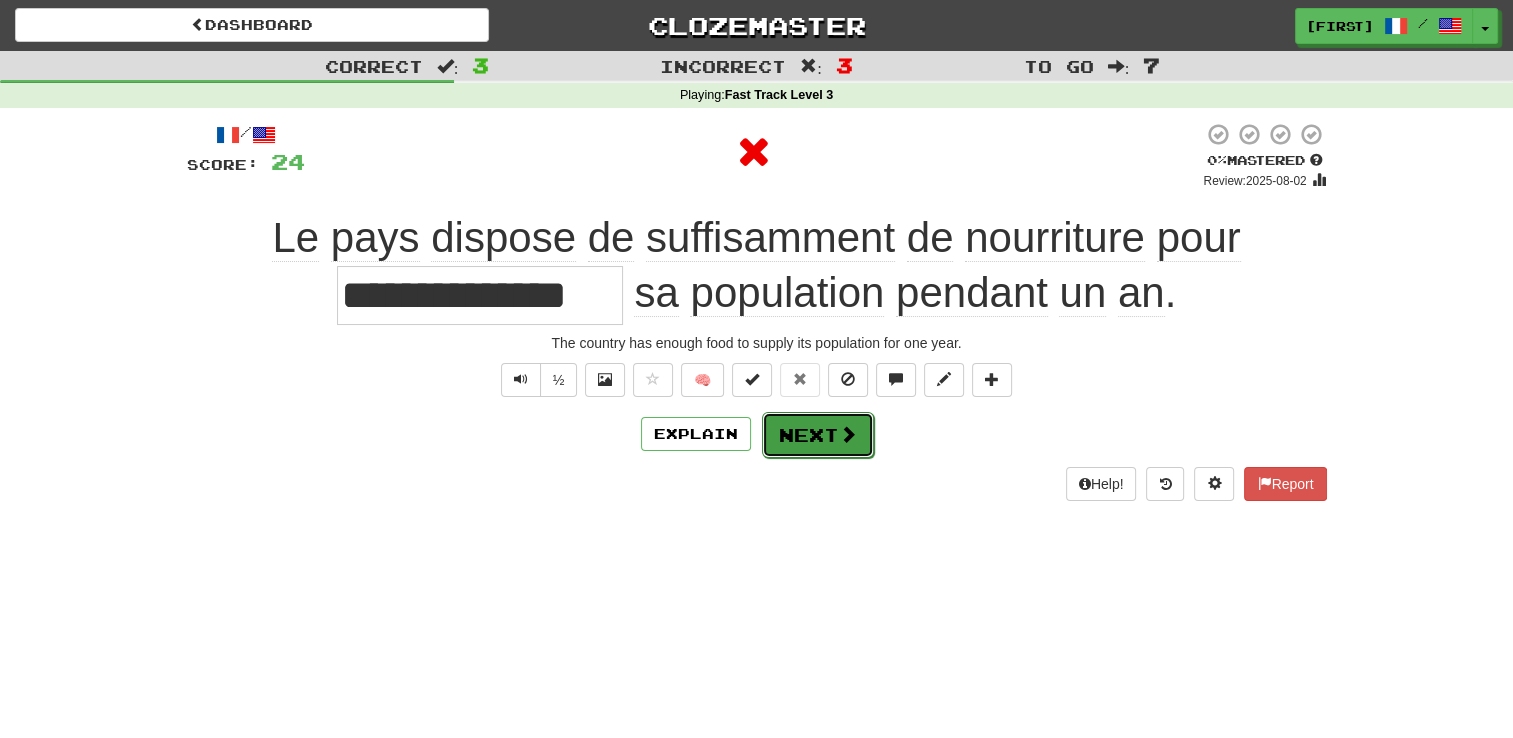 click on "Next" at bounding box center (818, 435) 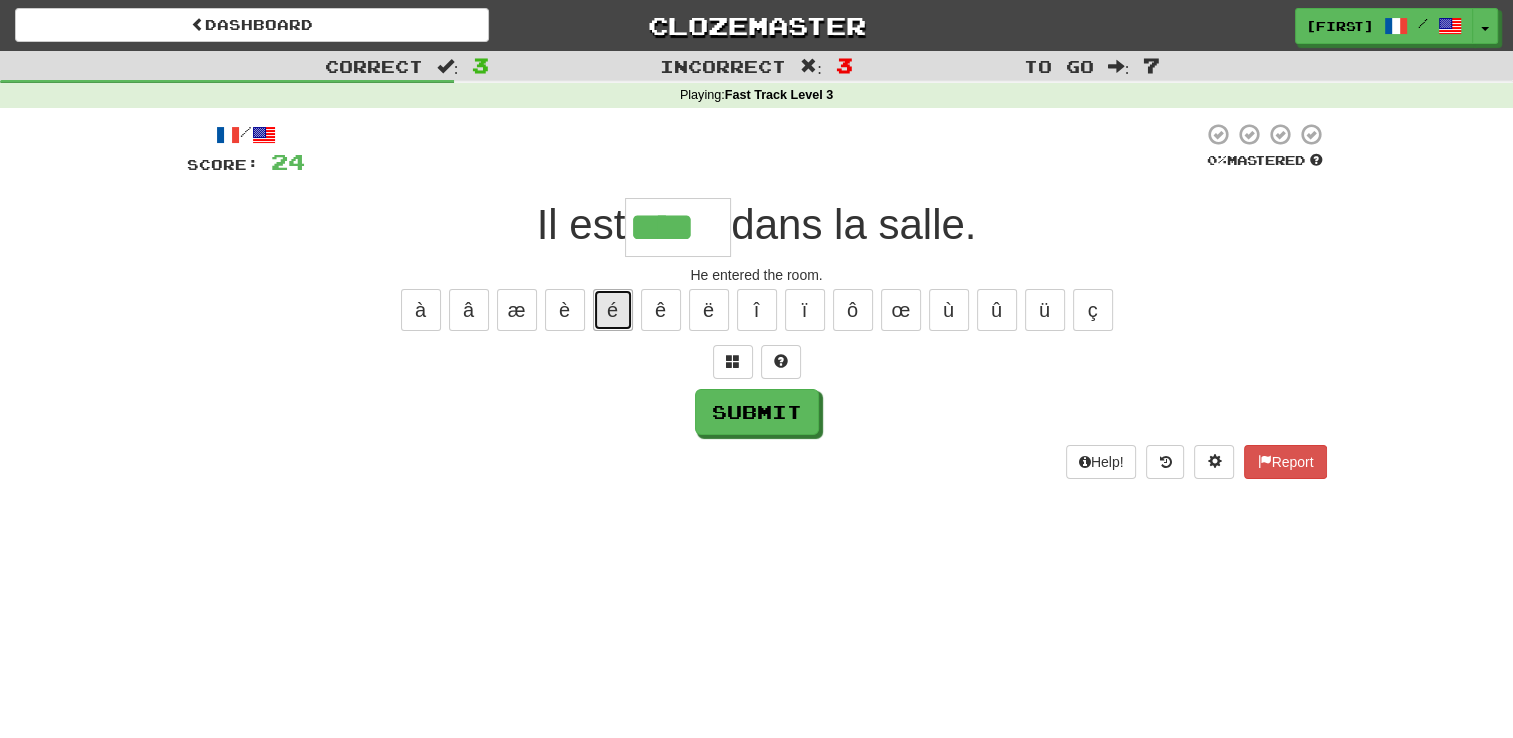 click on "é" at bounding box center [613, 310] 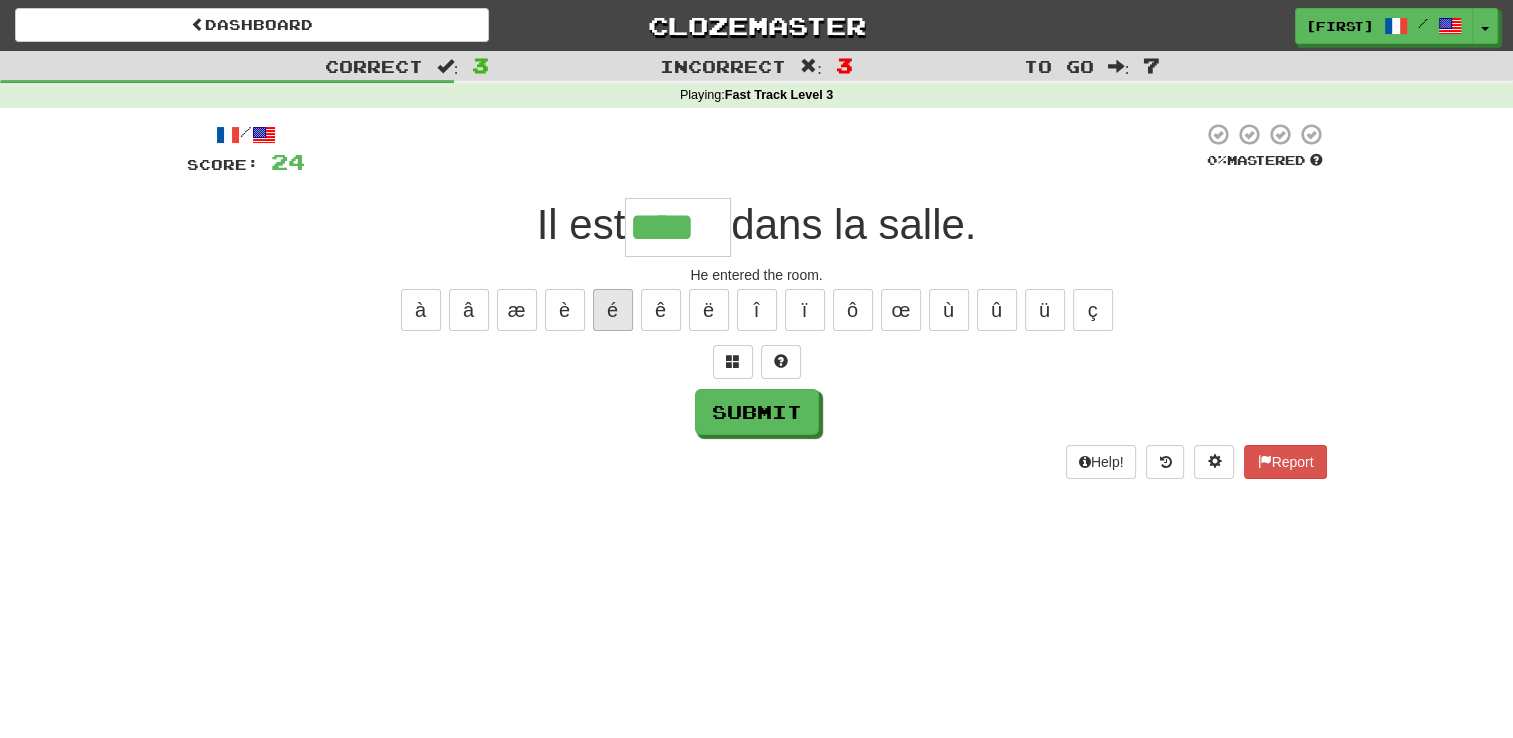 type on "*****" 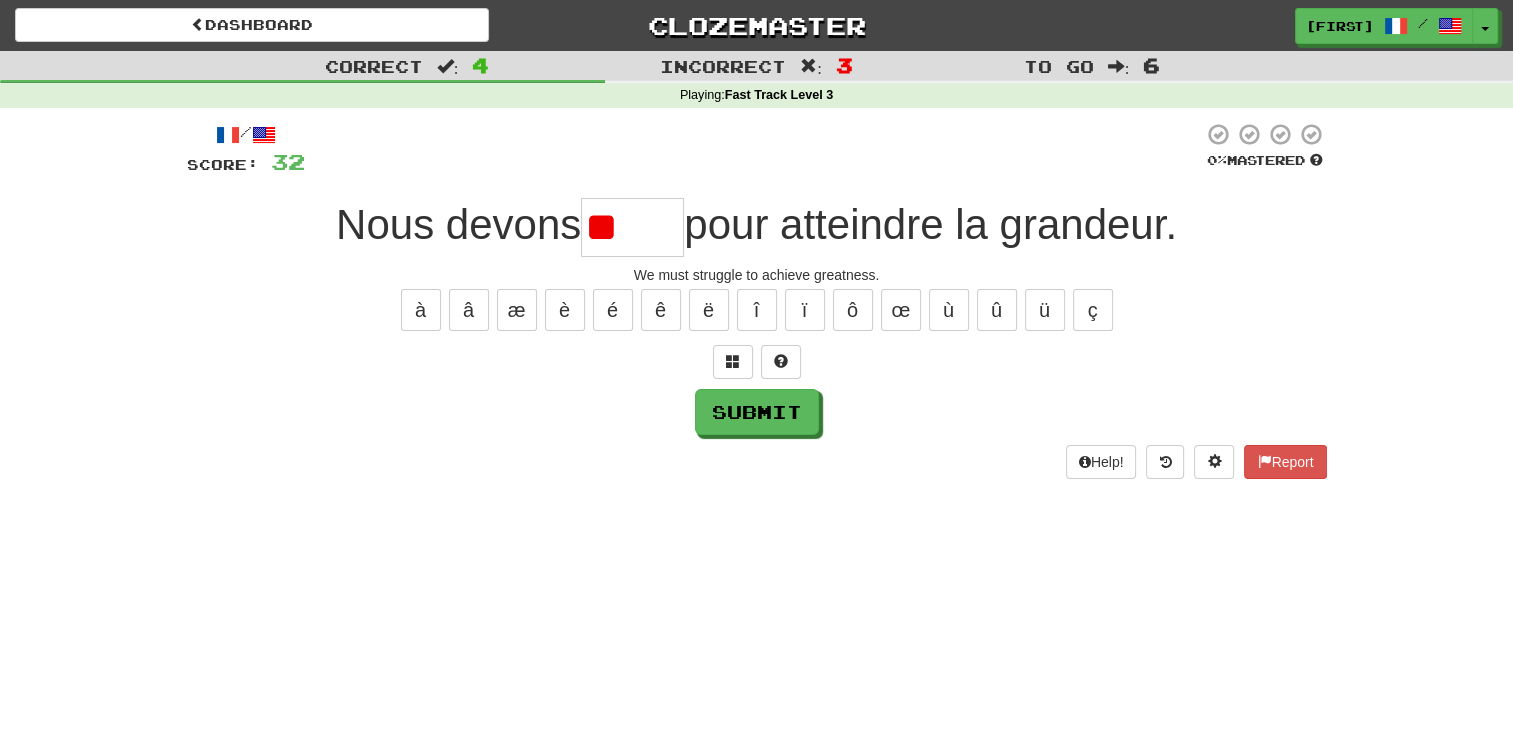type on "*" 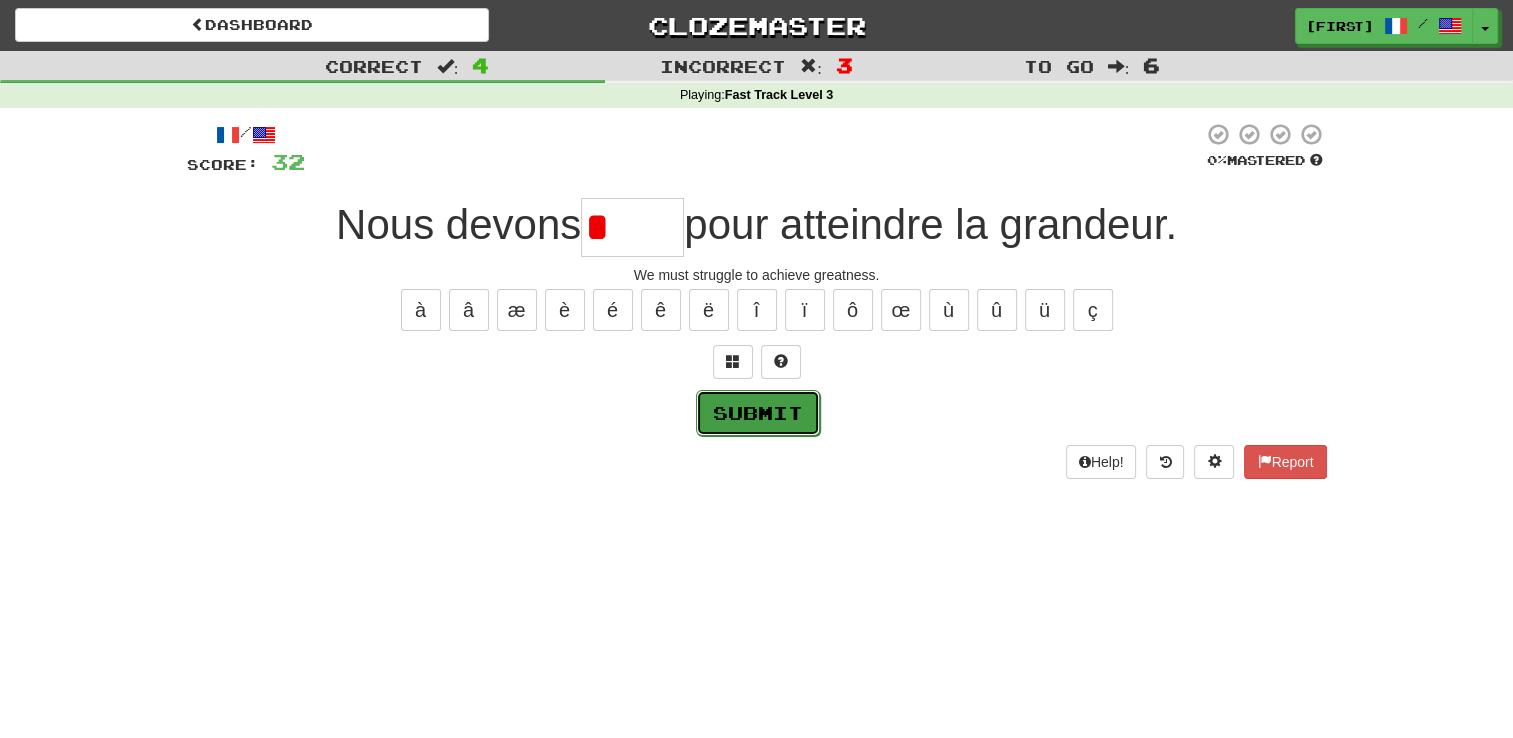 click on "Submit" at bounding box center (758, 413) 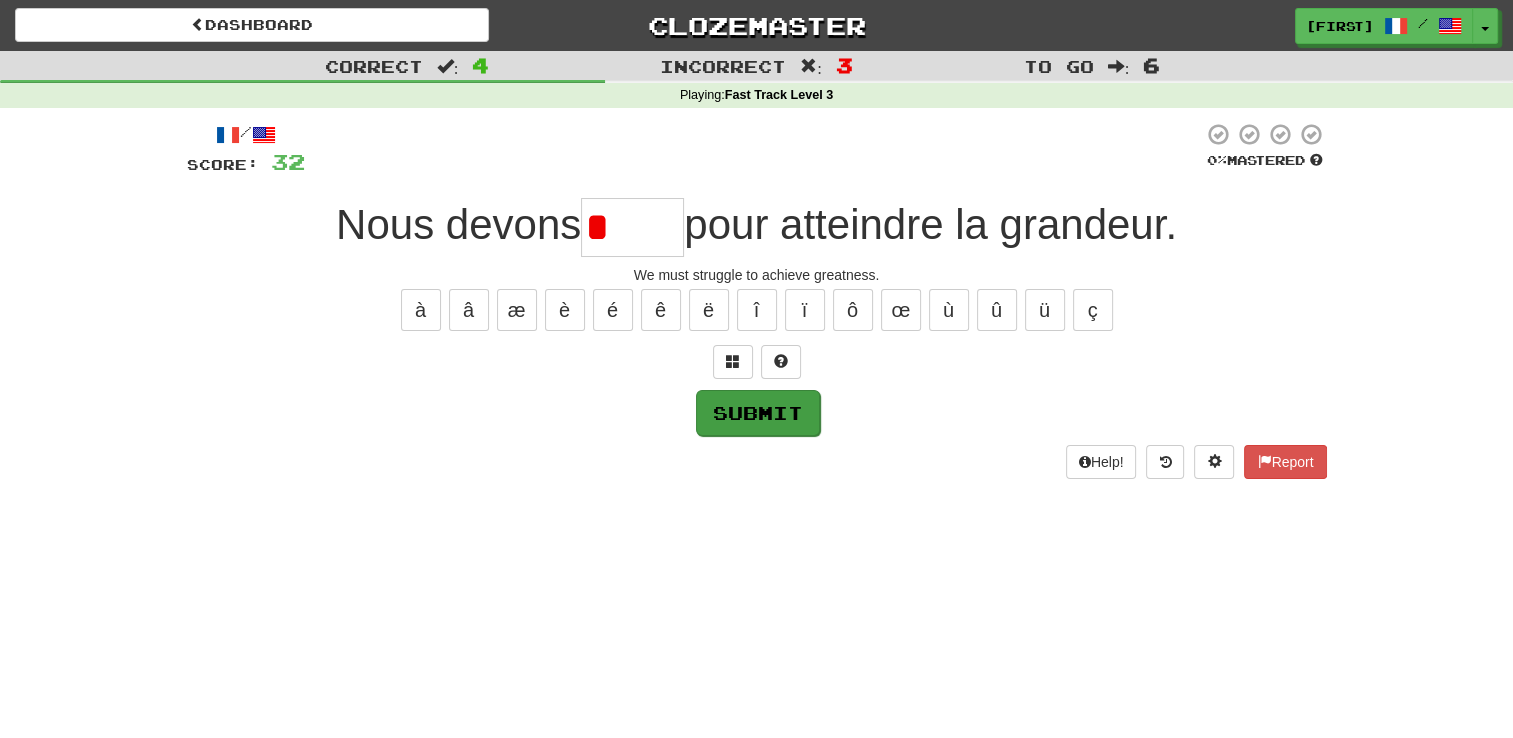 type on "******" 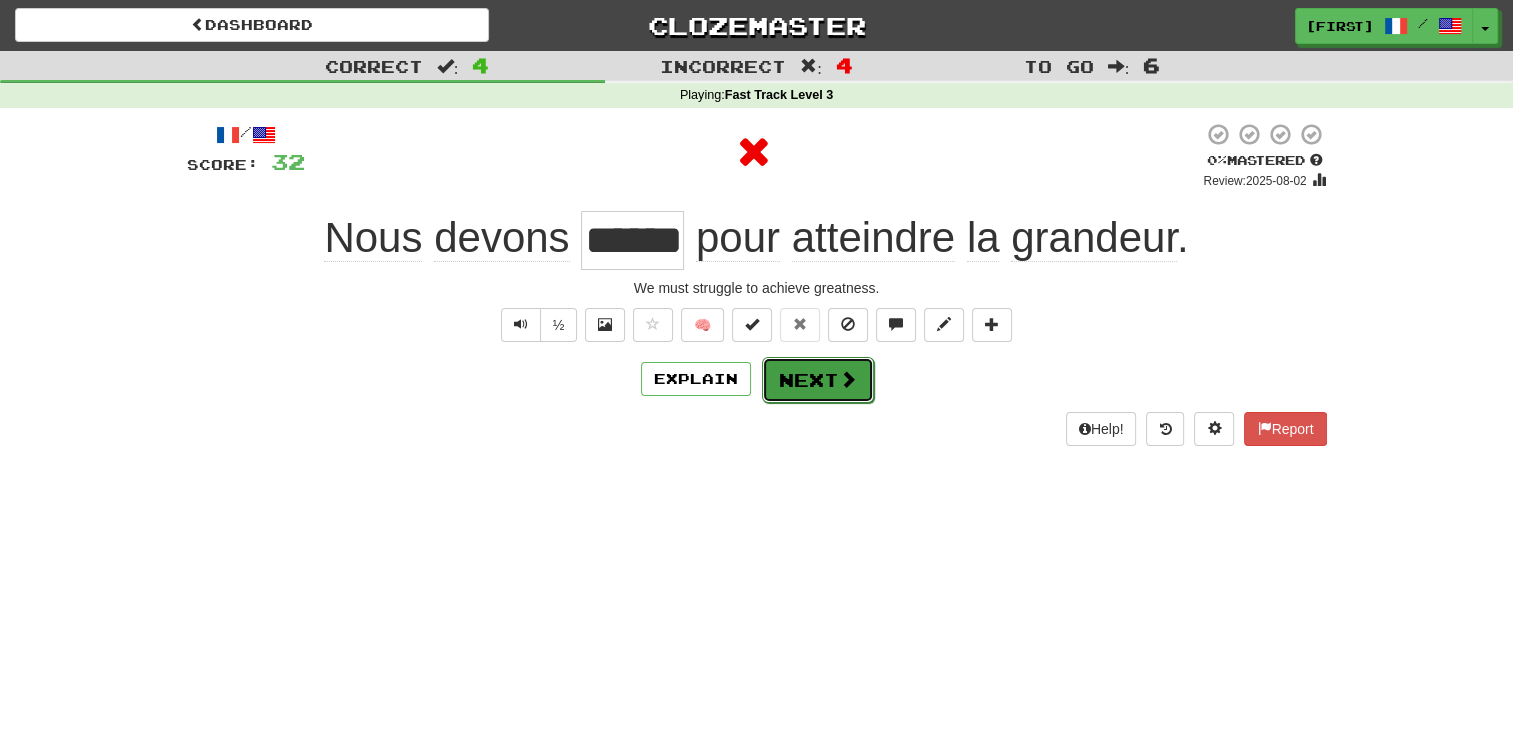click on "Next" at bounding box center [818, 380] 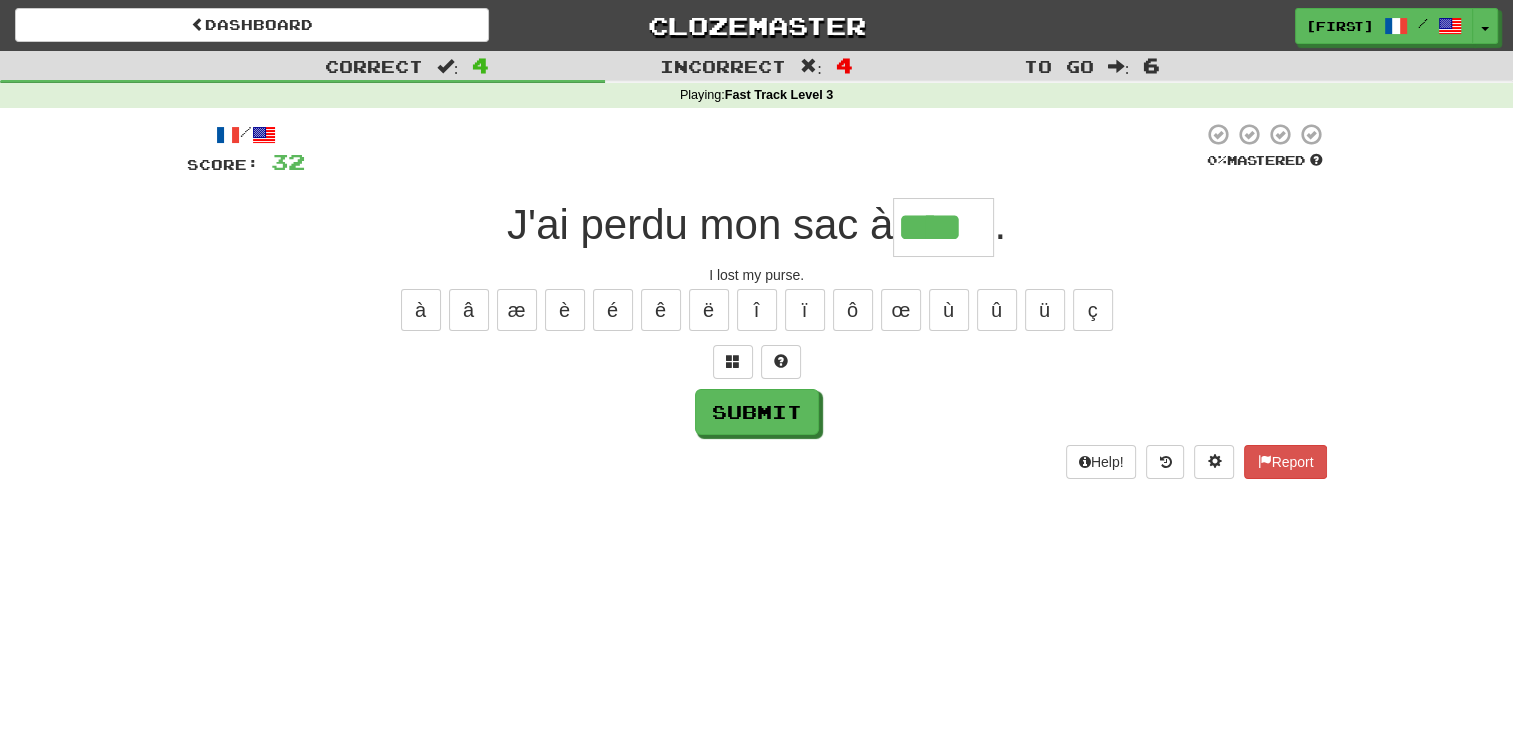 type on "****" 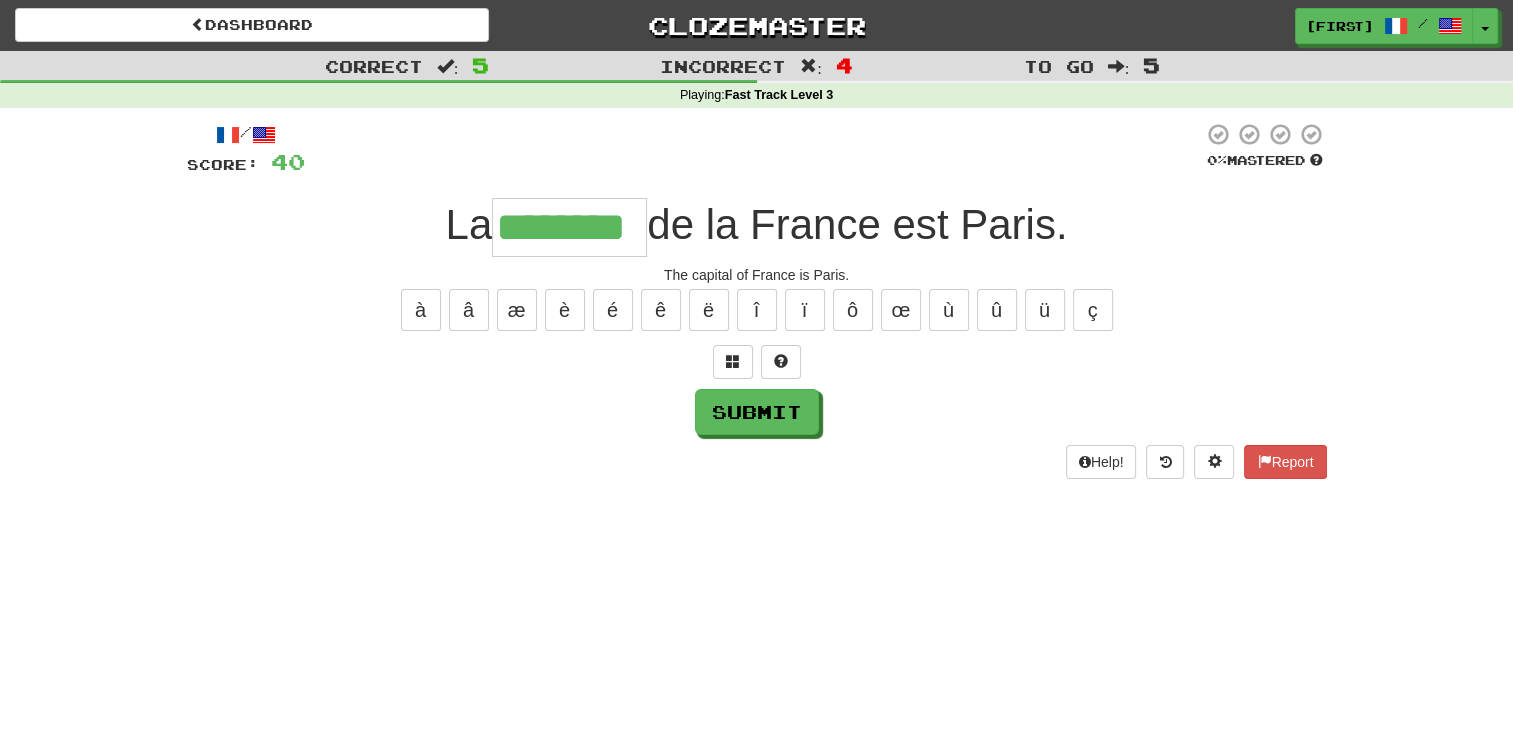 type on "********" 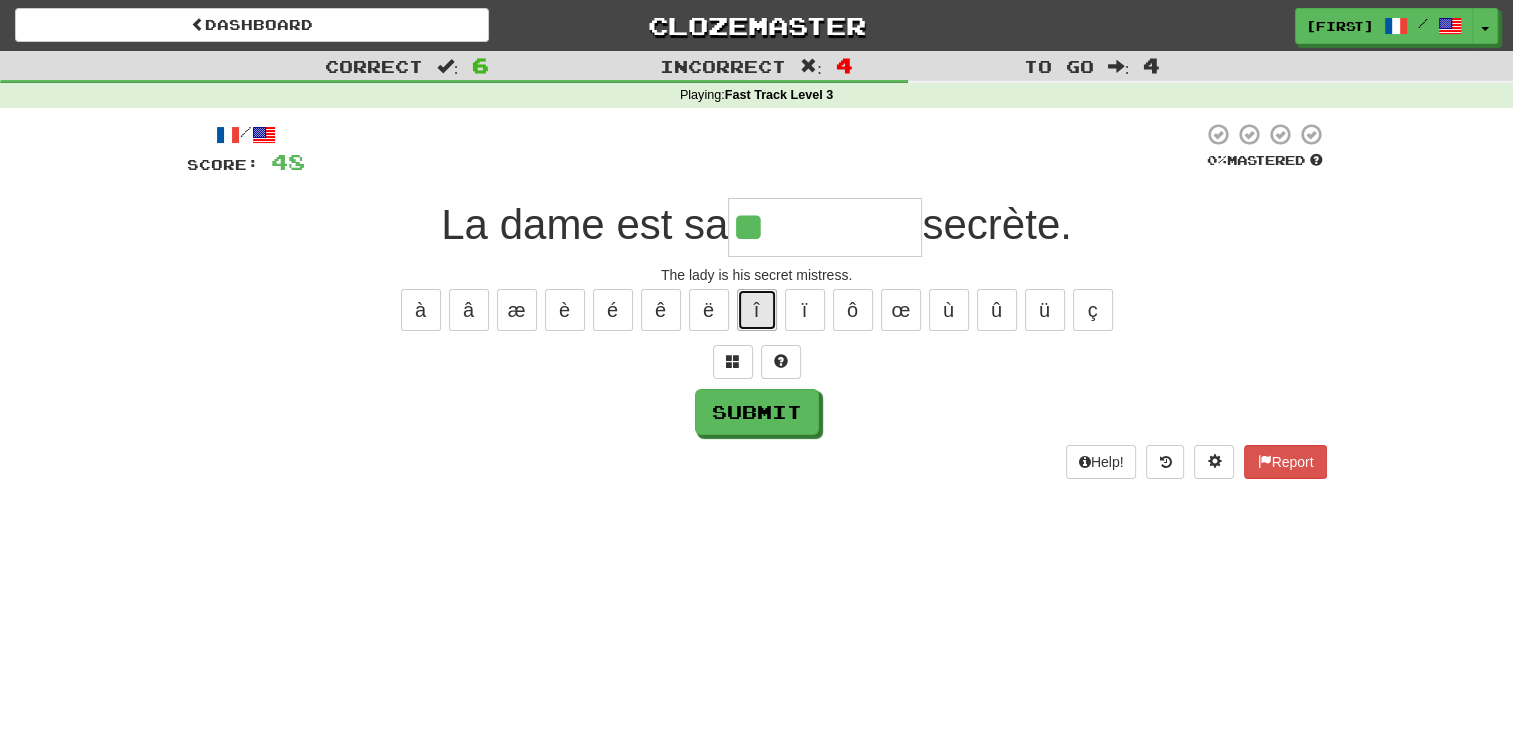 click on "î" at bounding box center [757, 310] 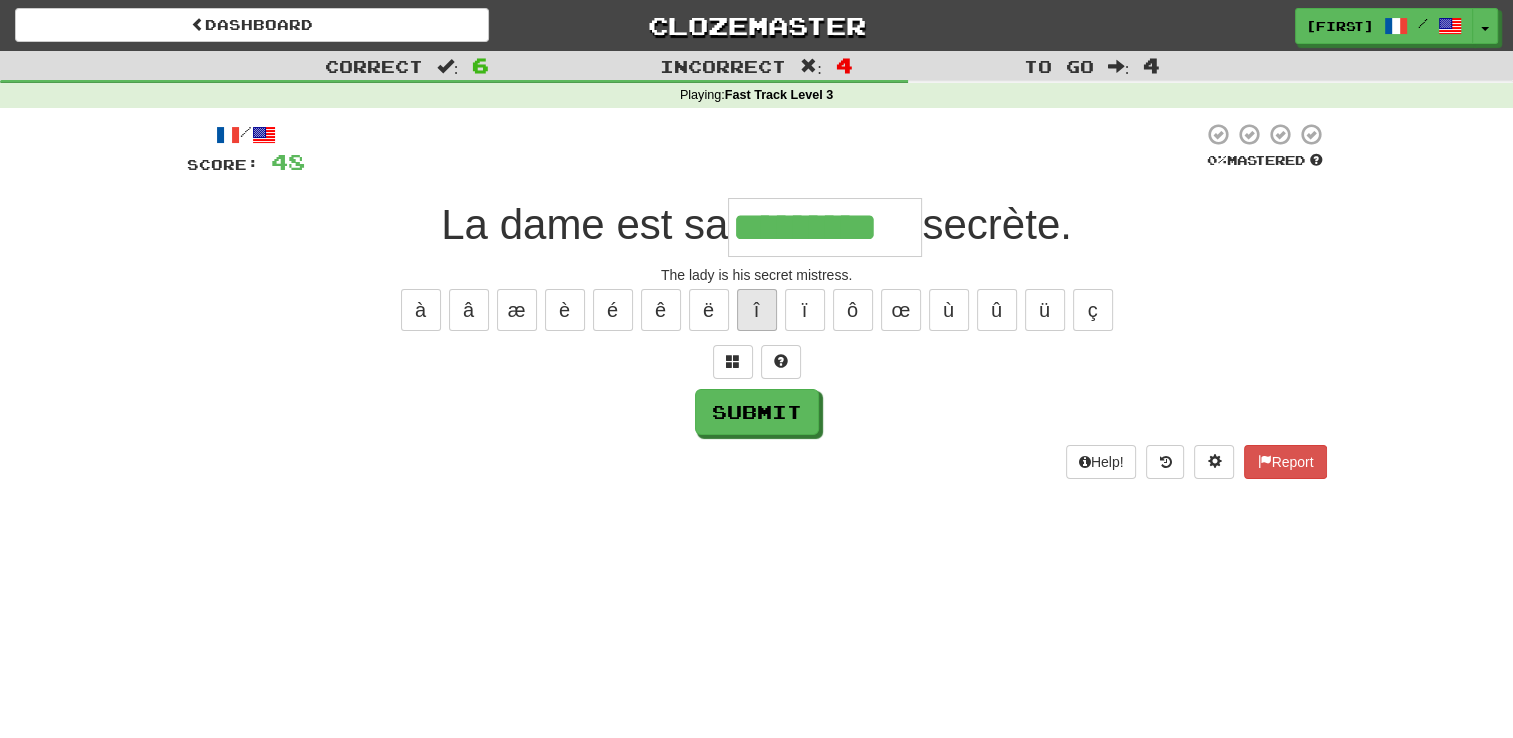 type on "*********" 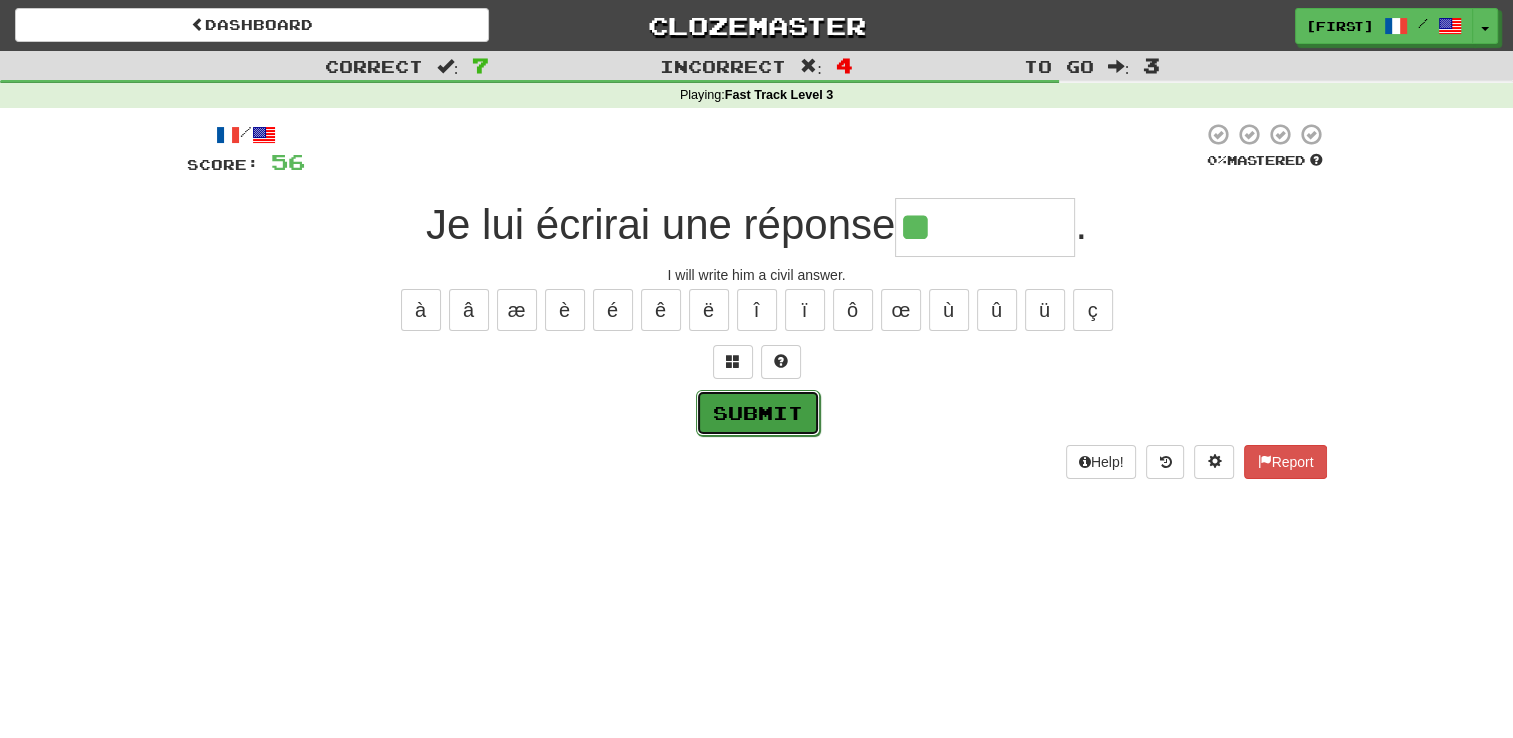 click on "Submit" at bounding box center [758, 413] 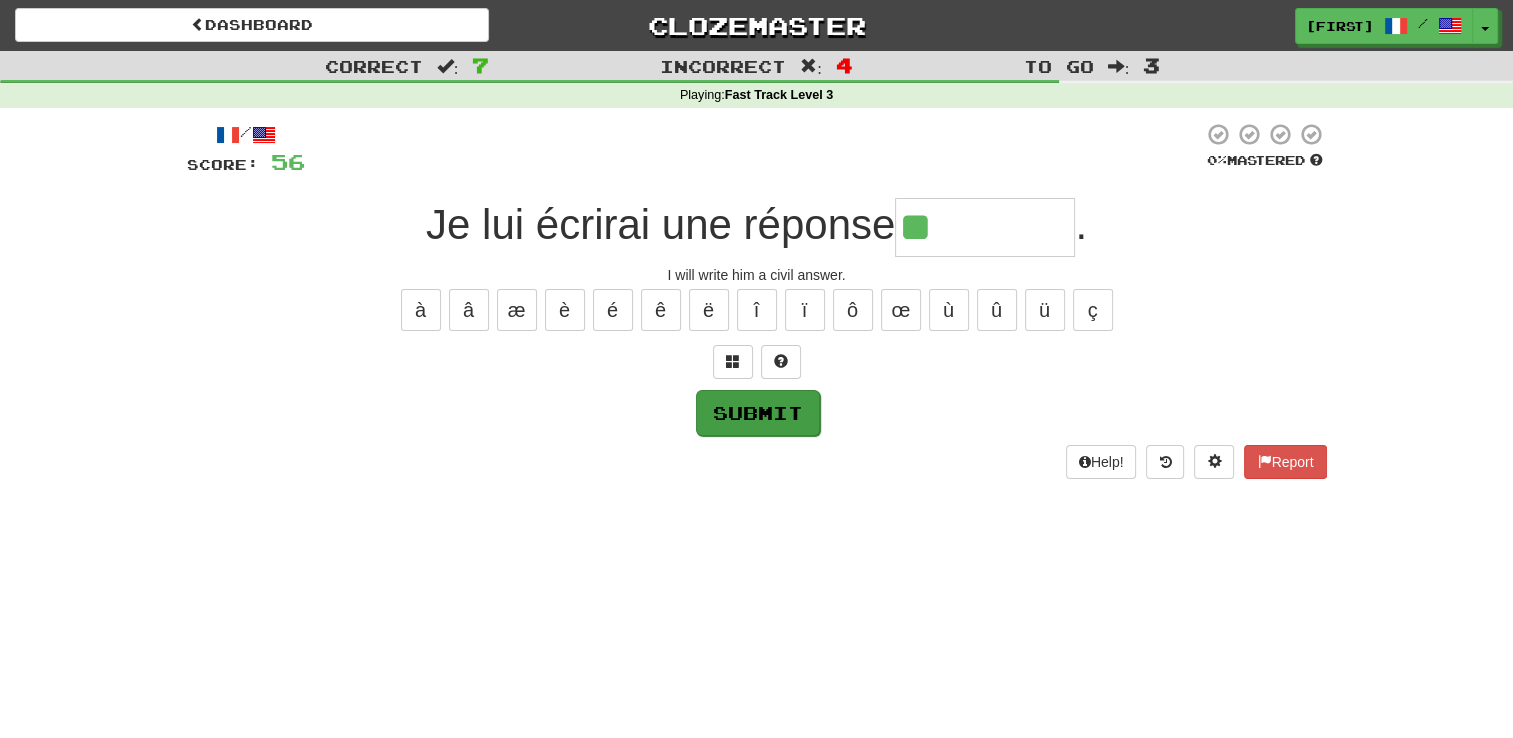 type on "*********" 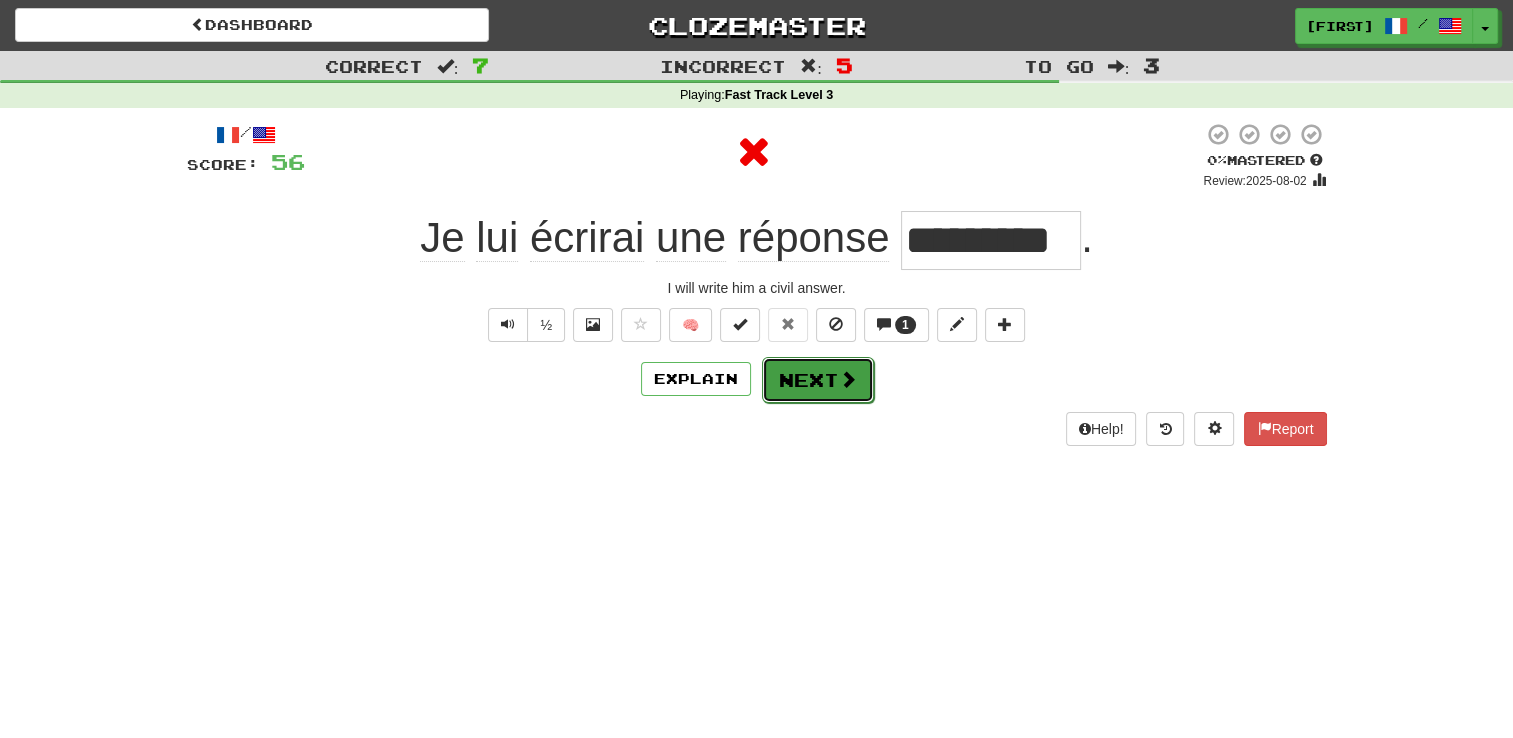 click on "Next" at bounding box center [818, 380] 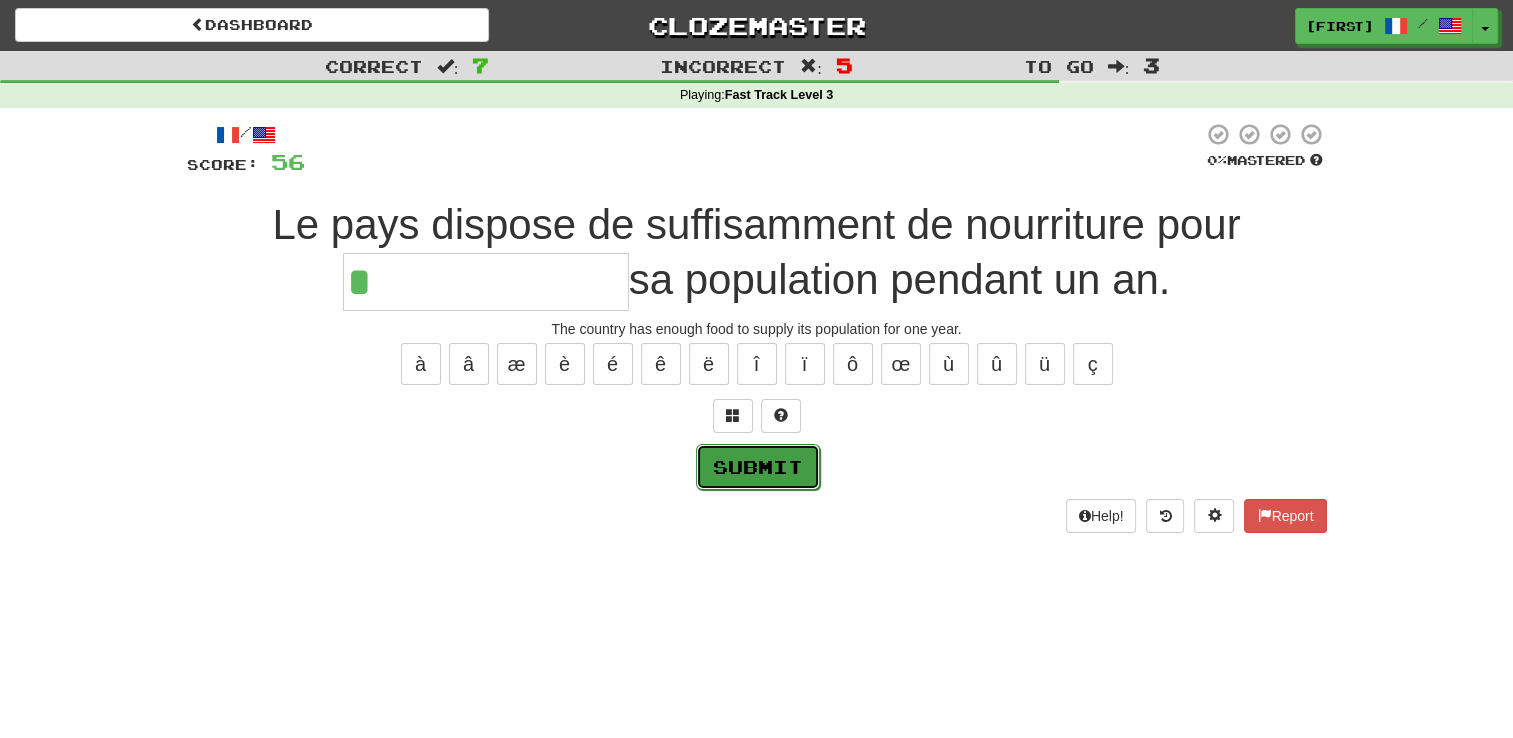 click on "Submit" at bounding box center (758, 467) 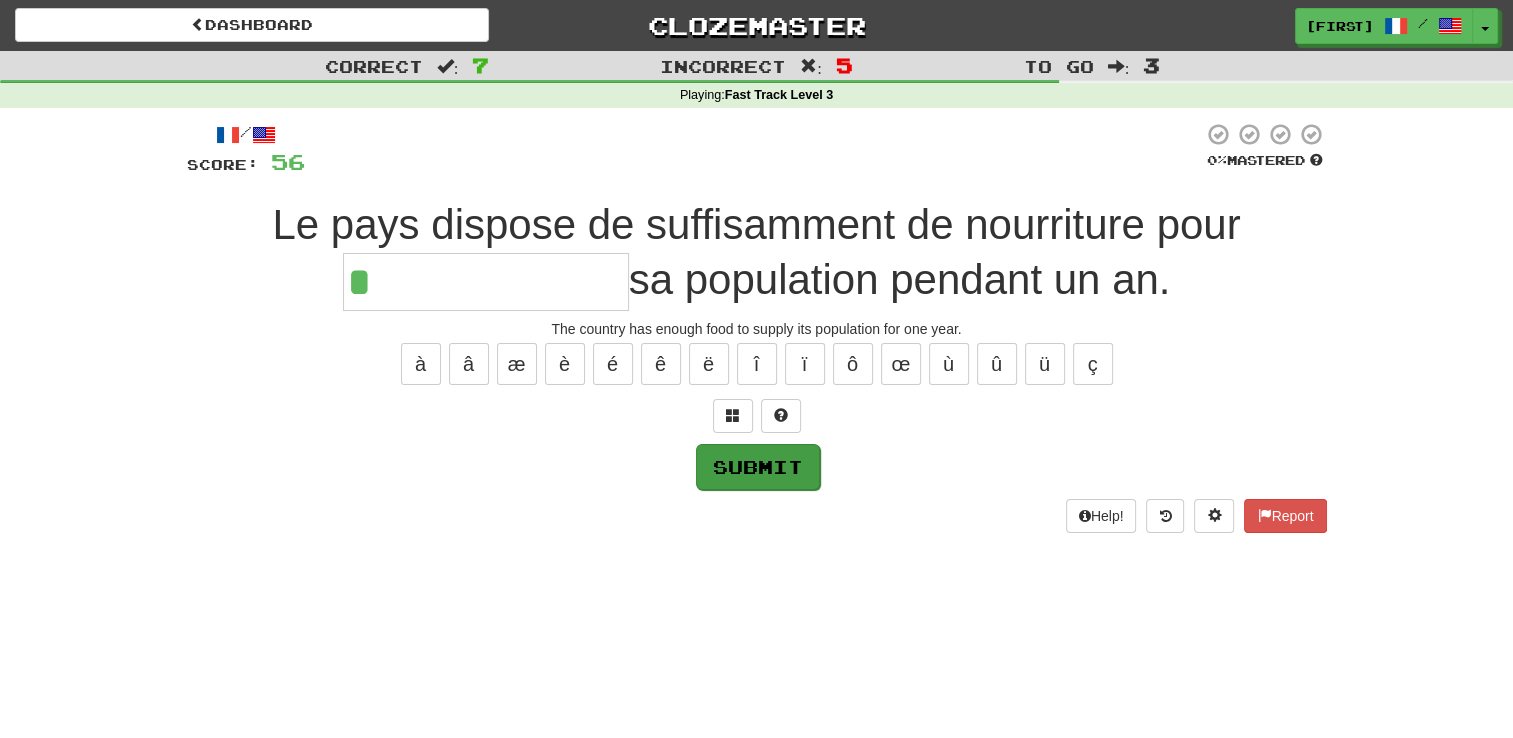 type on "**********" 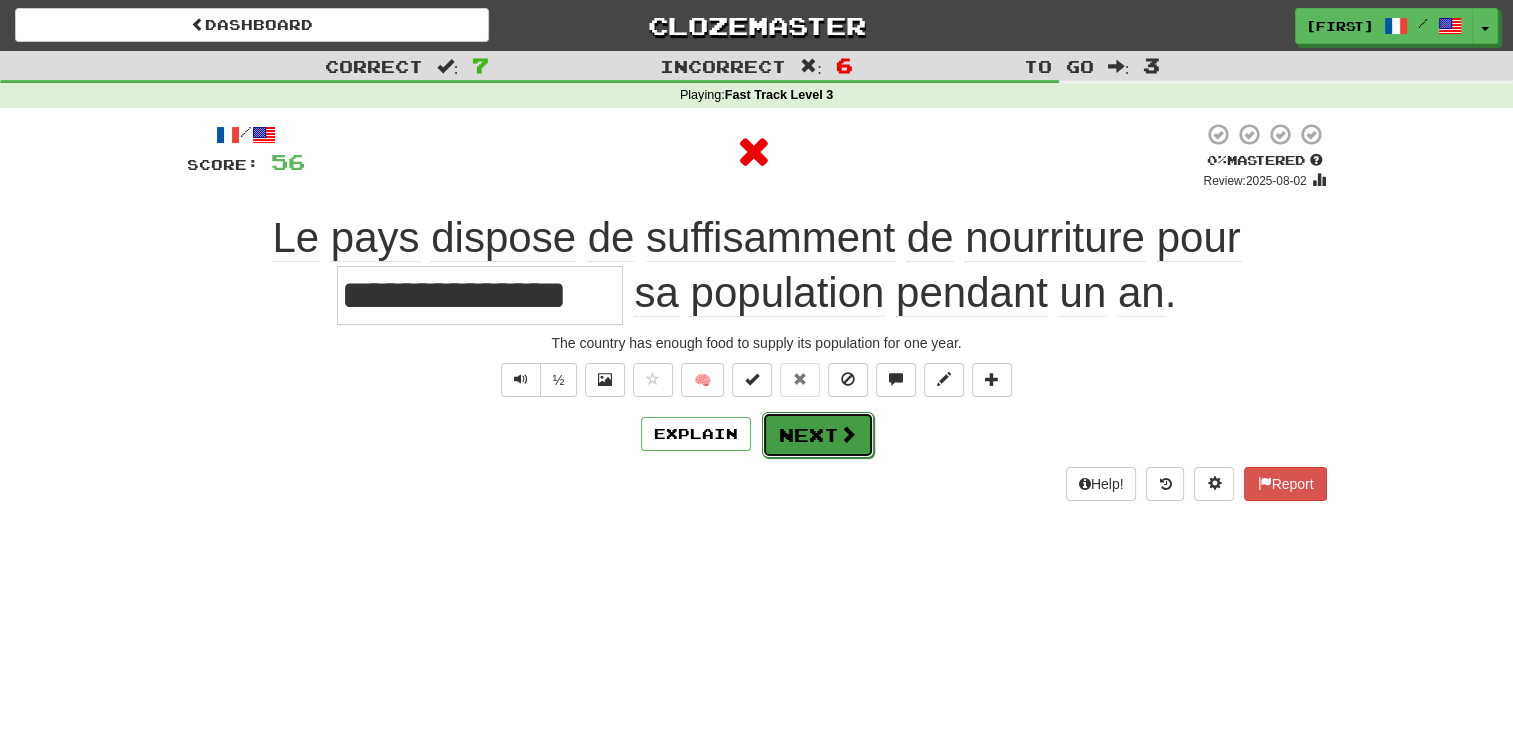 click on "Next" at bounding box center [818, 435] 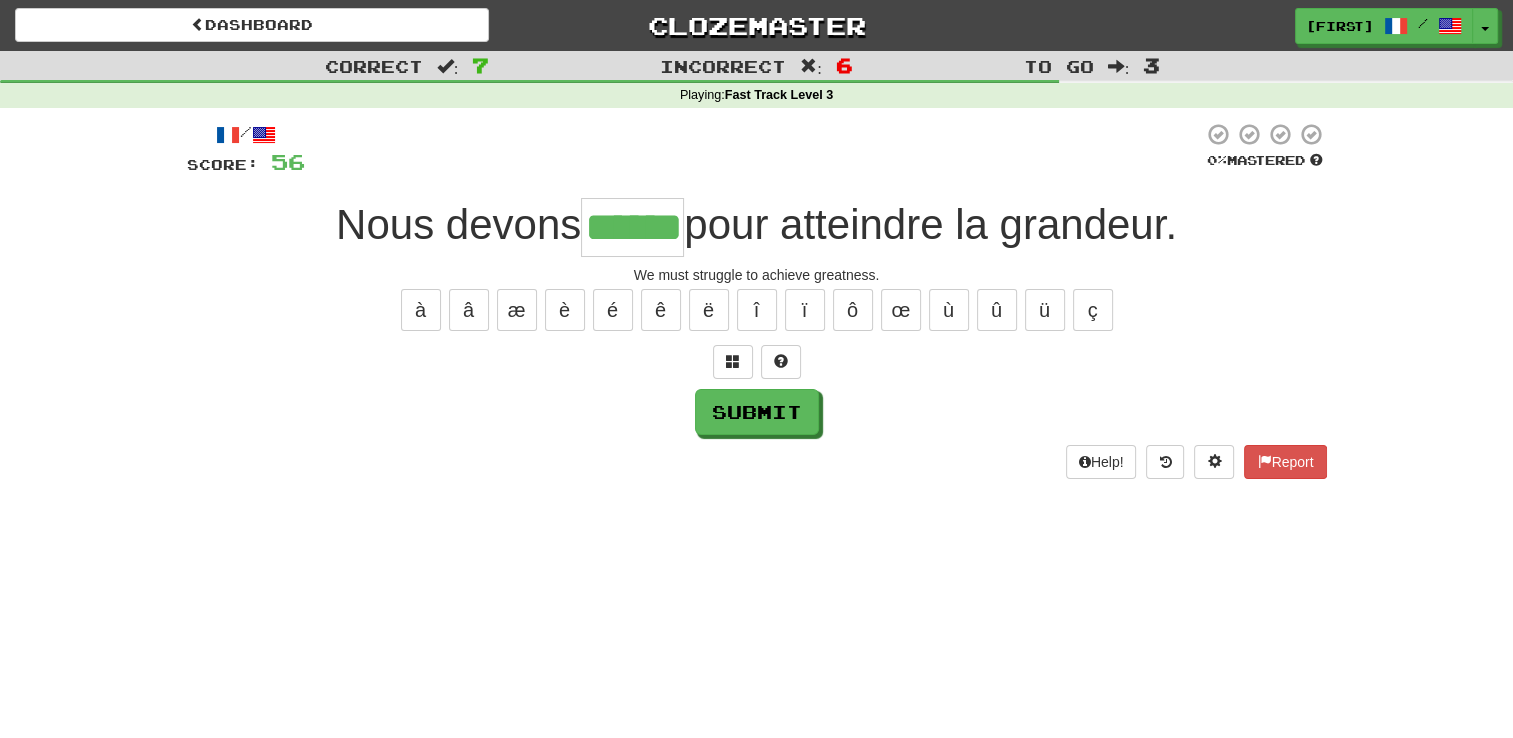 type on "******" 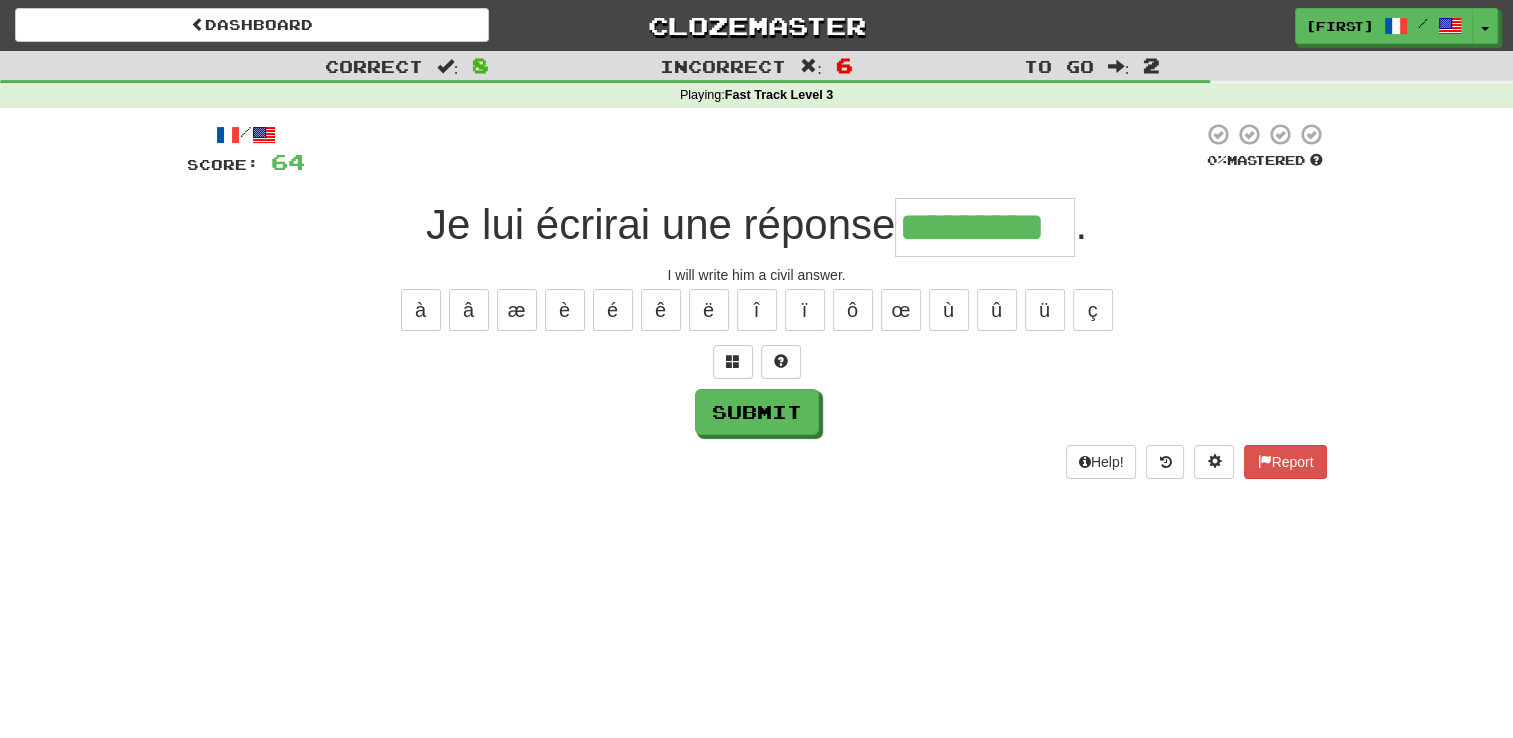 type on "*********" 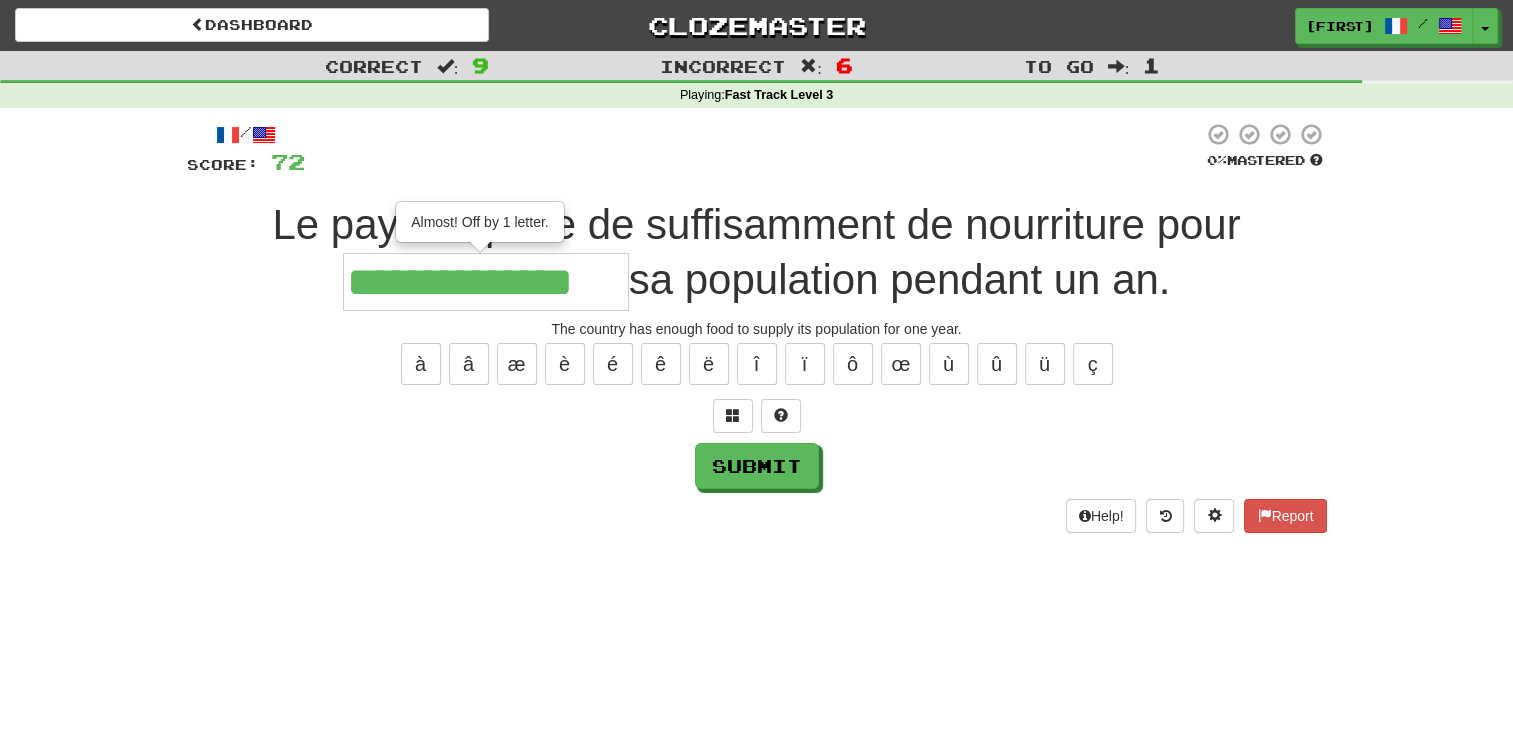 type on "**********" 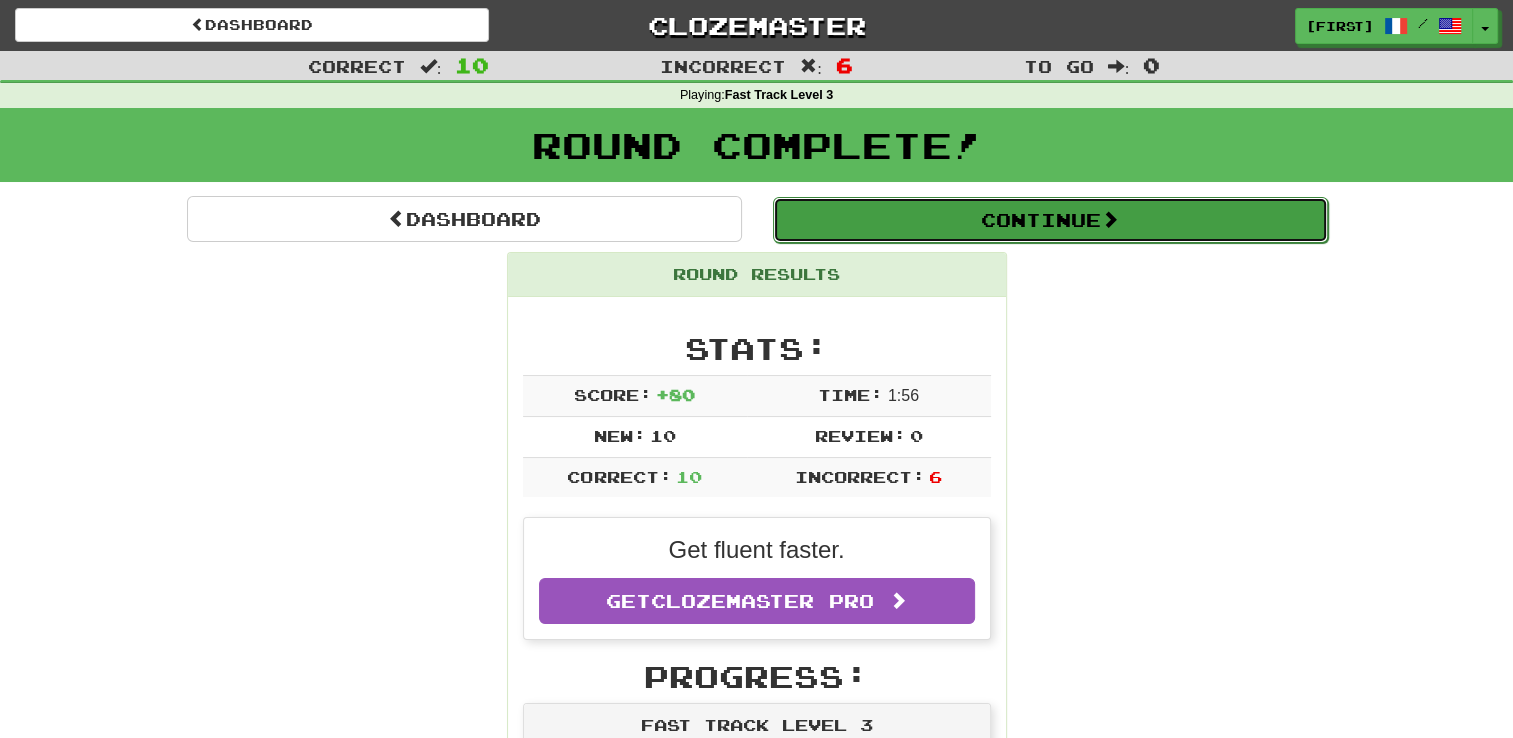 click on "Continue" at bounding box center (1050, 220) 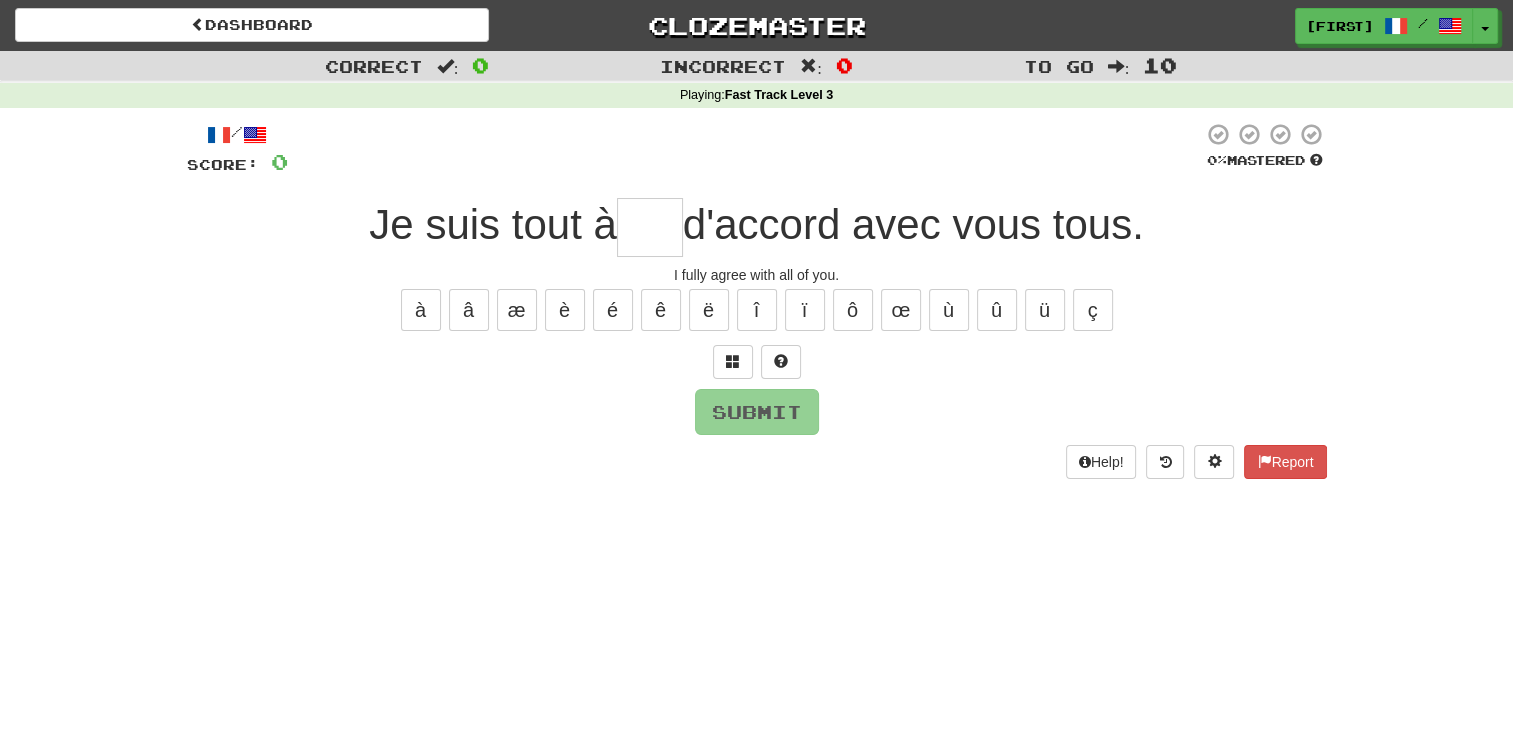 type on "*" 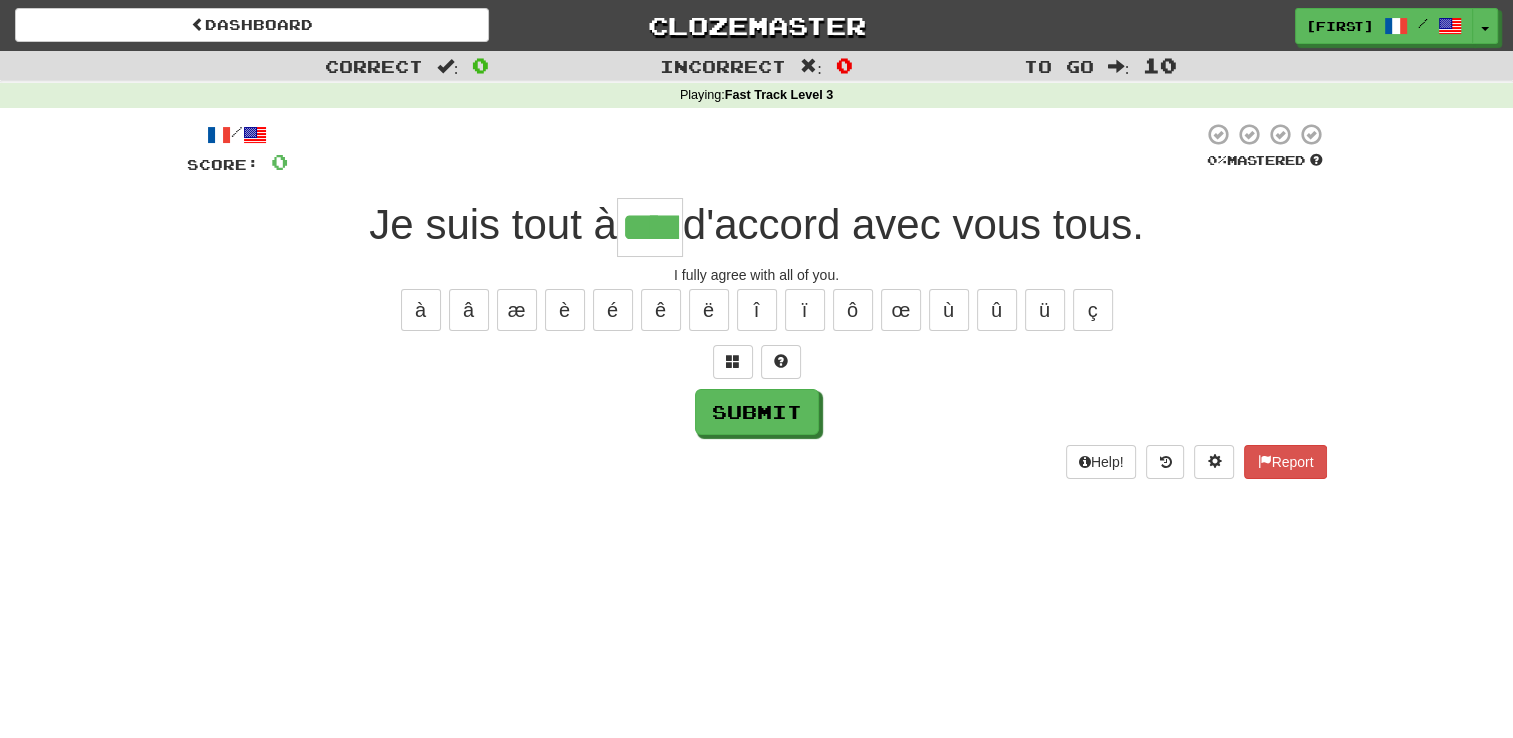 type on "****" 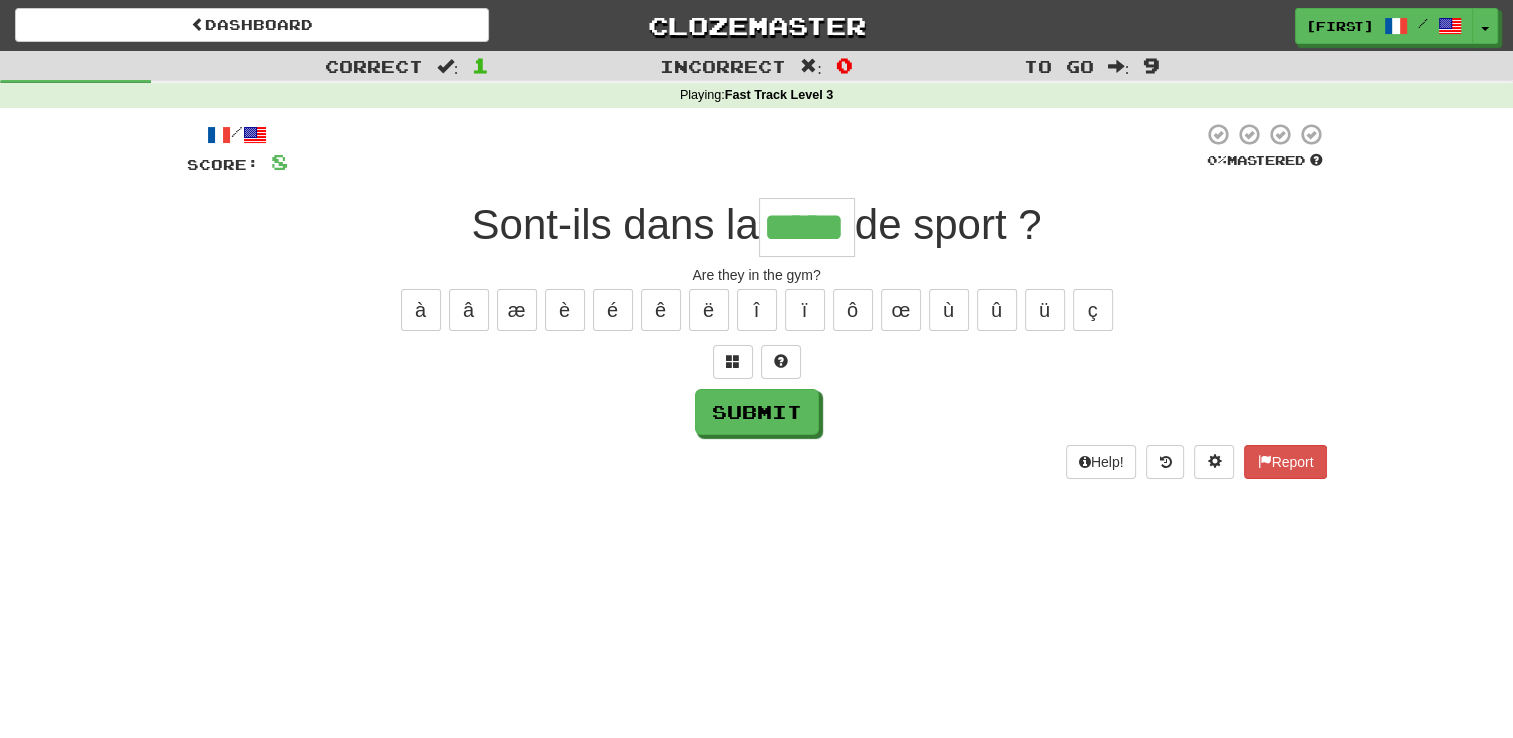 type on "*****" 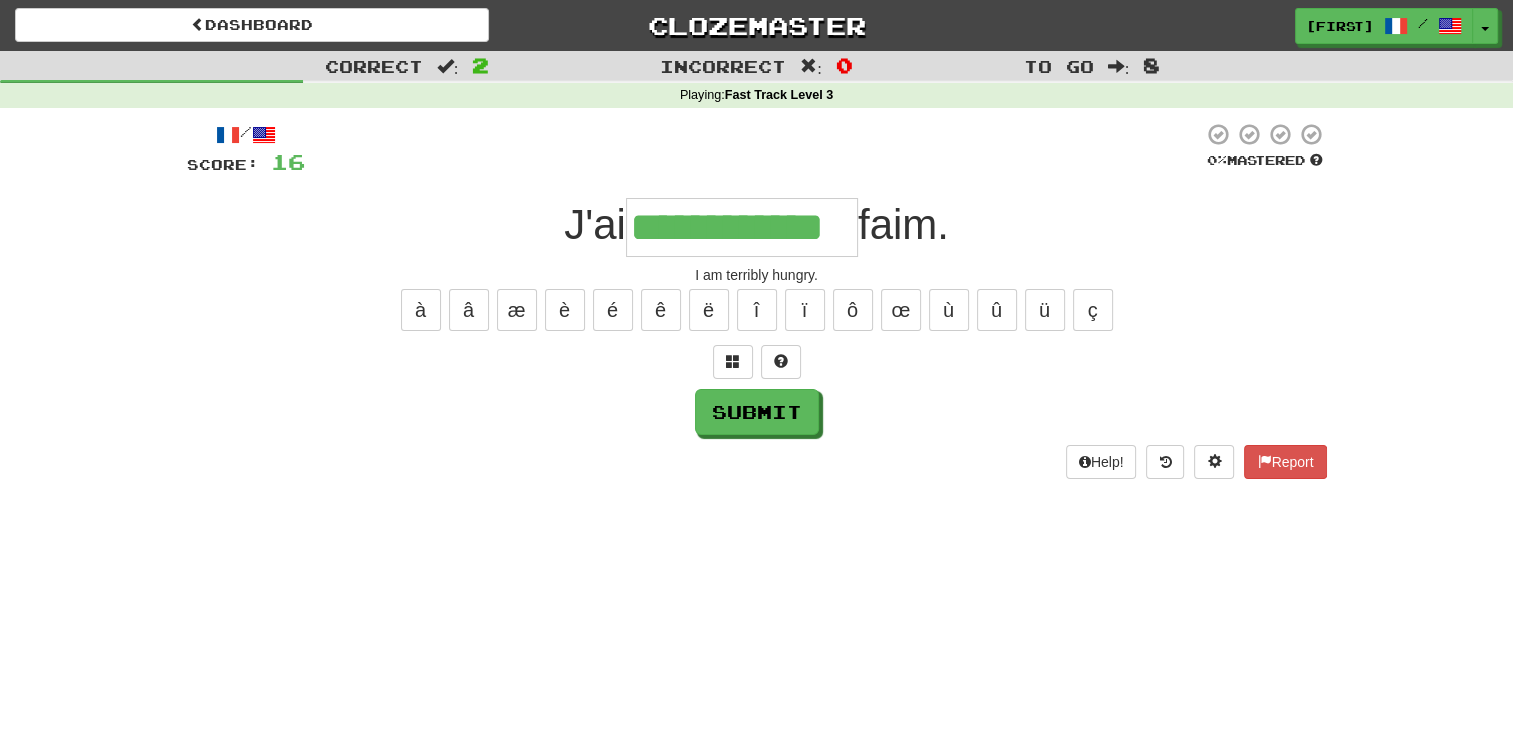 type on "**********" 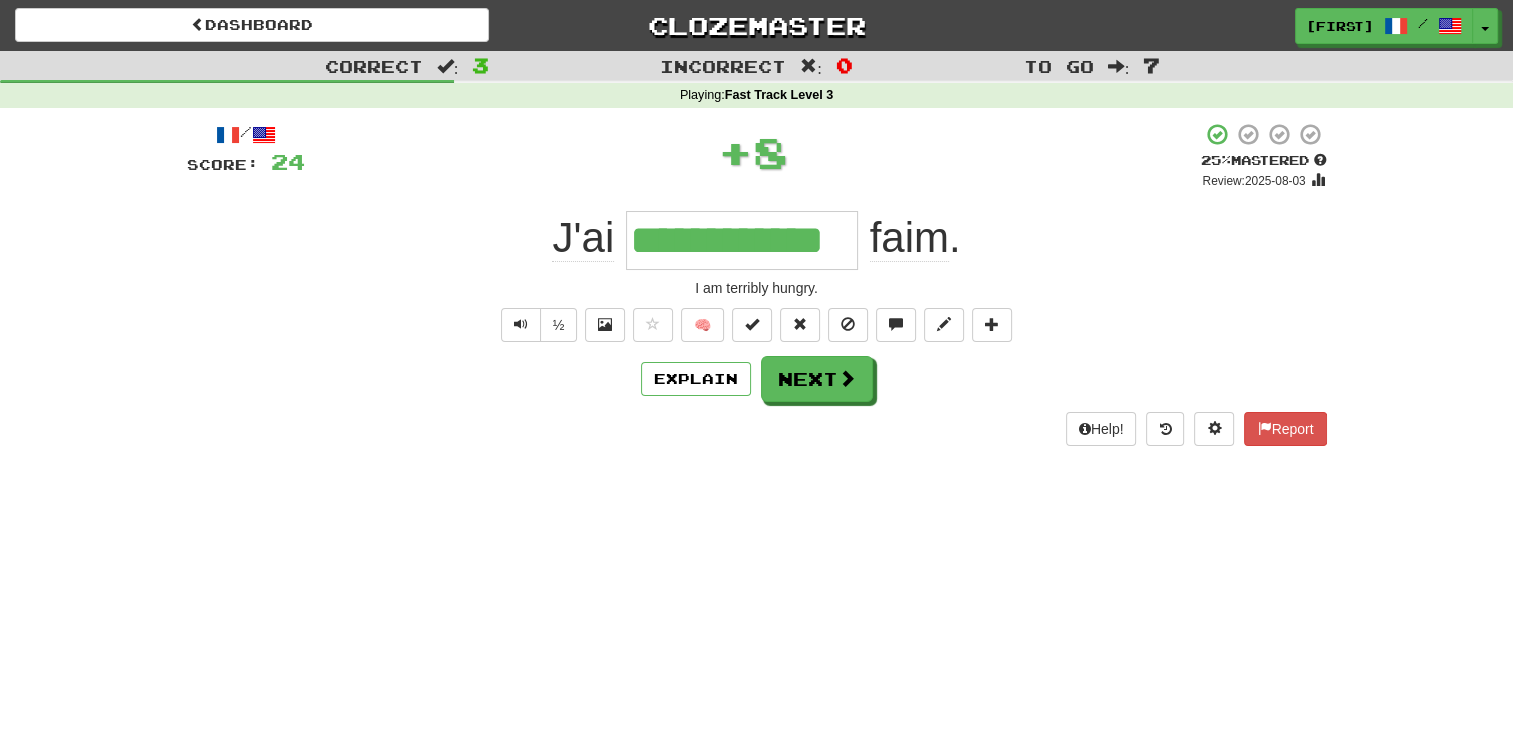 type 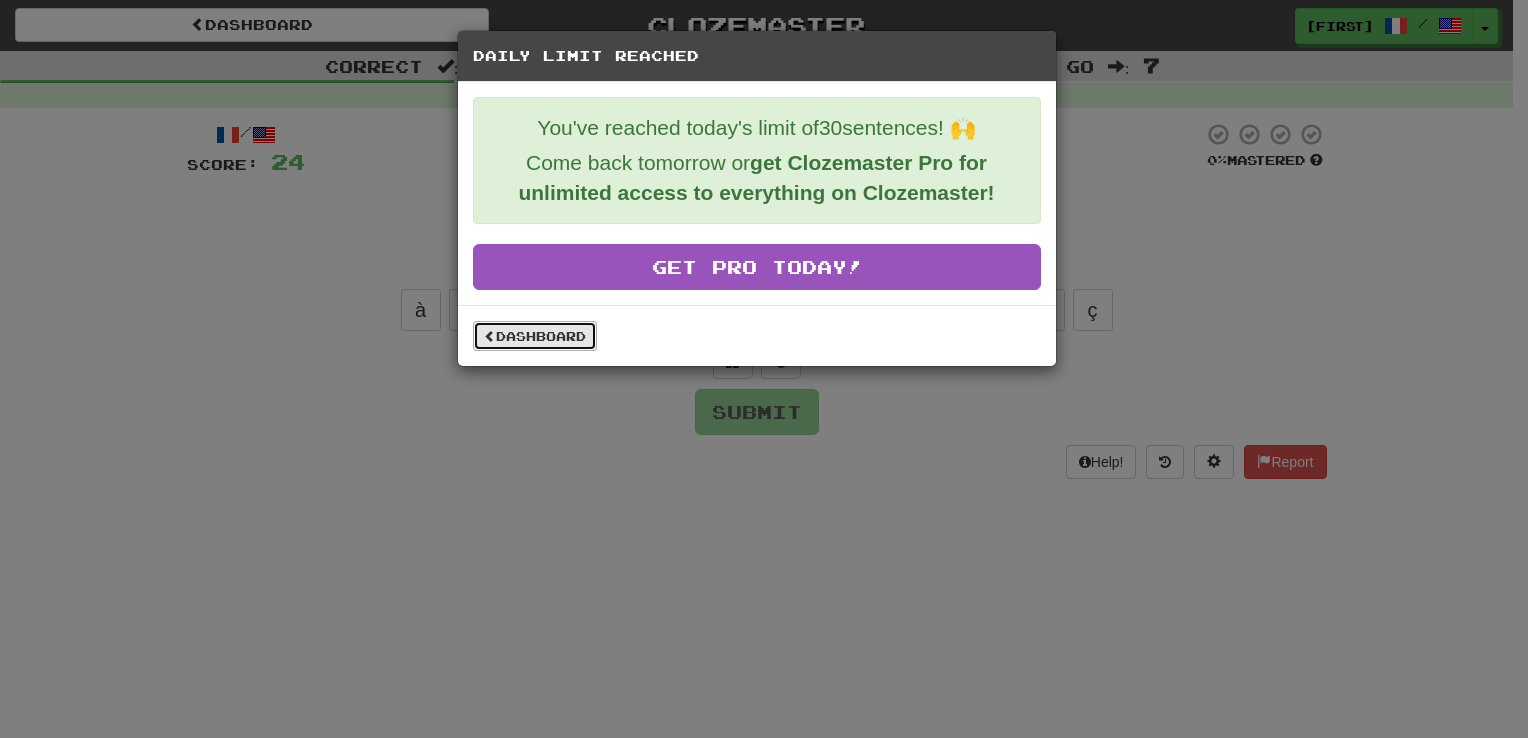 click on "Dashboard" at bounding box center [535, 336] 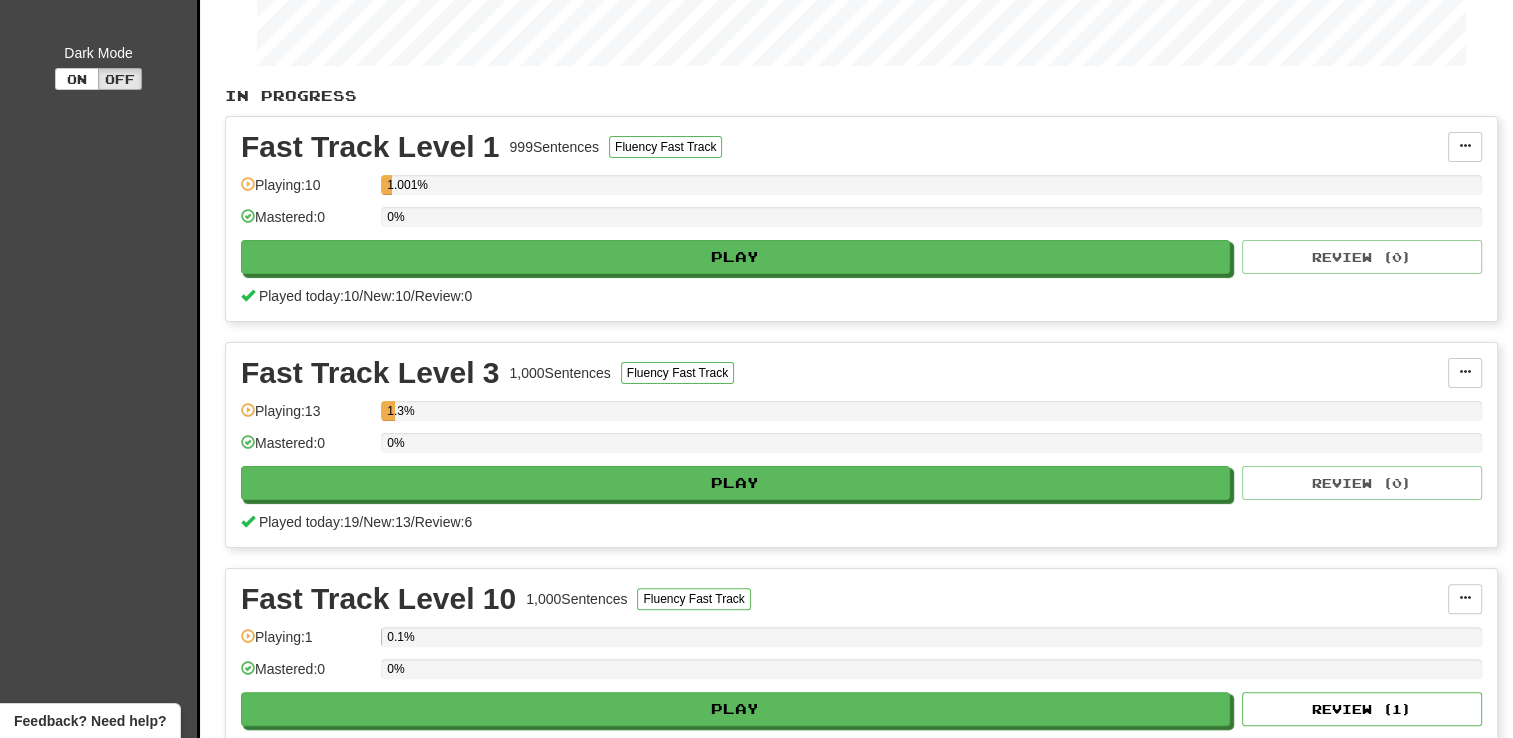 scroll, scrollTop: 376, scrollLeft: 0, axis: vertical 